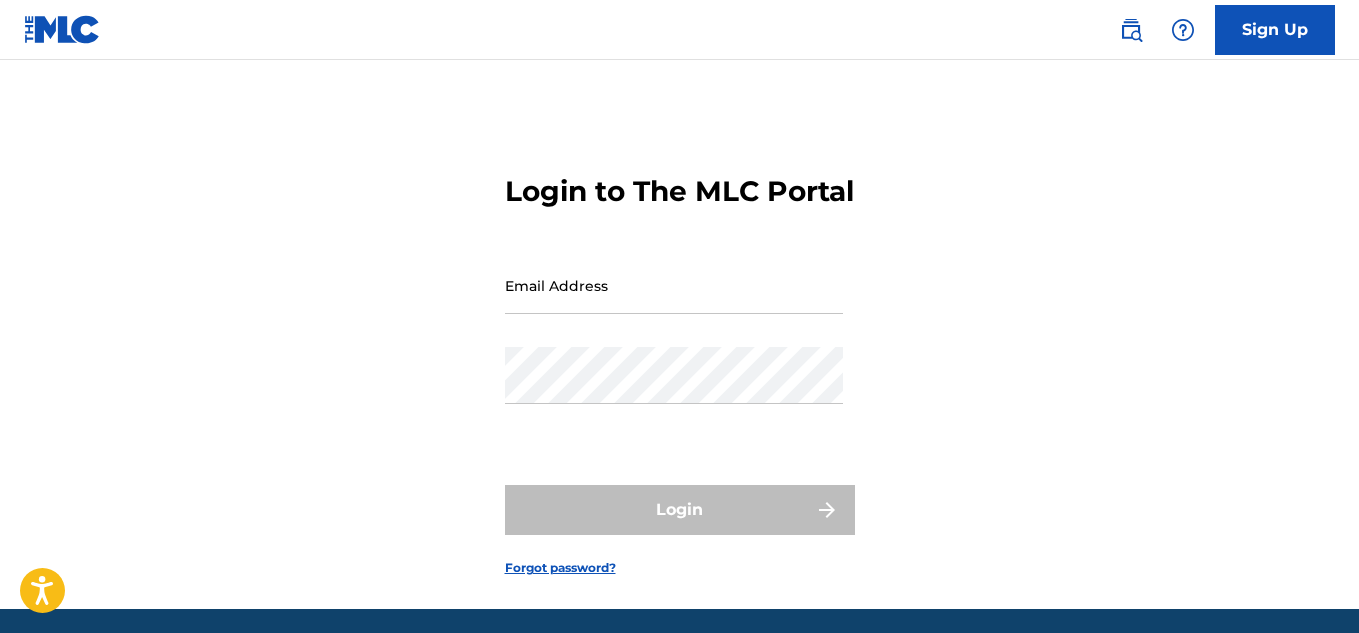 scroll, scrollTop: 0, scrollLeft: 0, axis: both 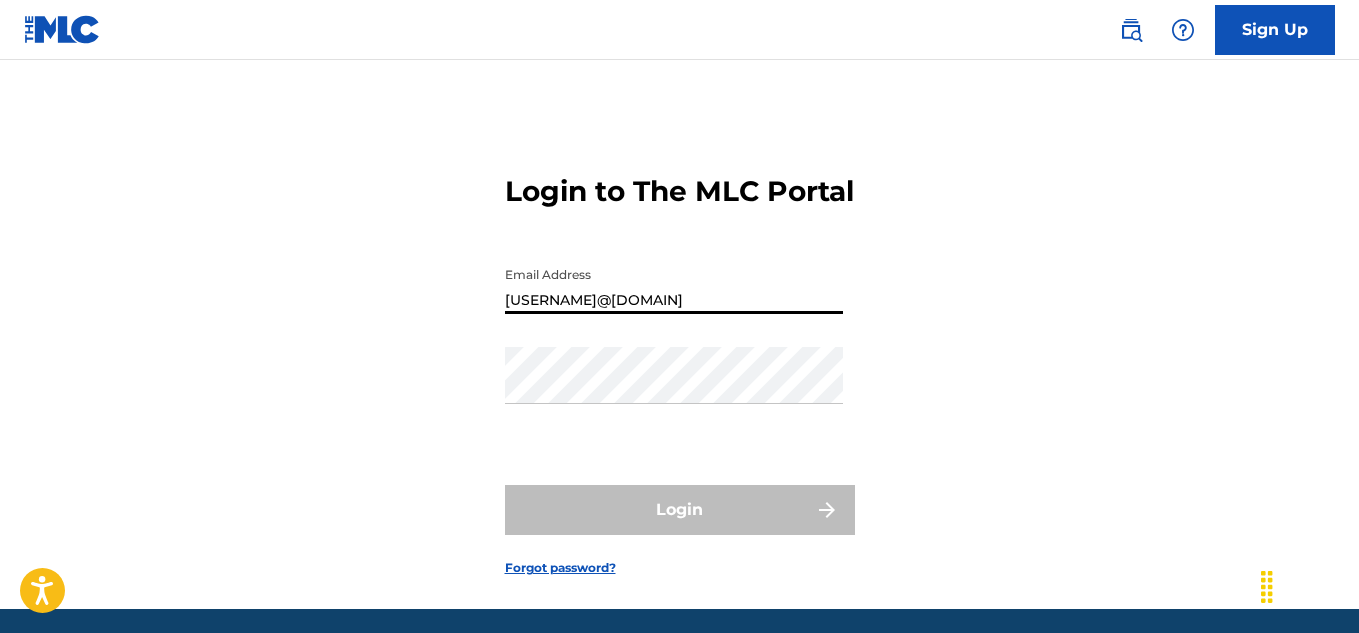 type on "[USERNAME]@[DOMAIN]" 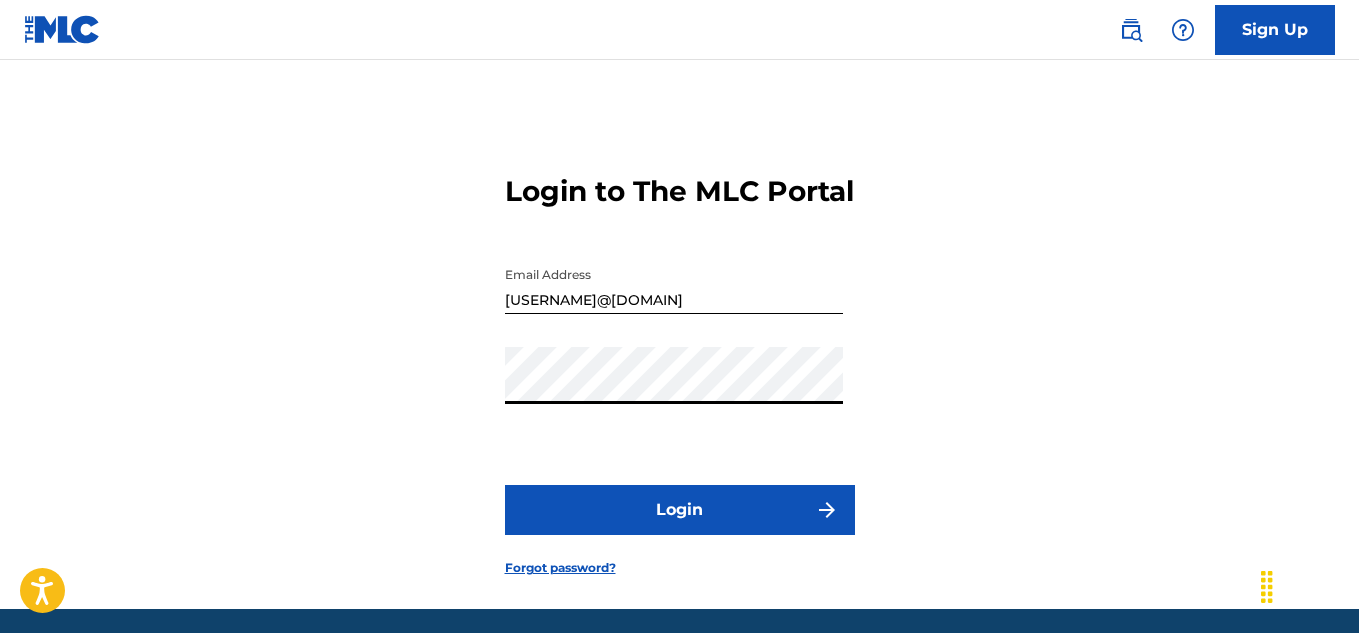 click on "Login" at bounding box center (680, 510) 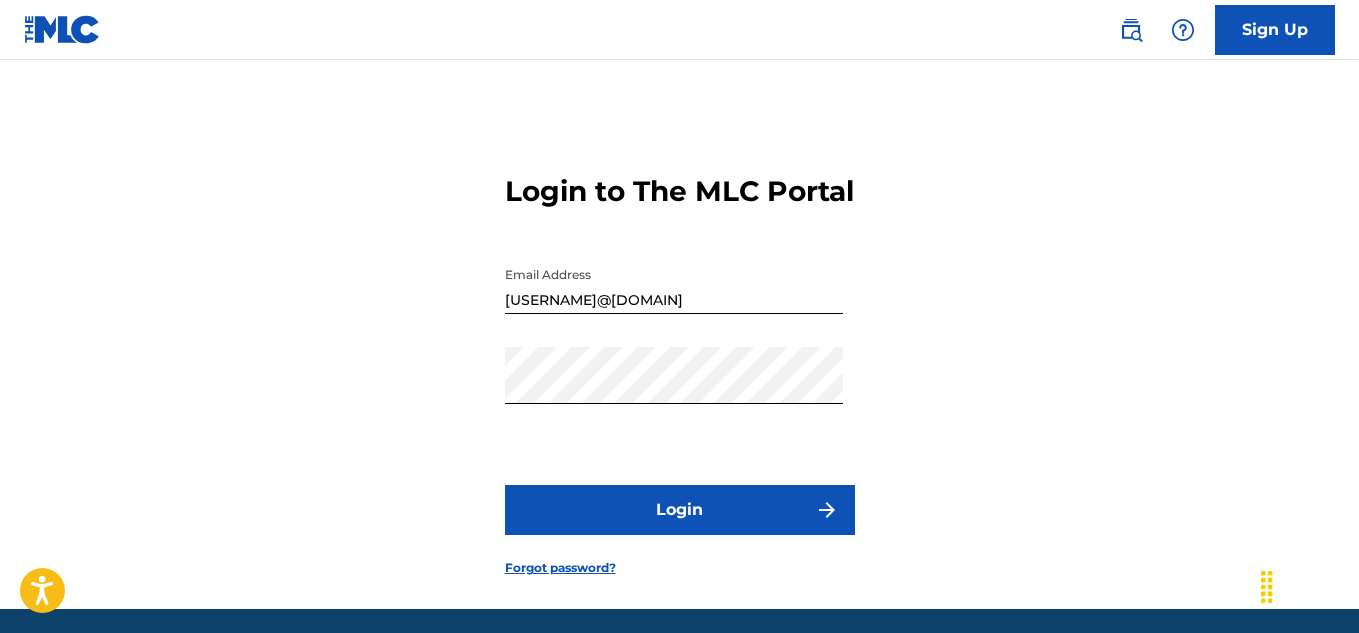 click on "Login" at bounding box center (680, 510) 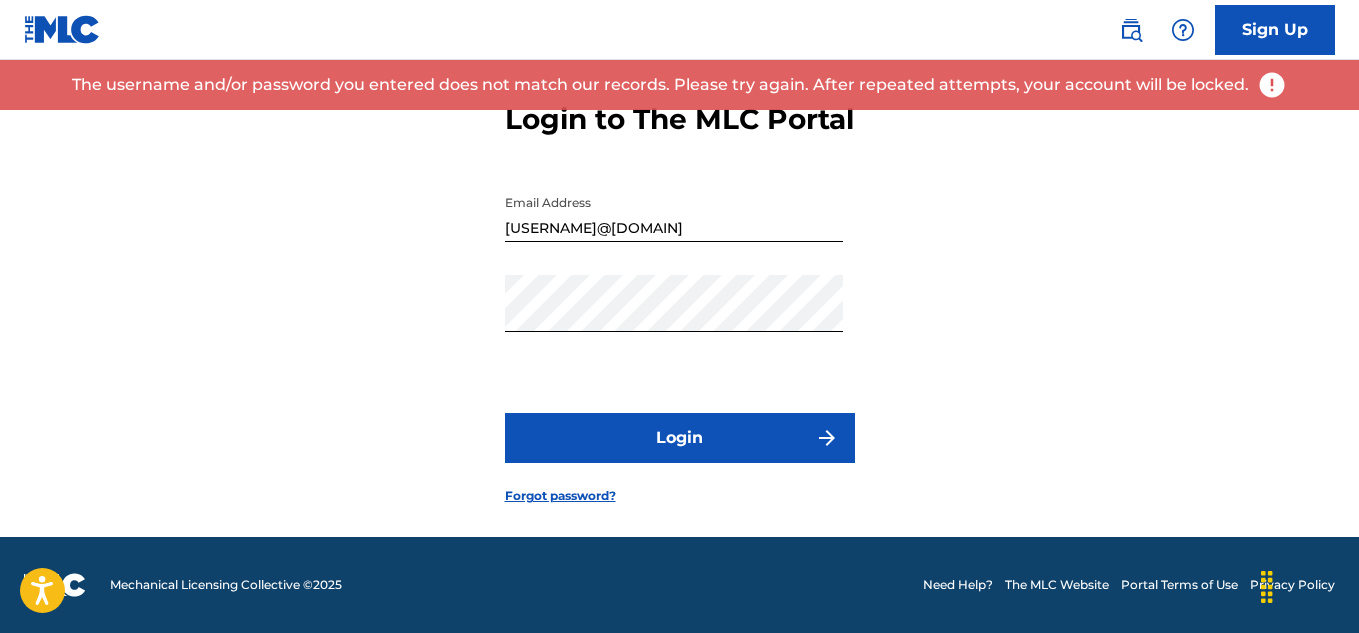 scroll, scrollTop: 104, scrollLeft: 0, axis: vertical 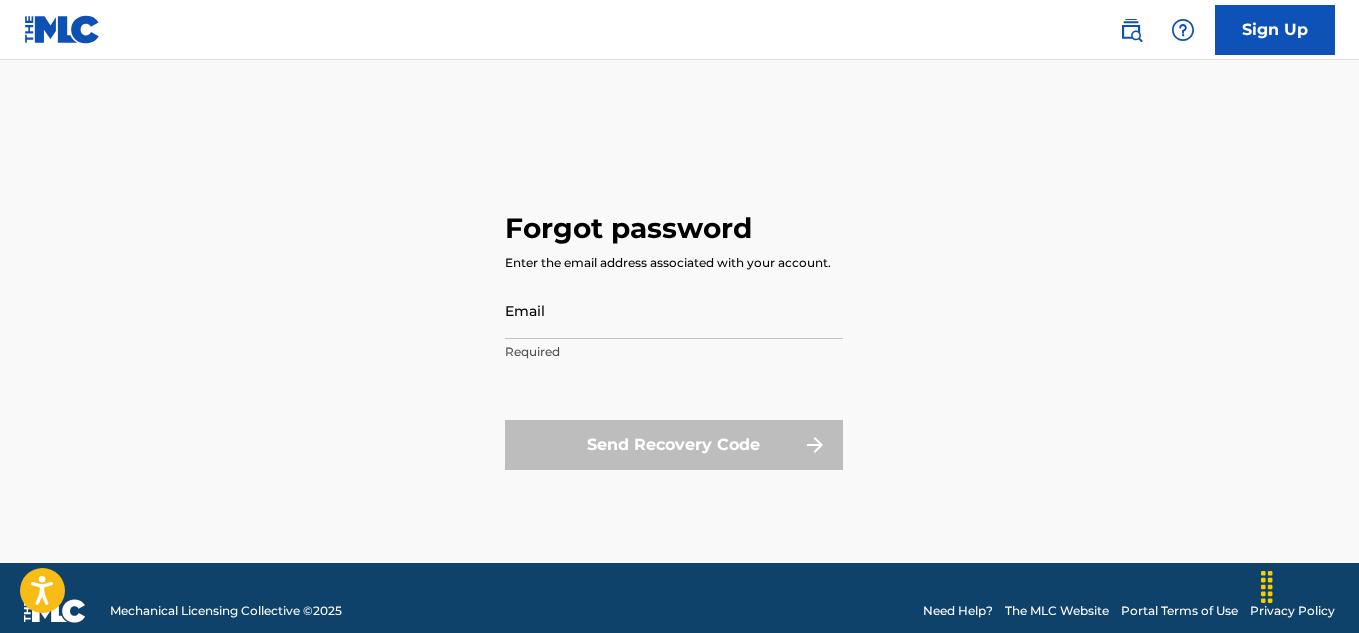 click on "Email" at bounding box center [674, 310] 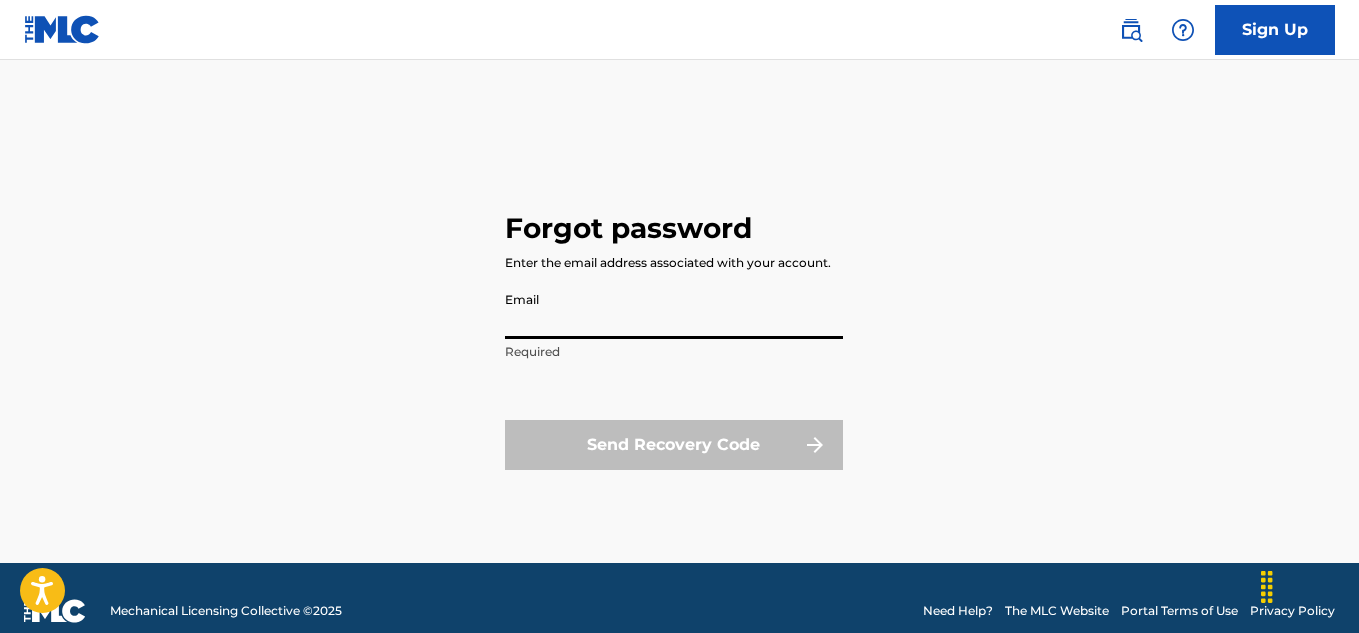 type on "[USERNAME]@[DOMAIN]" 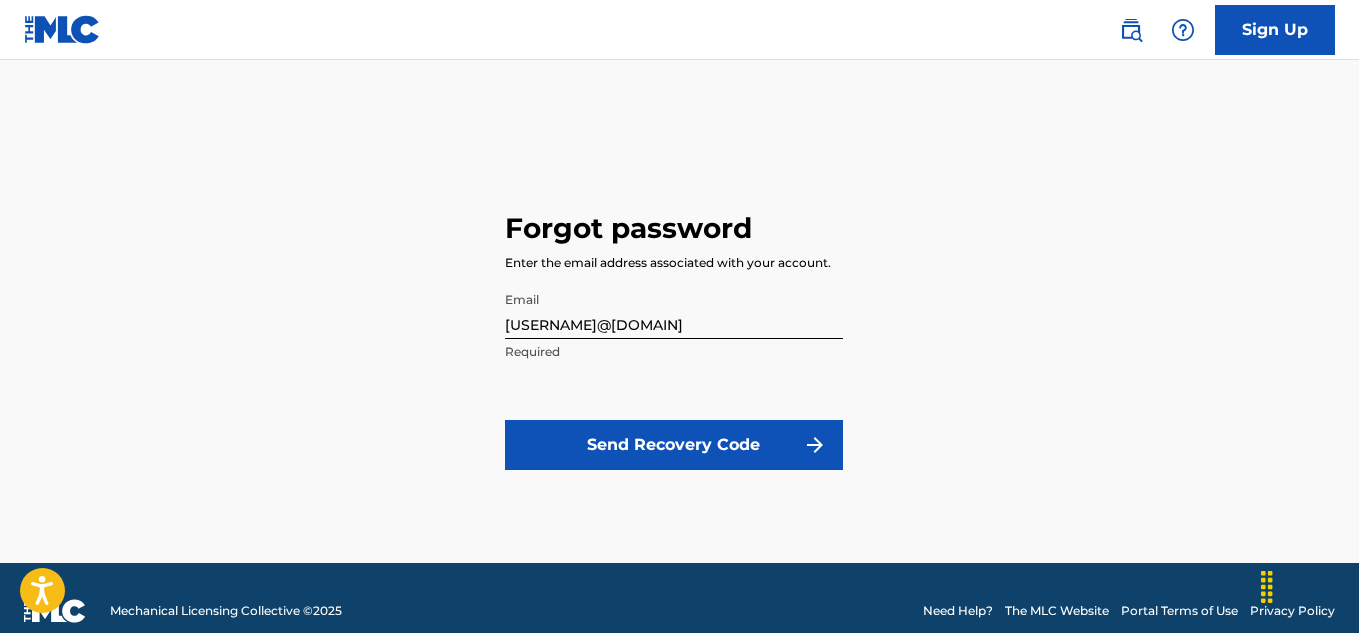 click on "Send Recovery Code" at bounding box center (674, 445) 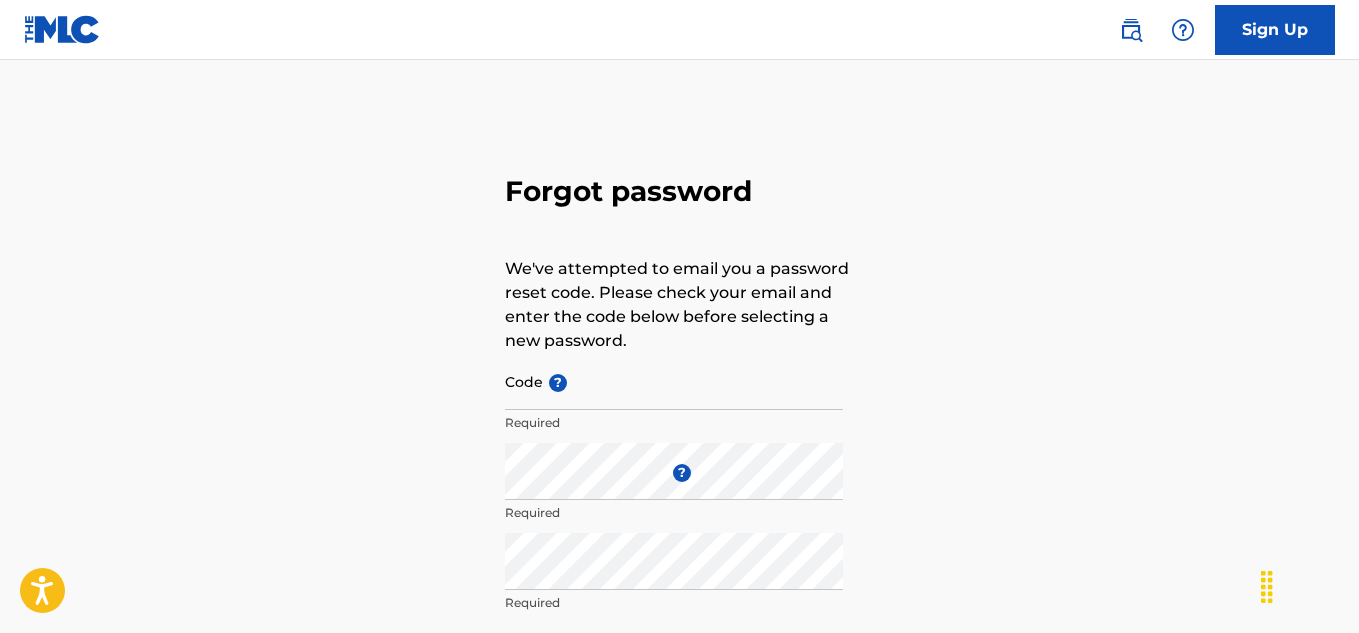 click on "Code ?" at bounding box center (674, 381) 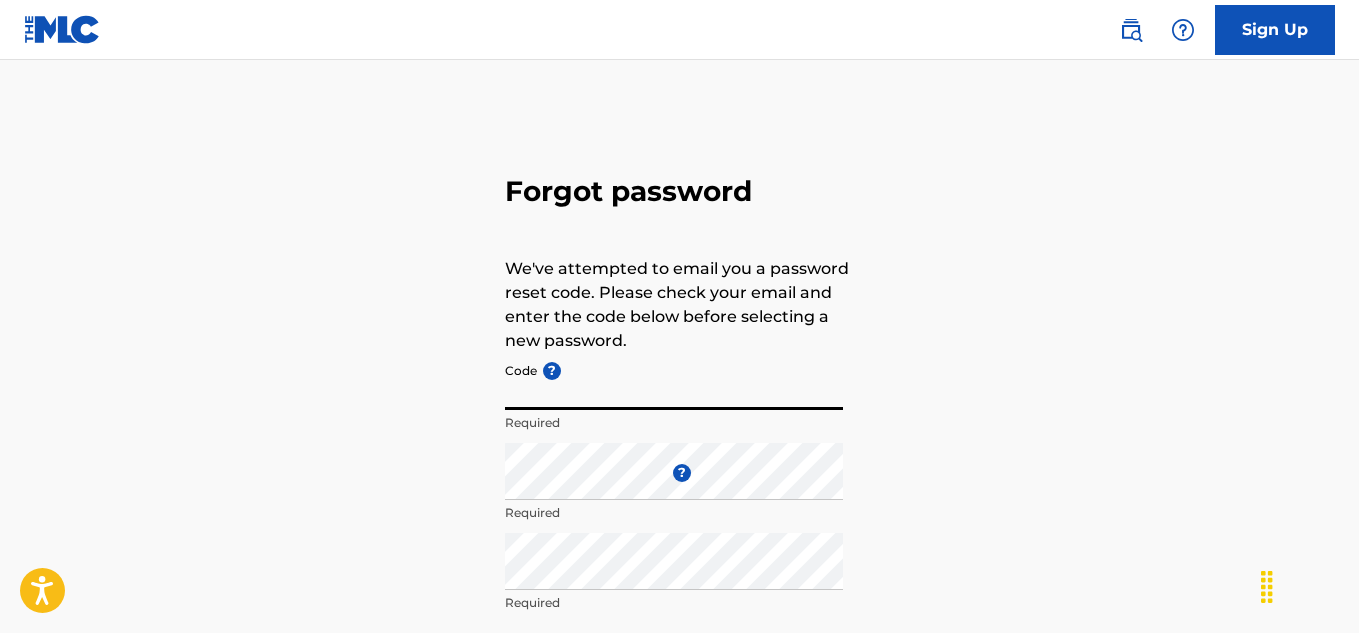 paste on "FP_22d053b53591f6ec9b10d03fba69" 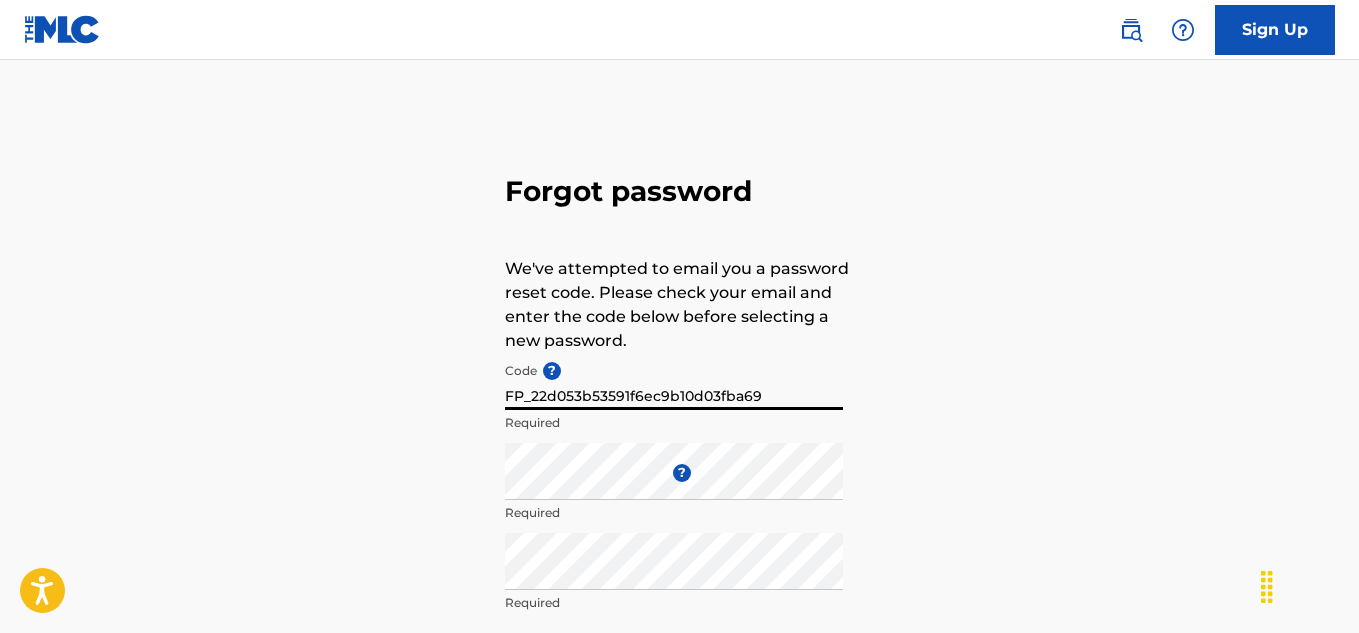 type on "FP_22d053b53591f6ec9b10d03fba69" 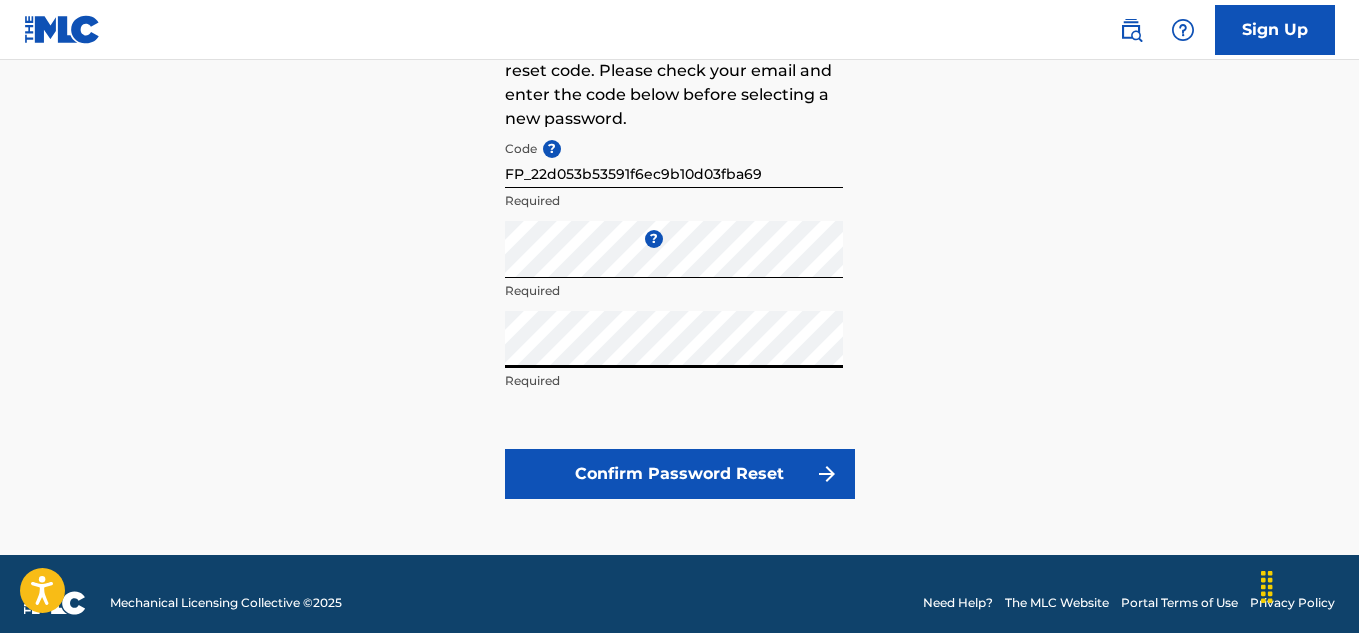 scroll, scrollTop: 223, scrollLeft: 0, axis: vertical 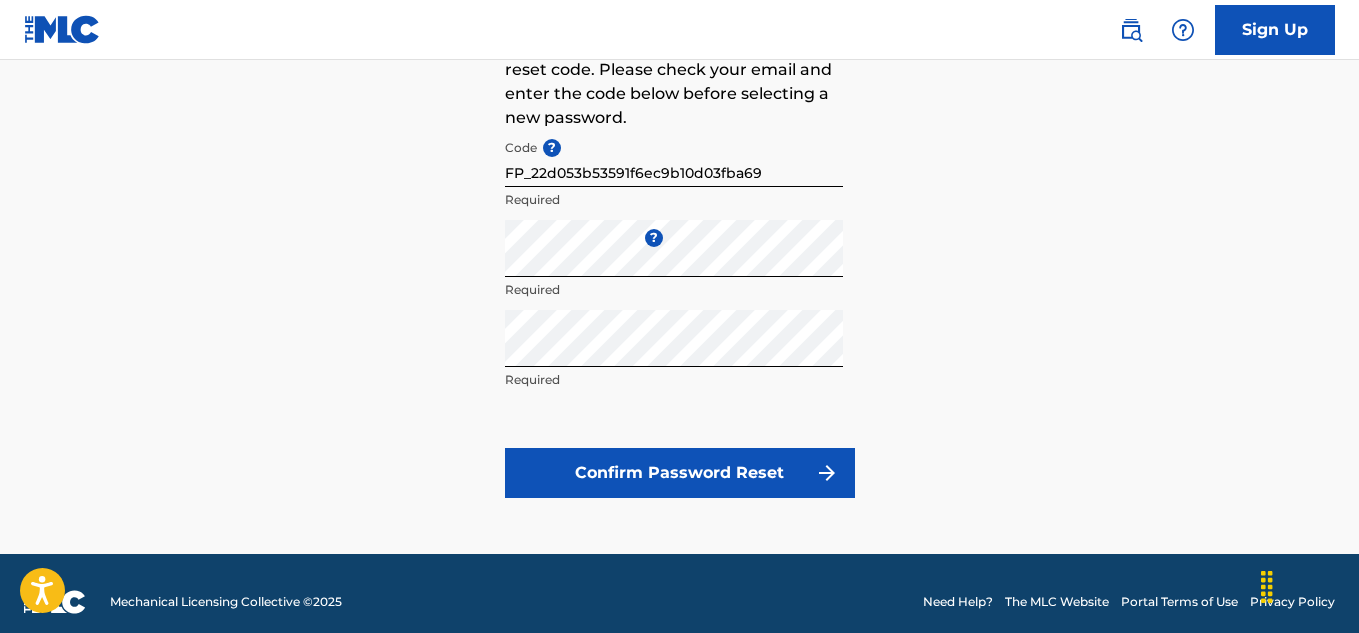 click on "Confirm Password Reset" at bounding box center (680, 473) 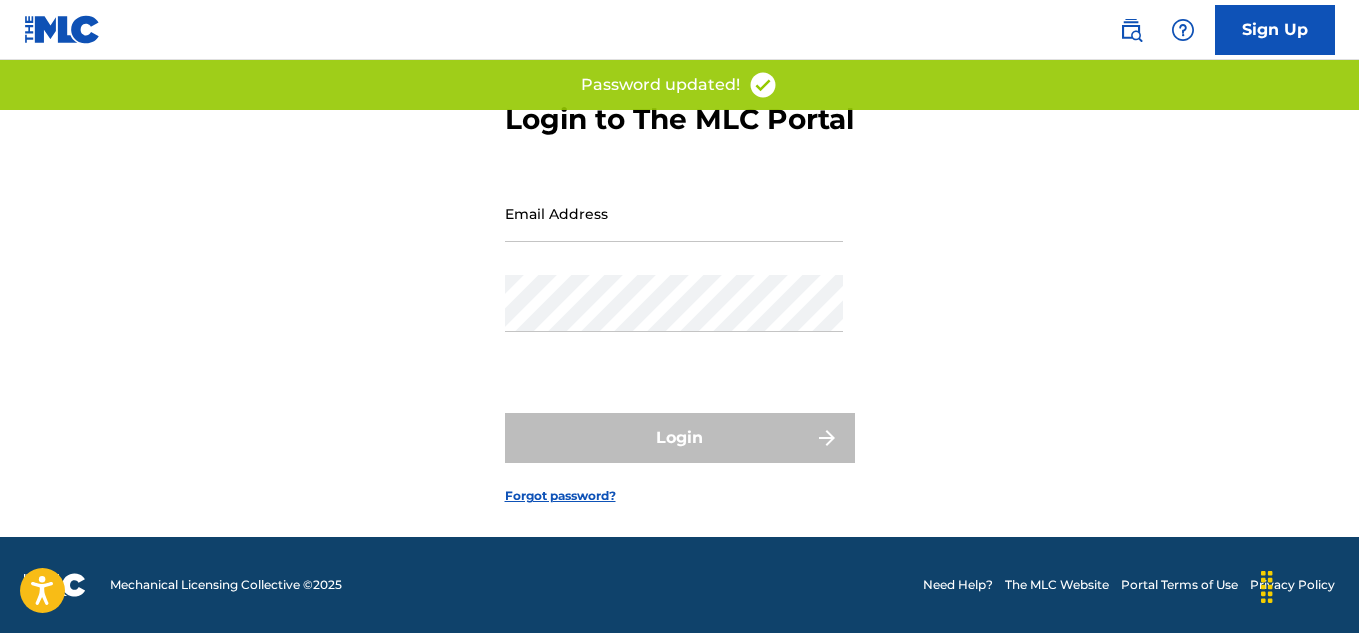 scroll, scrollTop: 0, scrollLeft: 0, axis: both 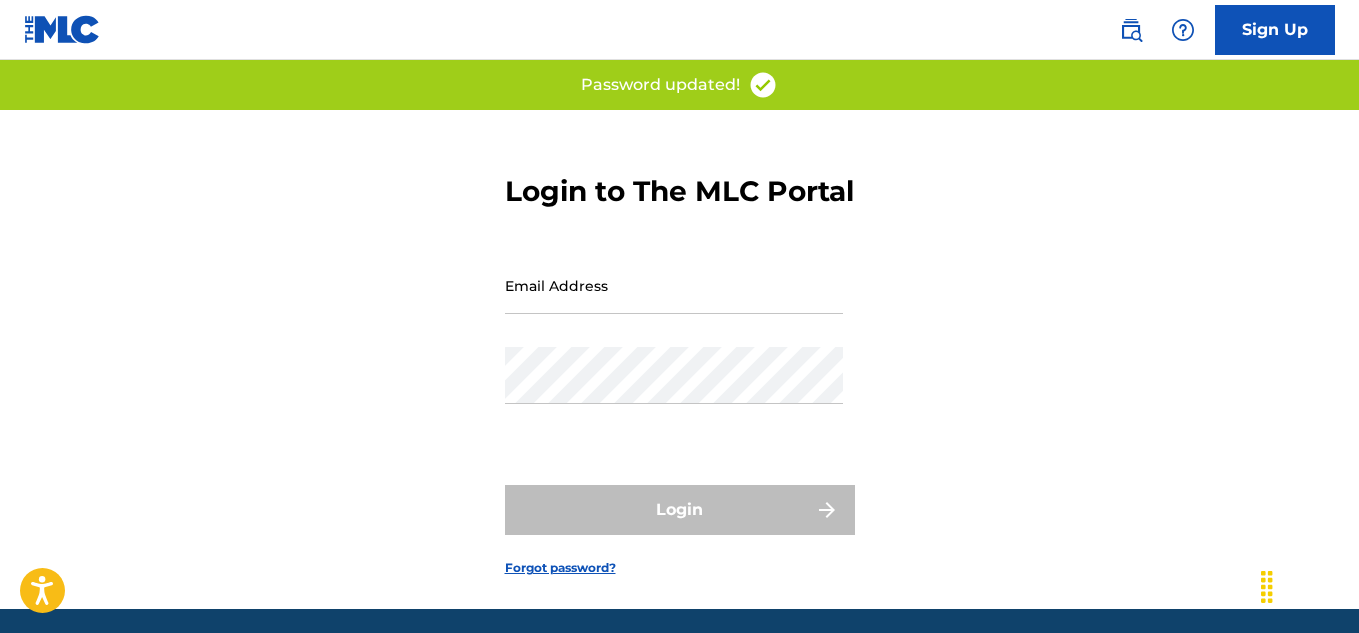 click on "Email Address" at bounding box center (674, 285) 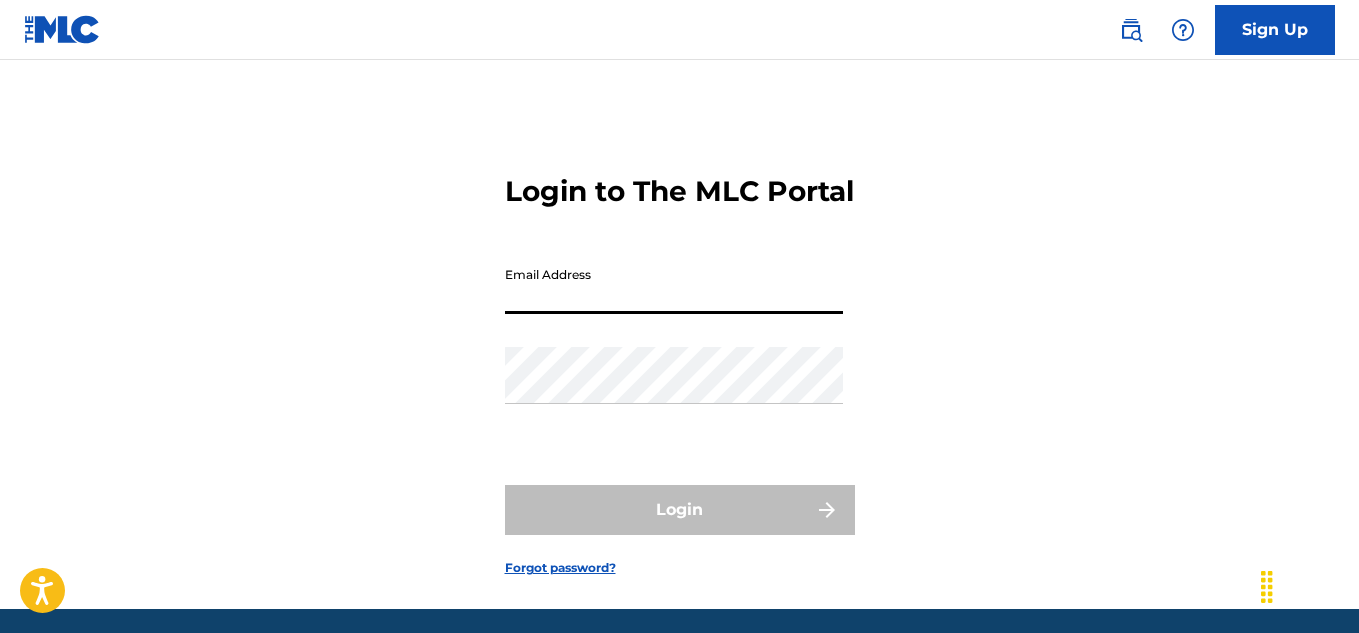 click on "Email Address" at bounding box center [674, 285] 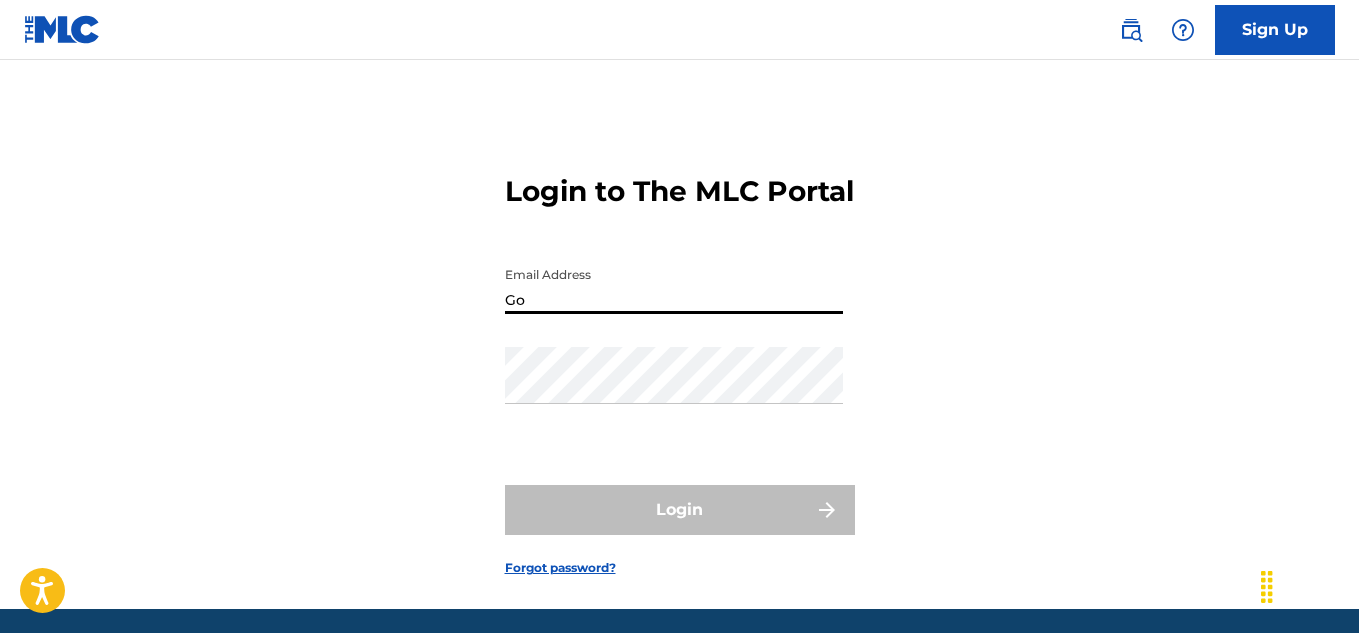 type on "G" 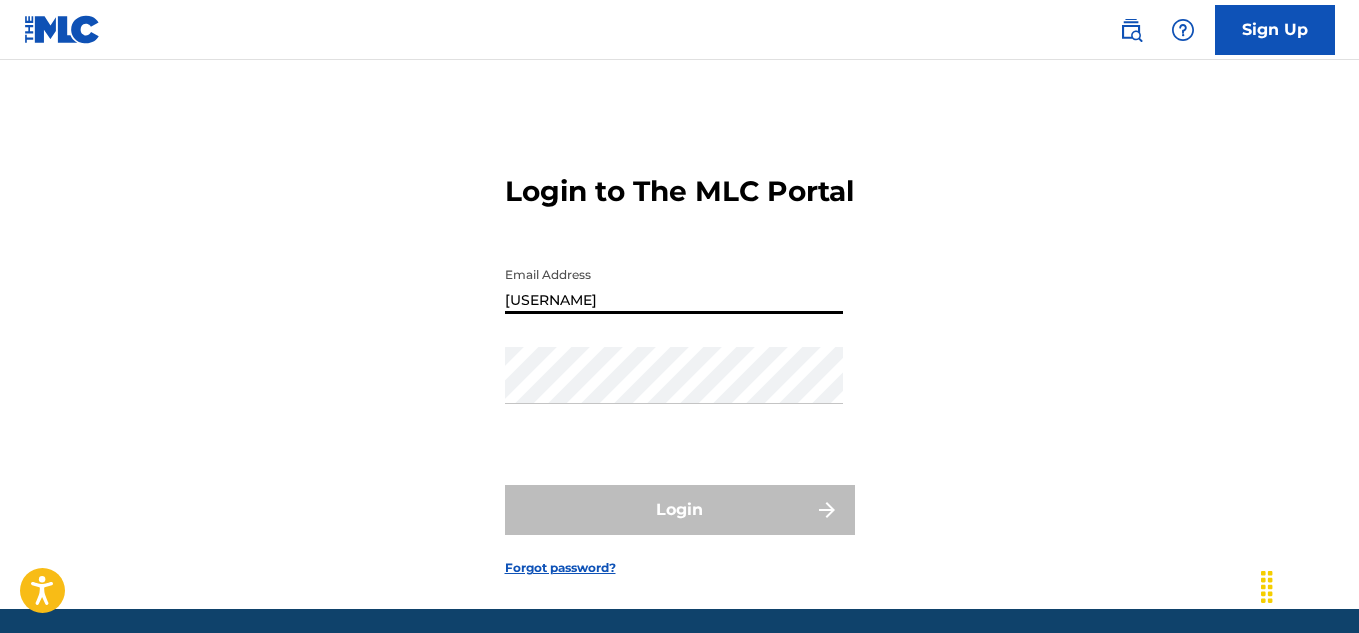 type on "[USERNAME]@[DOMAIN]" 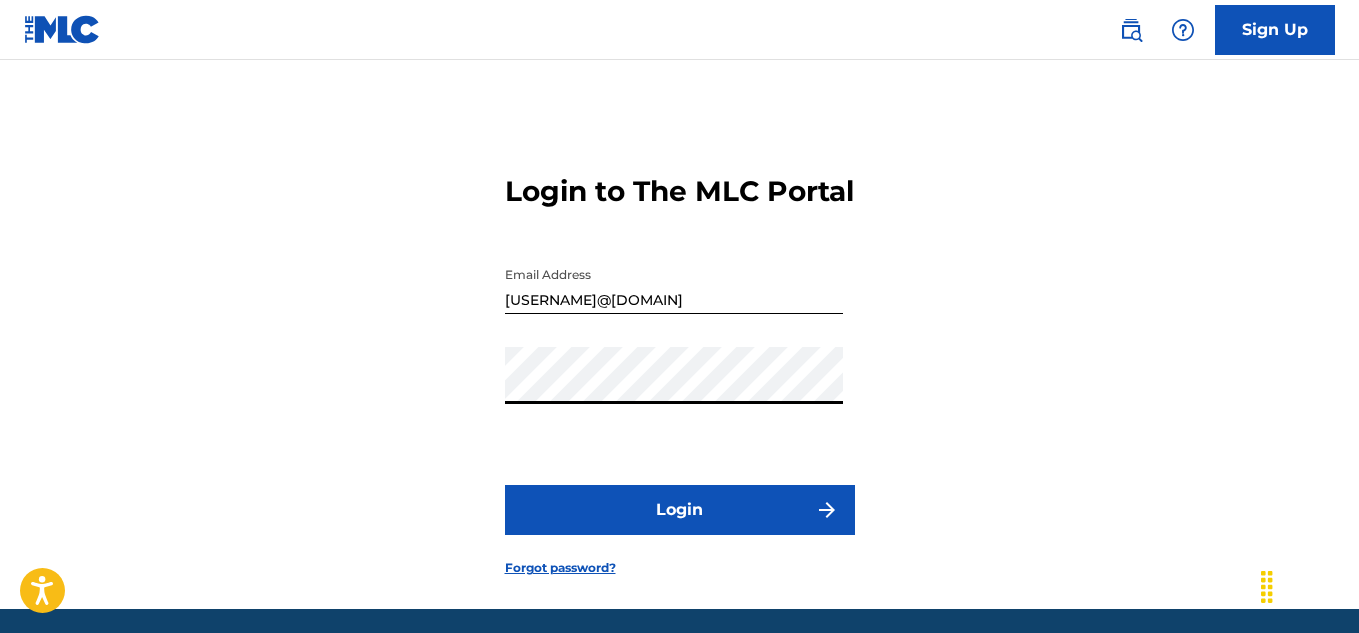 click on "Login" at bounding box center (680, 510) 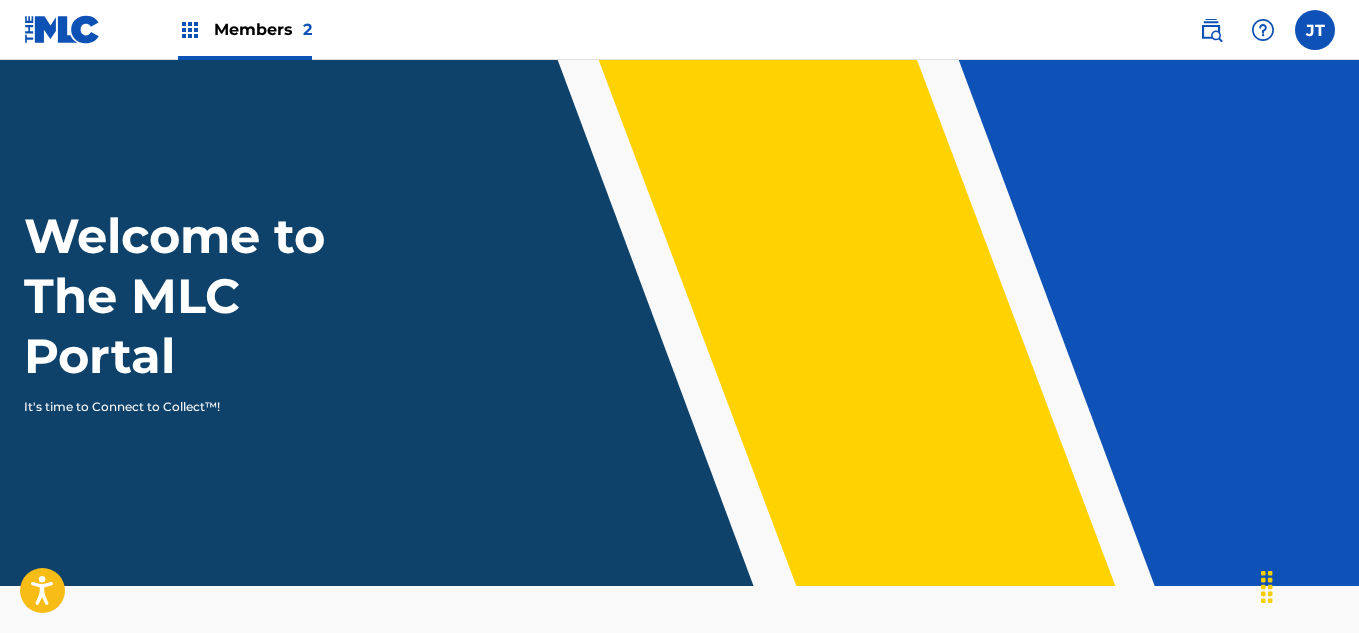 scroll, scrollTop: 0, scrollLeft: 0, axis: both 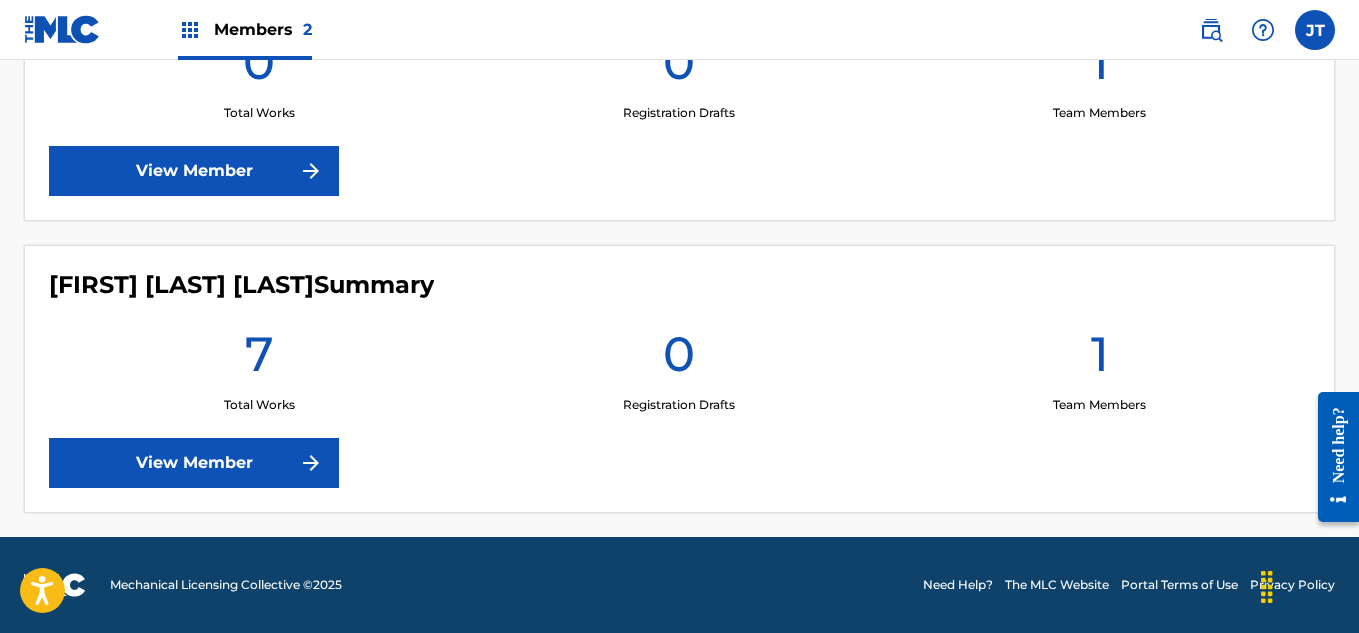 click on "View Member" at bounding box center (194, 463) 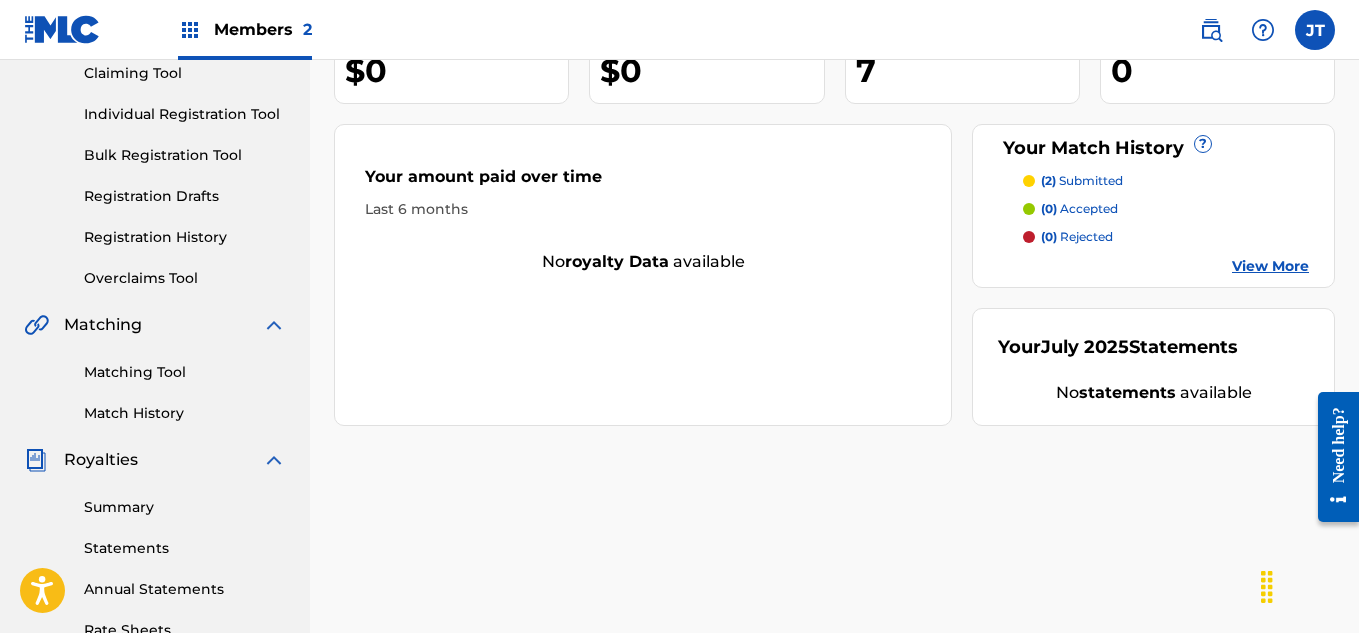 scroll, scrollTop: 226, scrollLeft: 0, axis: vertical 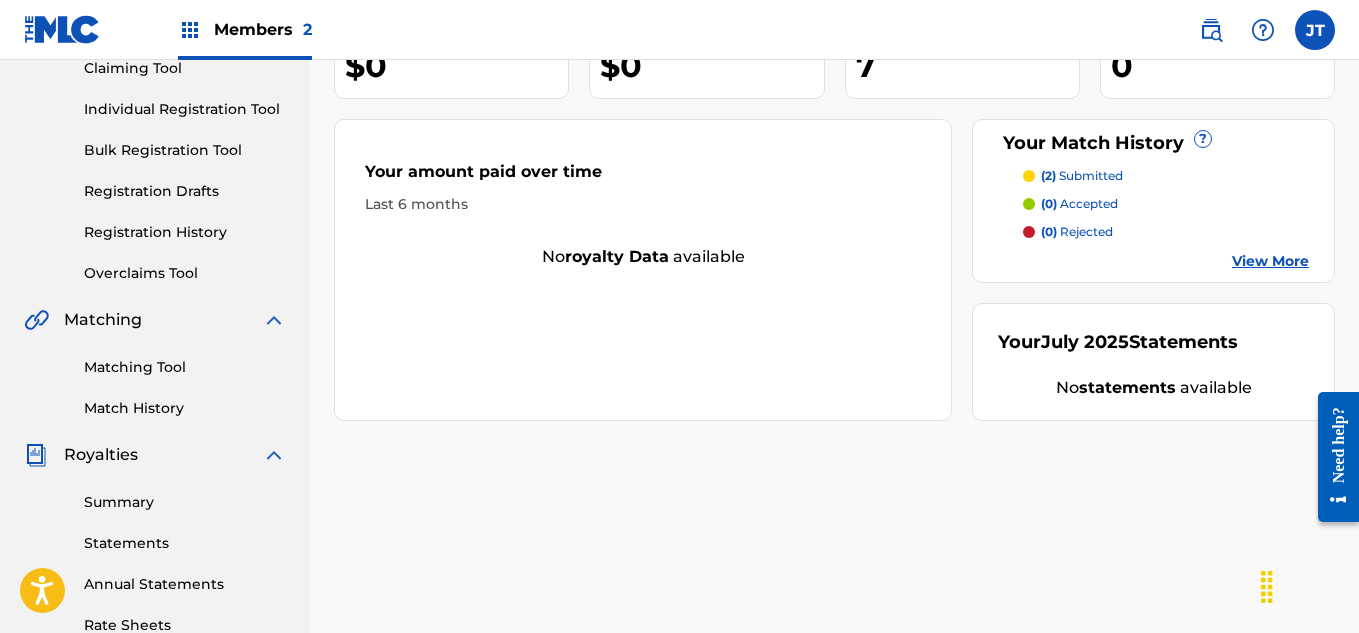 click on "(2)   submitted" at bounding box center [1082, 176] 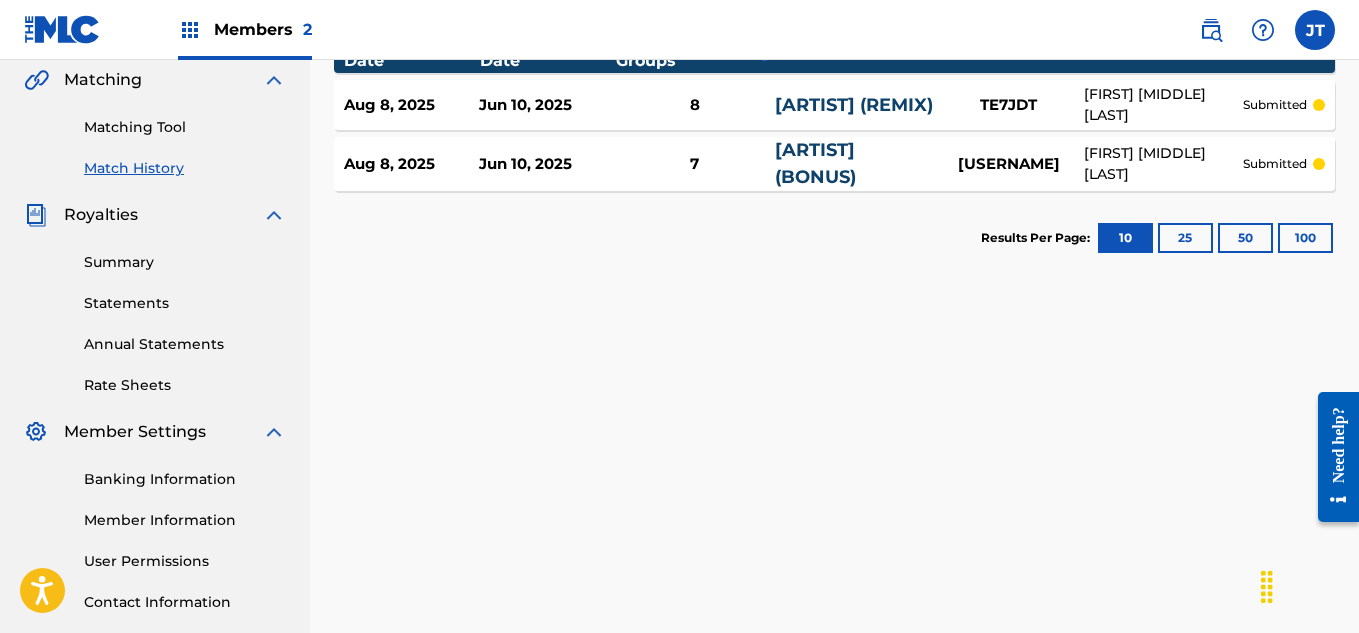 scroll, scrollTop: 437, scrollLeft: 0, axis: vertical 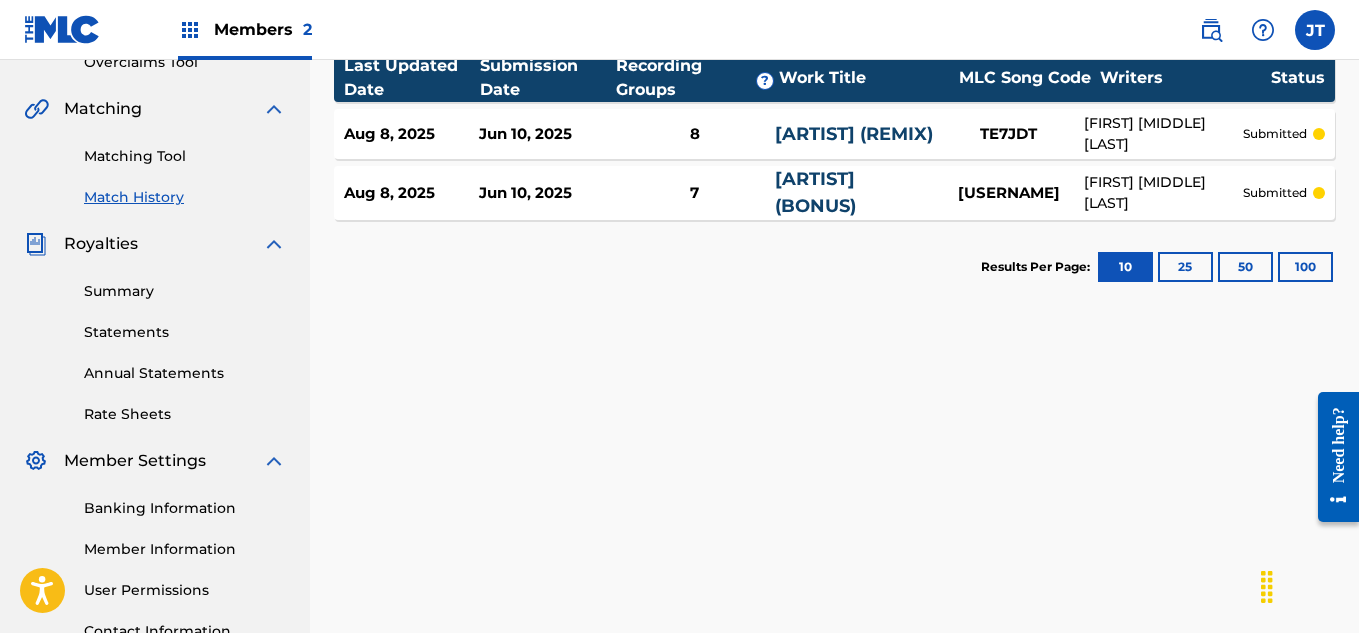 click on "Summary" at bounding box center (185, 291) 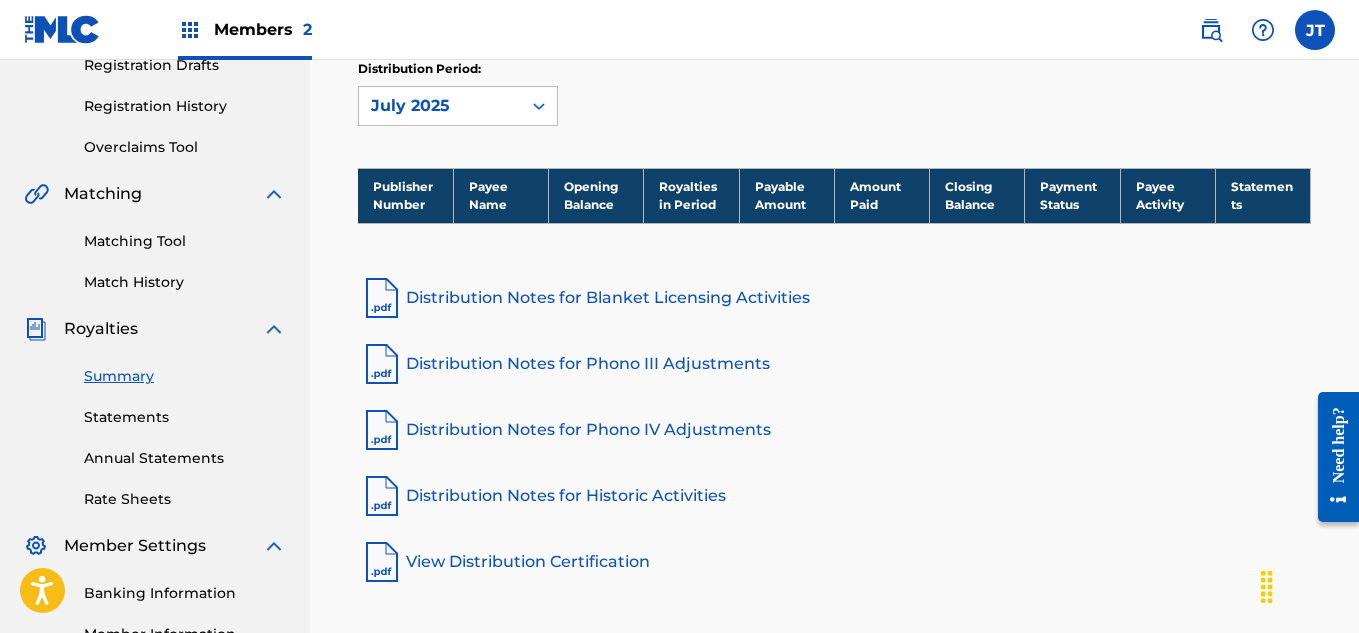 scroll, scrollTop: 355, scrollLeft: 0, axis: vertical 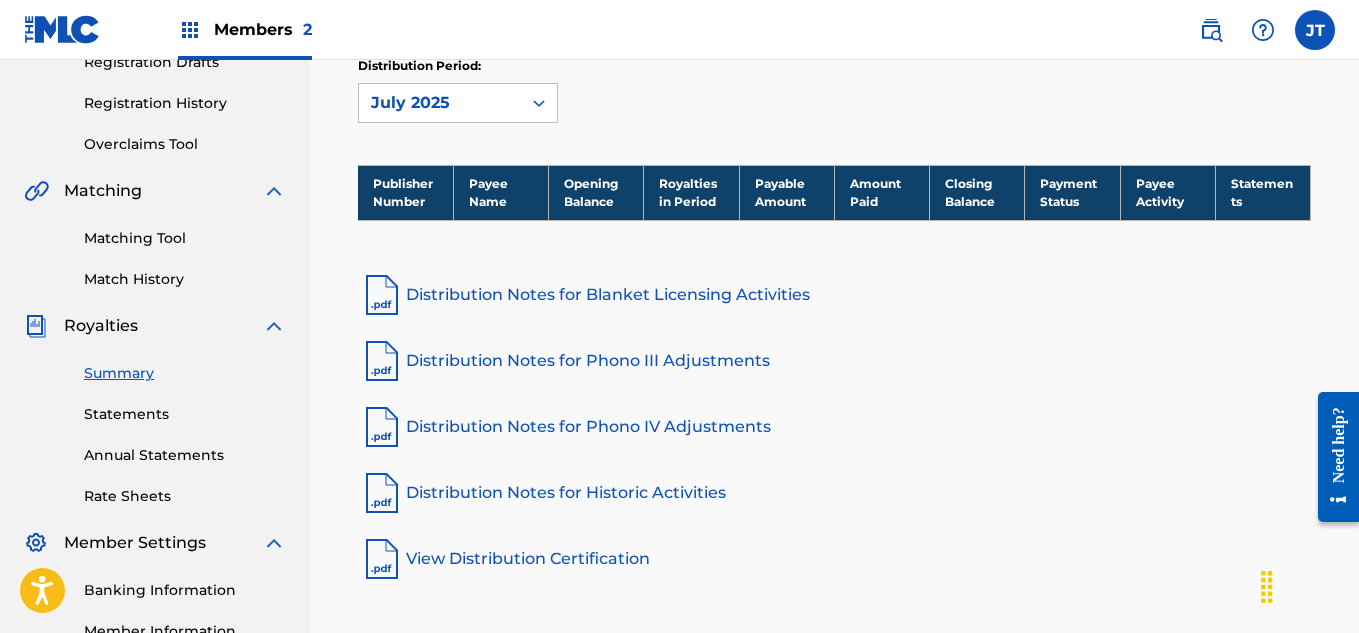 click on "Statements" at bounding box center [185, 414] 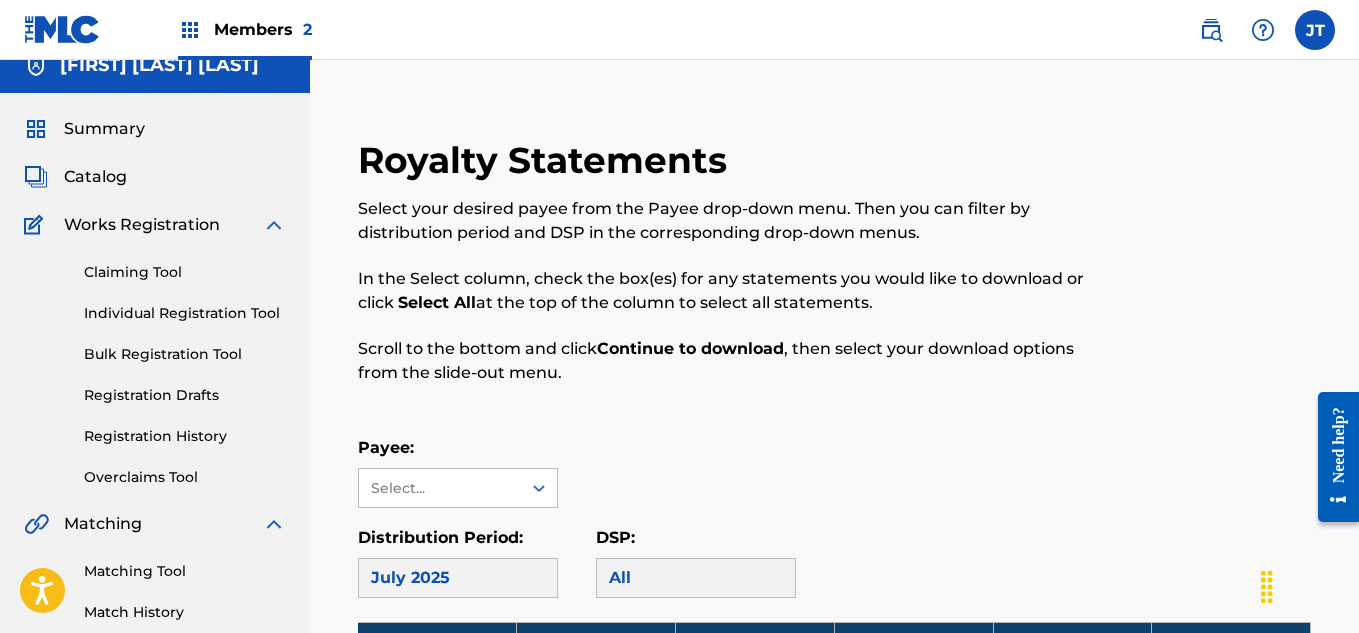 scroll, scrollTop: 24, scrollLeft: 0, axis: vertical 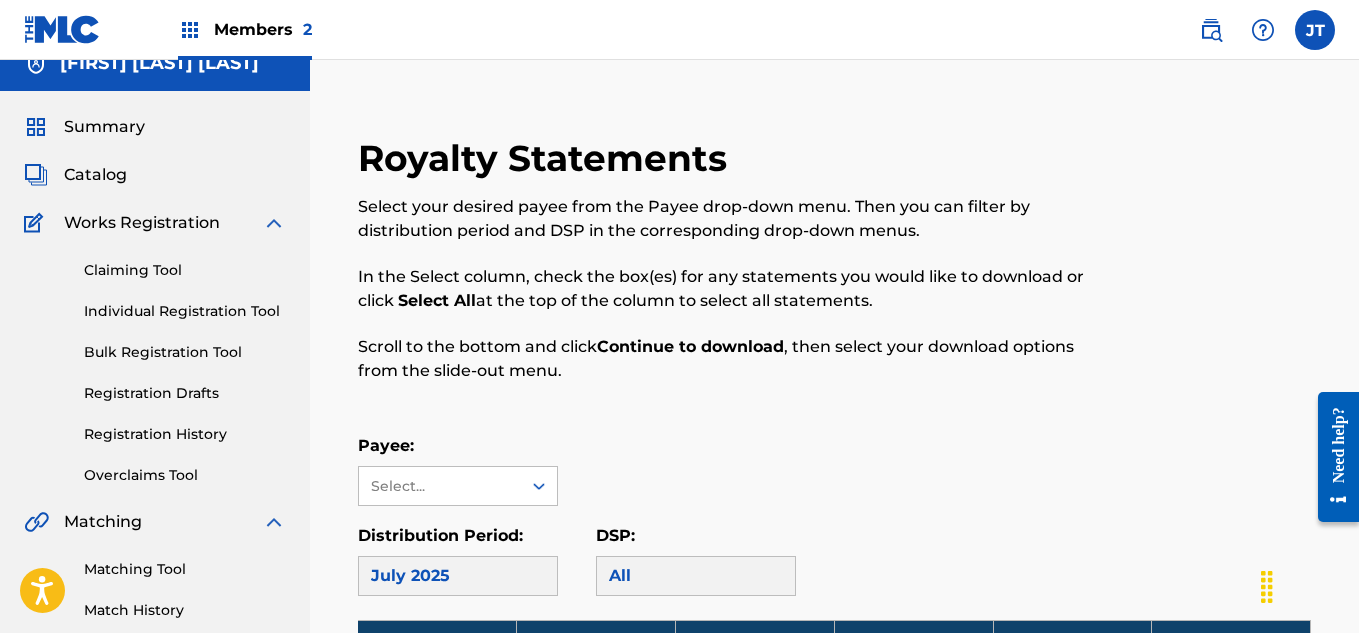 click on "Registration History" at bounding box center [185, 434] 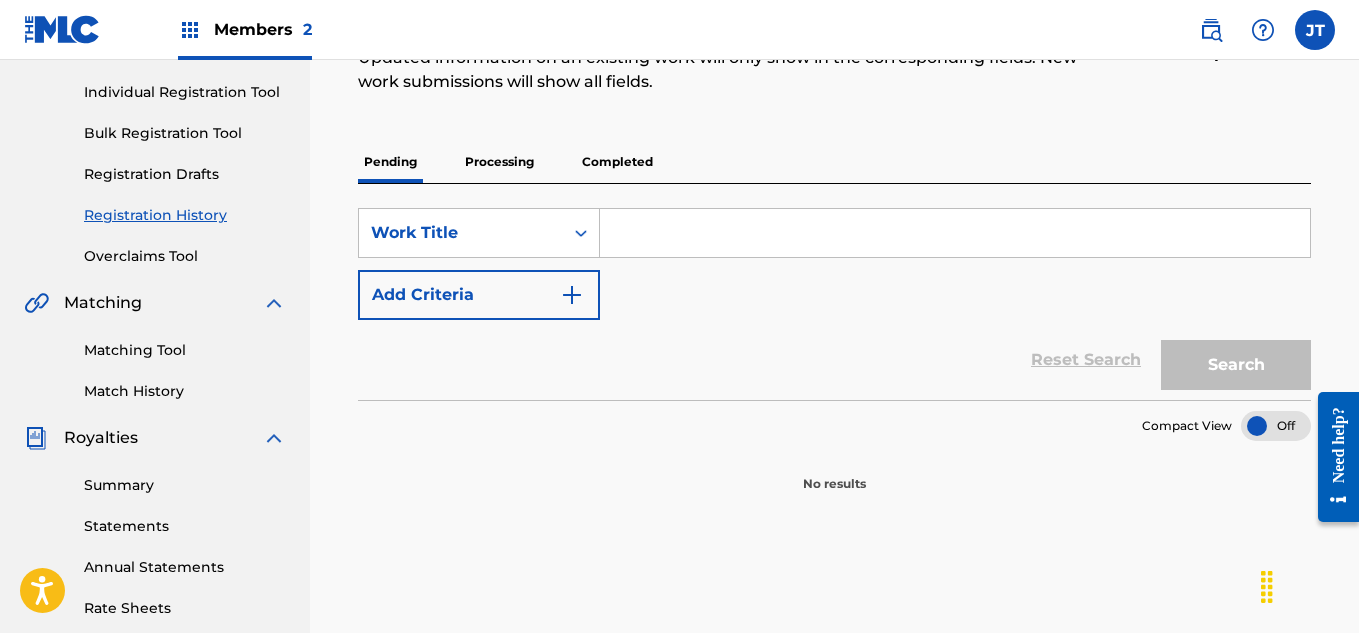 scroll, scrollTop: 242, scrollLeft: 0, axis: vertical 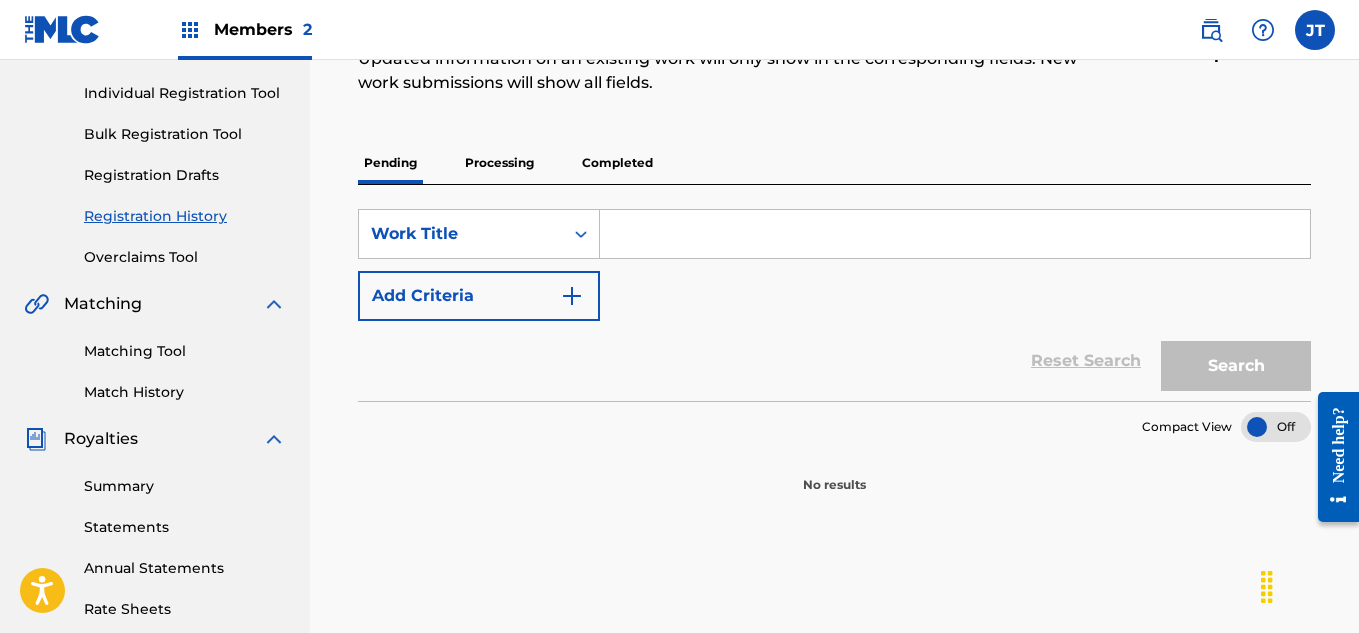 click on "Processing" at bounding box center (499, 163) 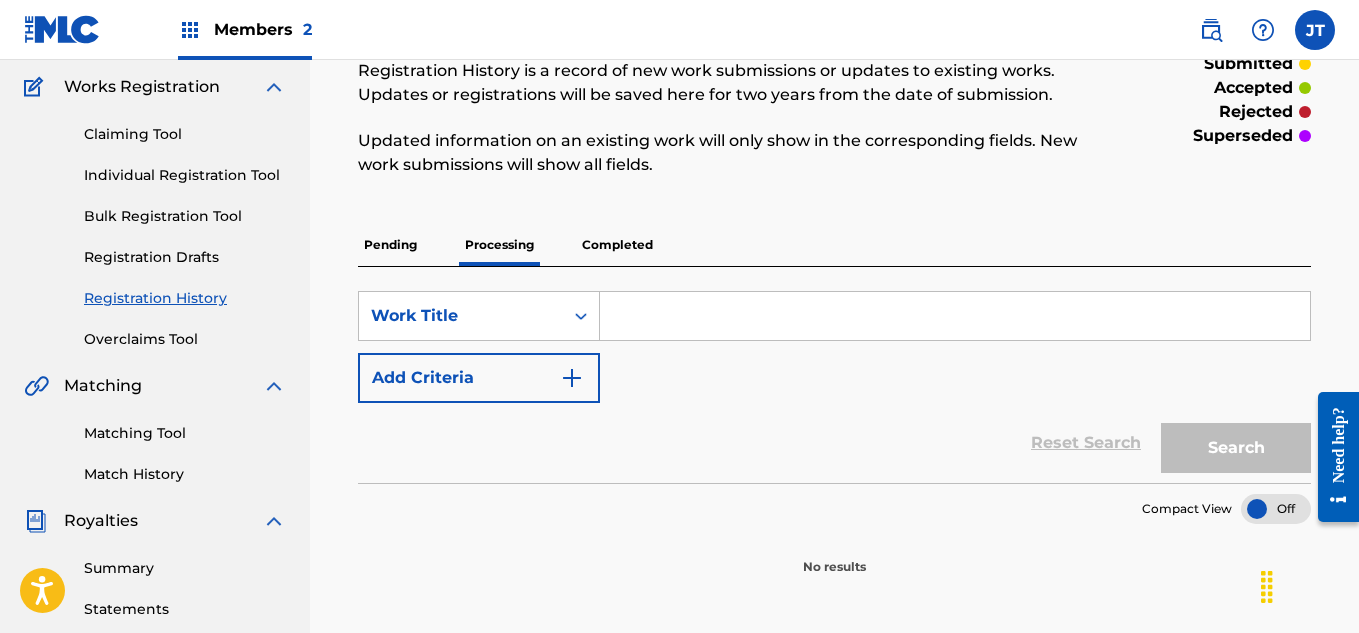 scroll, scrollTop: 161, scrollLeft: 0, axis: vertical 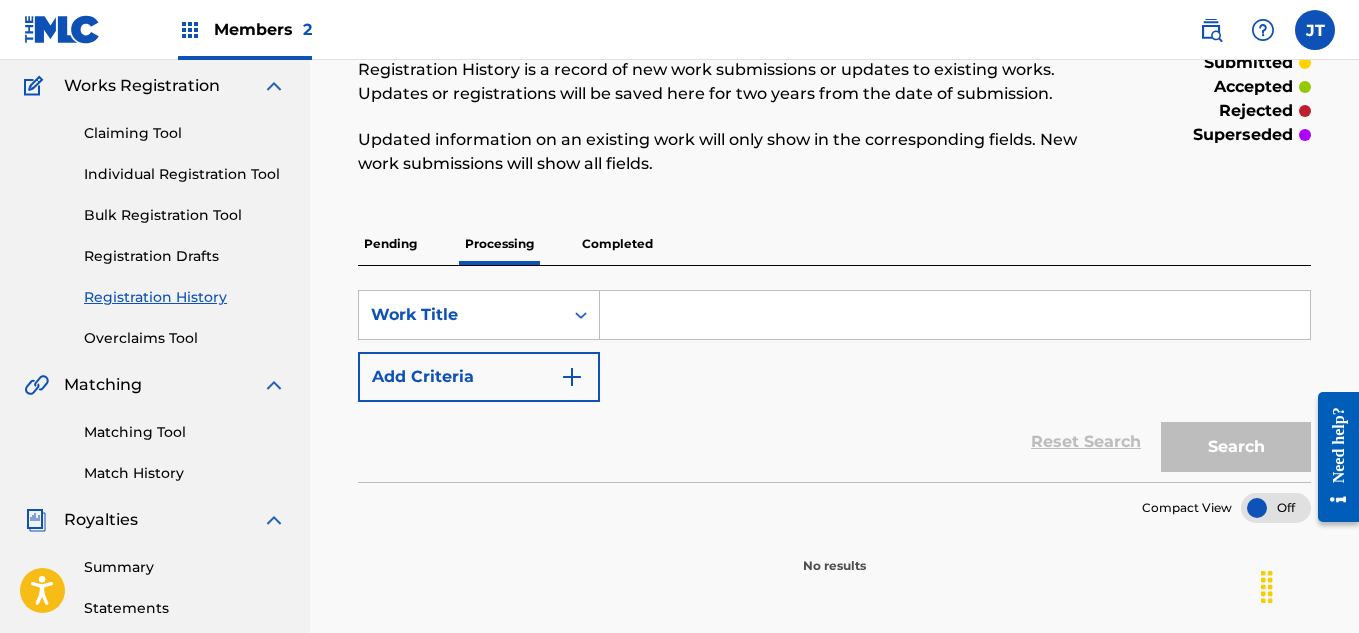 click on "Completed" at bounding box center [617, 244] 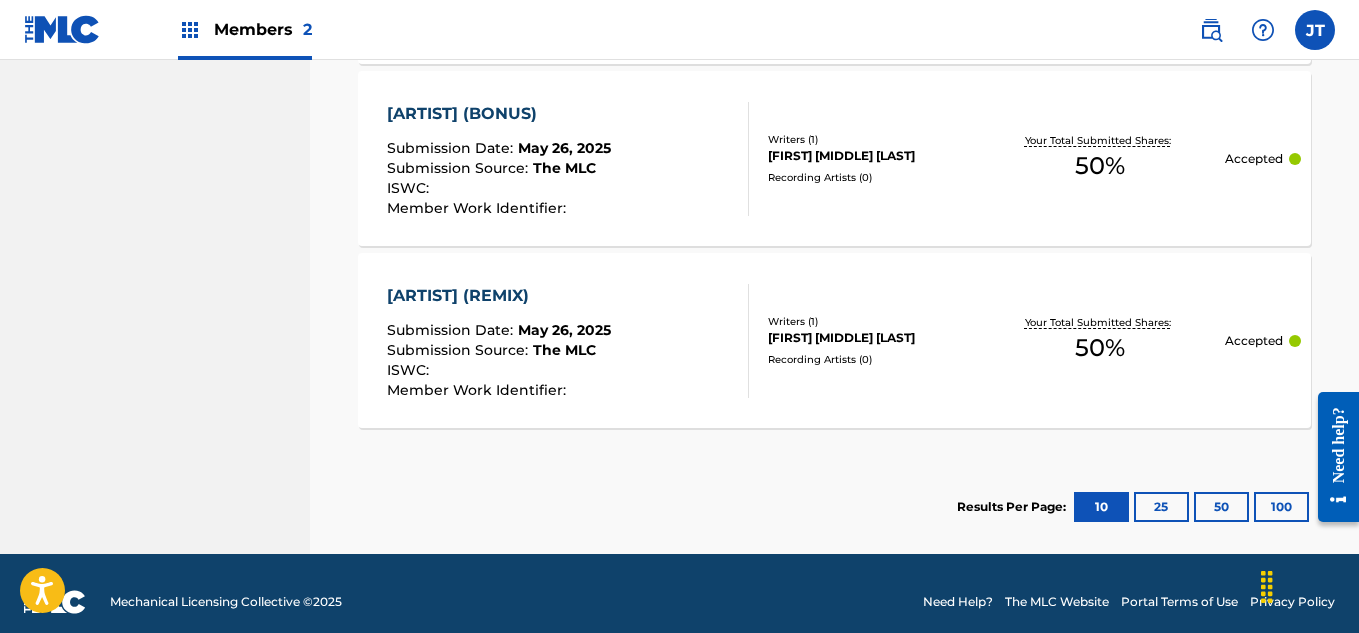 scroll, scrollTop: 0, scrollLeft: 0, axis: both 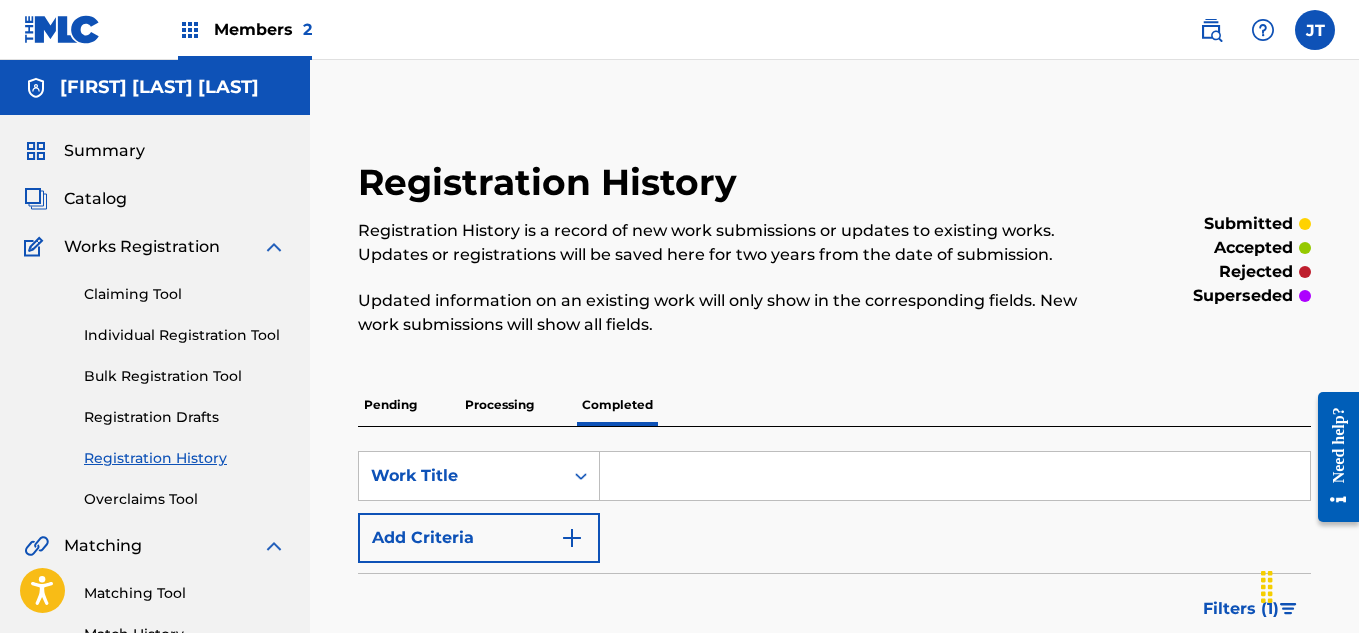 click on "Pending" at bounding box center [390, 405] 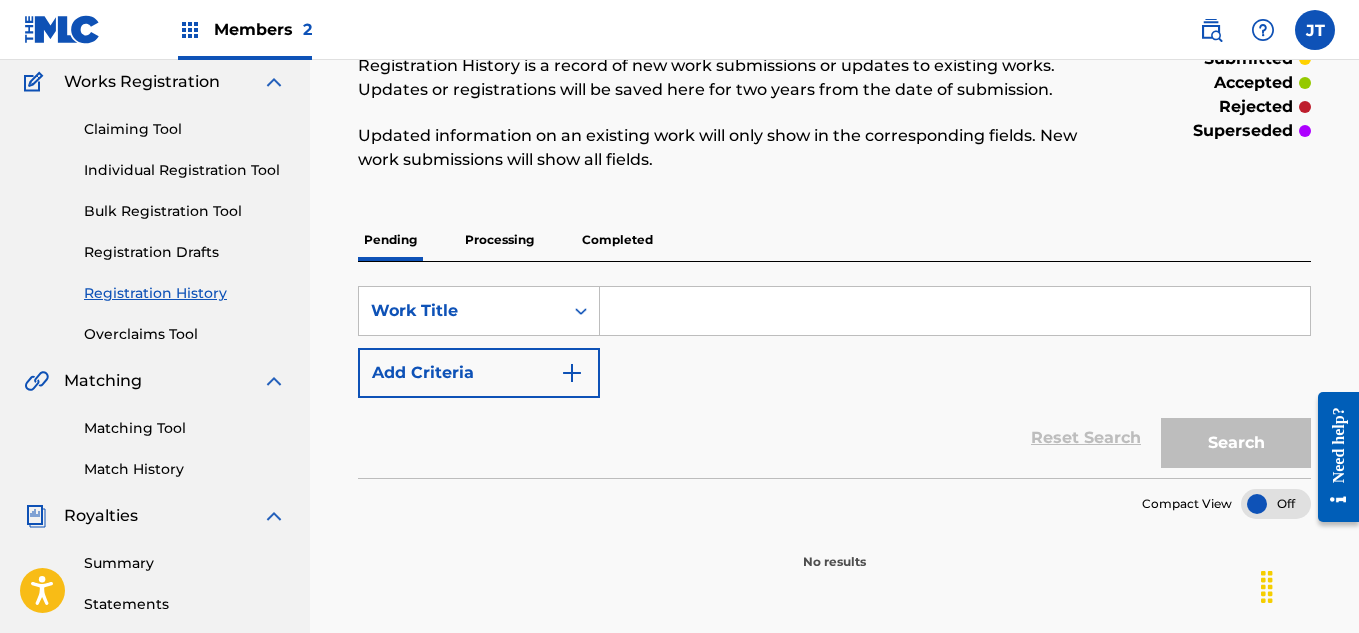 scroll, scrollTop: 166, scrollLeft: 0, axis: vertical 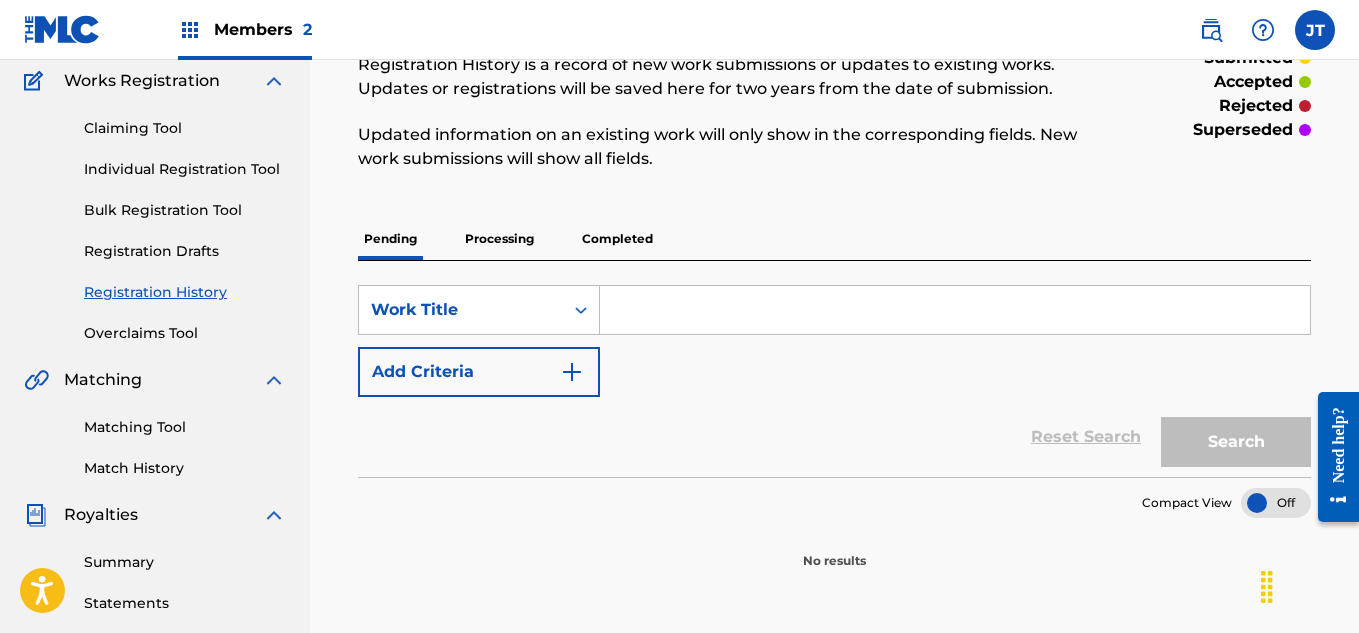 click on "Completed" at bounding box center [617, 239] 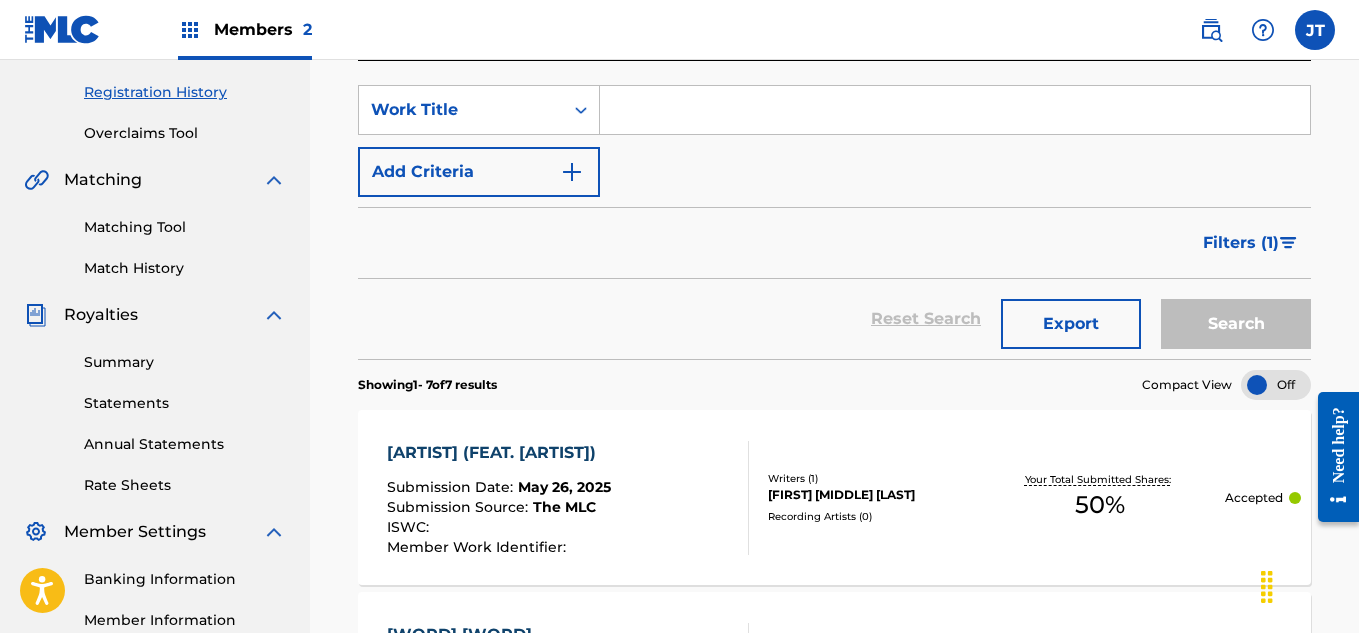 scroll, scrollTop: 367, scrollLeft: 0, axis: vertical 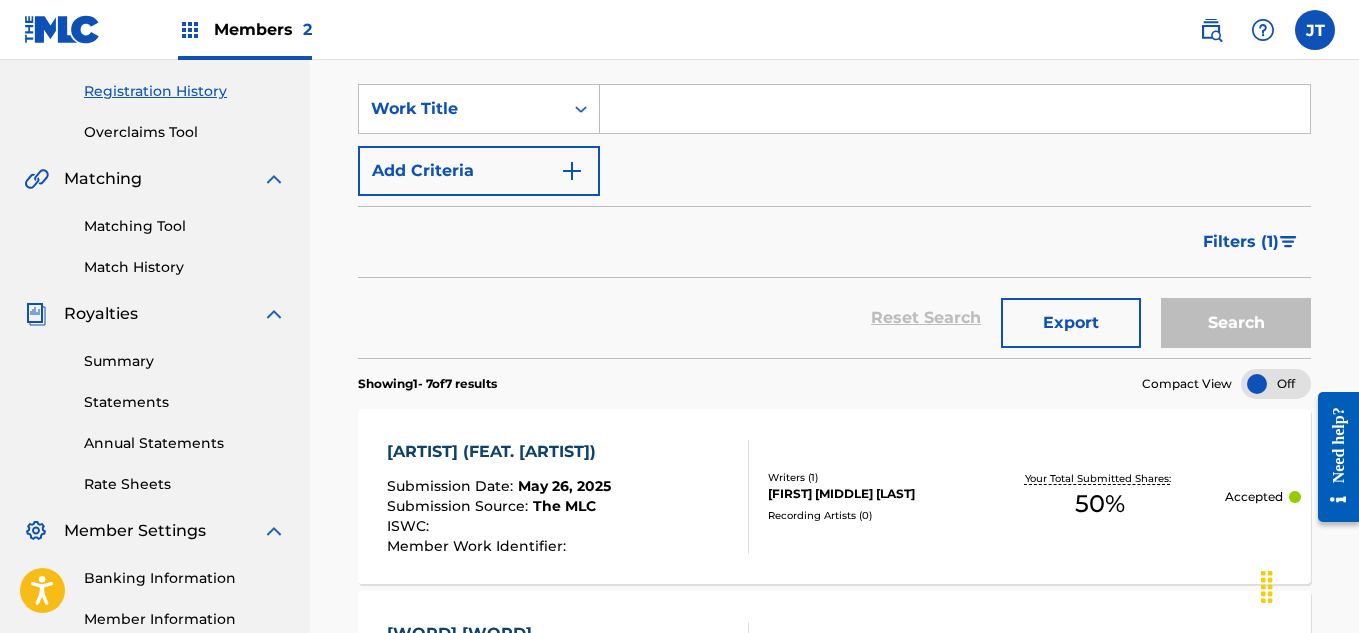 click on "Statements" at bounding box center (185, 402) 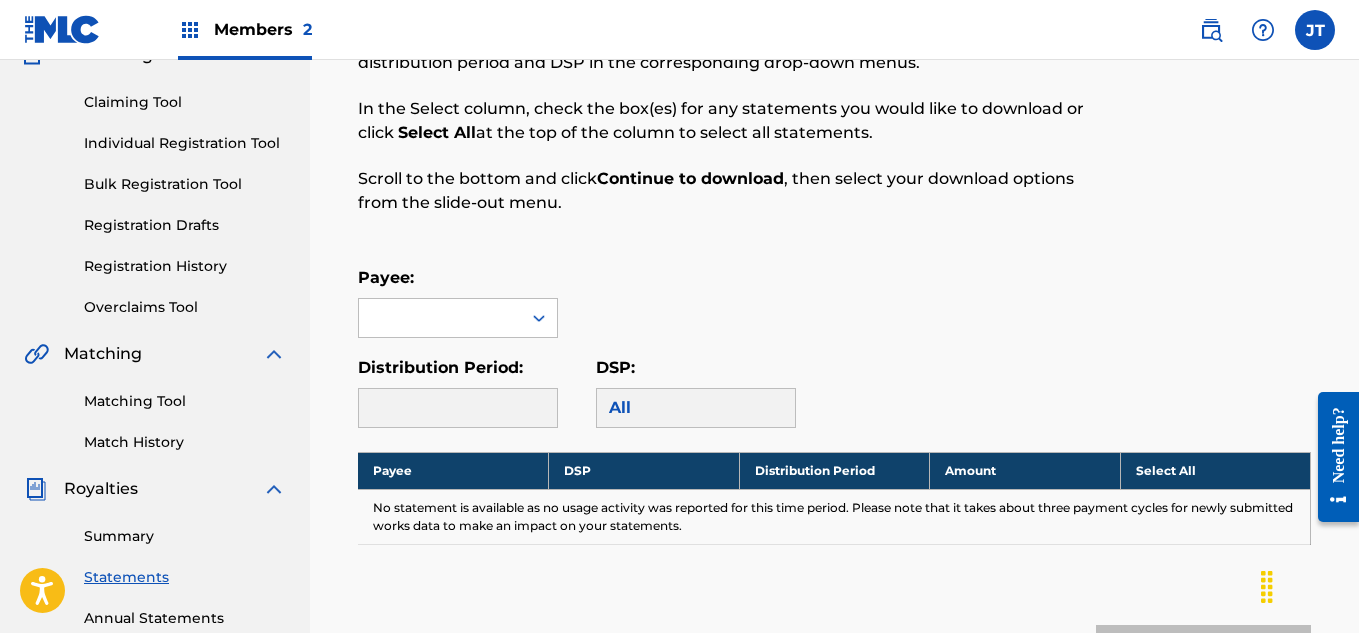 scroll, scrollTop: 186, scrollLeft: 0, axis: vertical 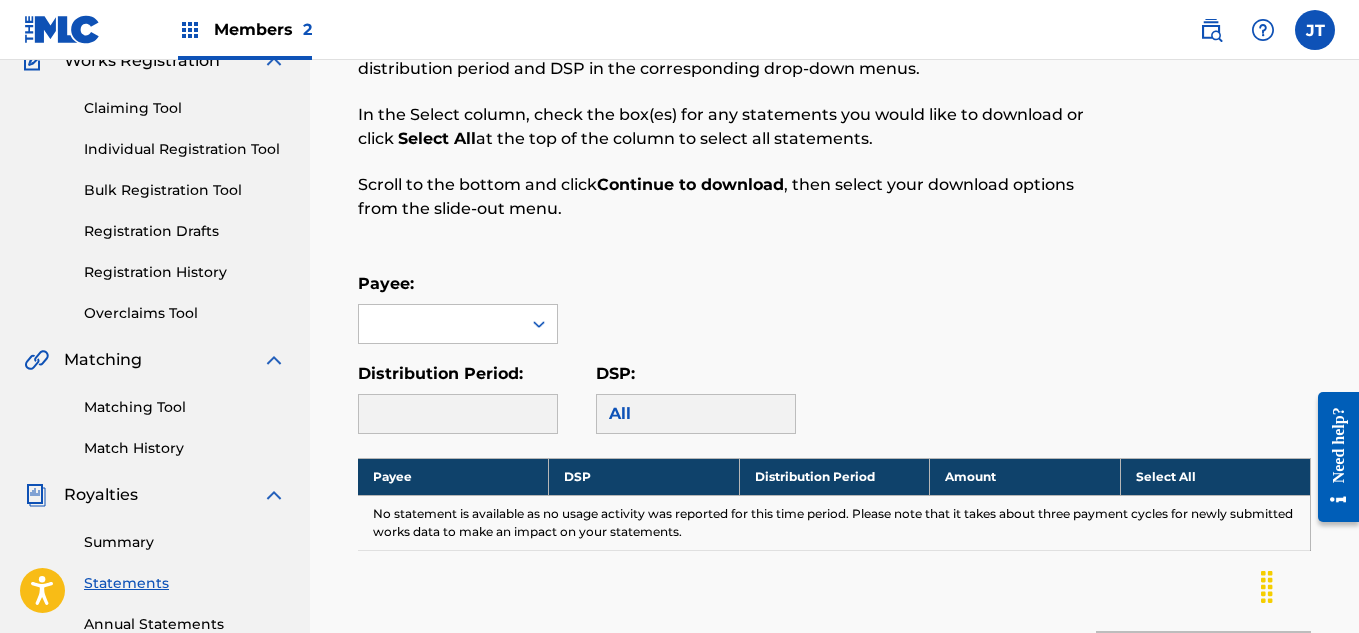 click at bounding box center (458, 414) 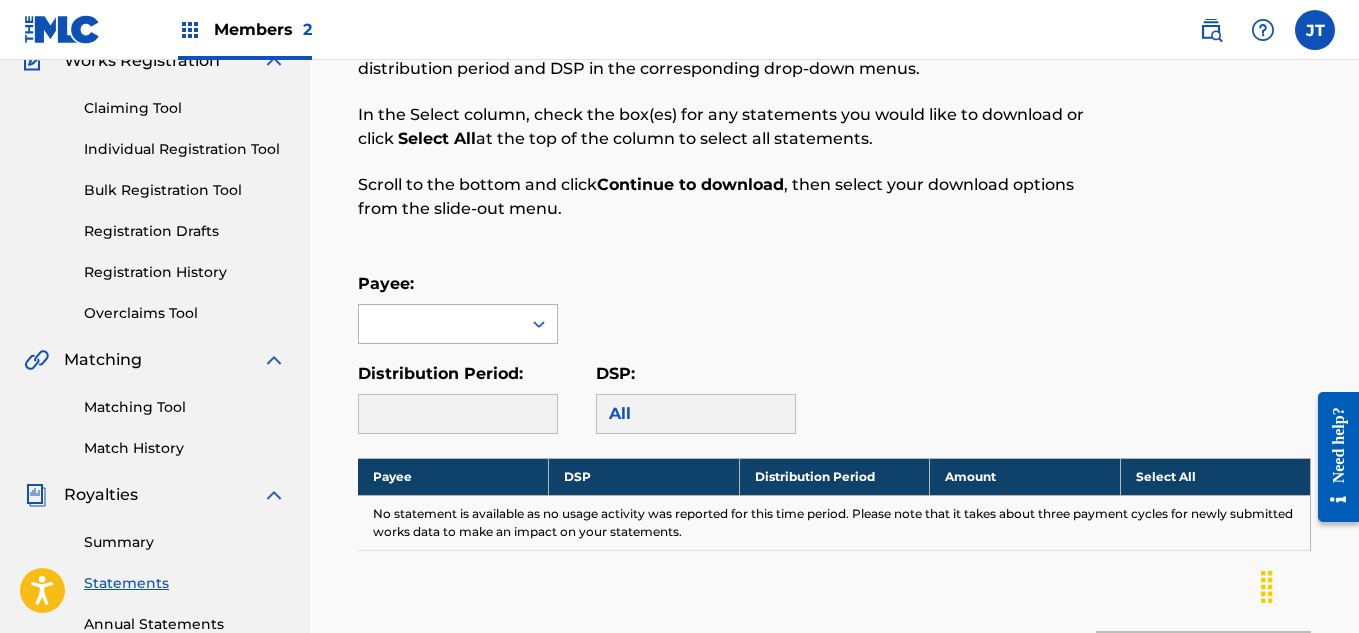 click at bounding box center [539, 324] 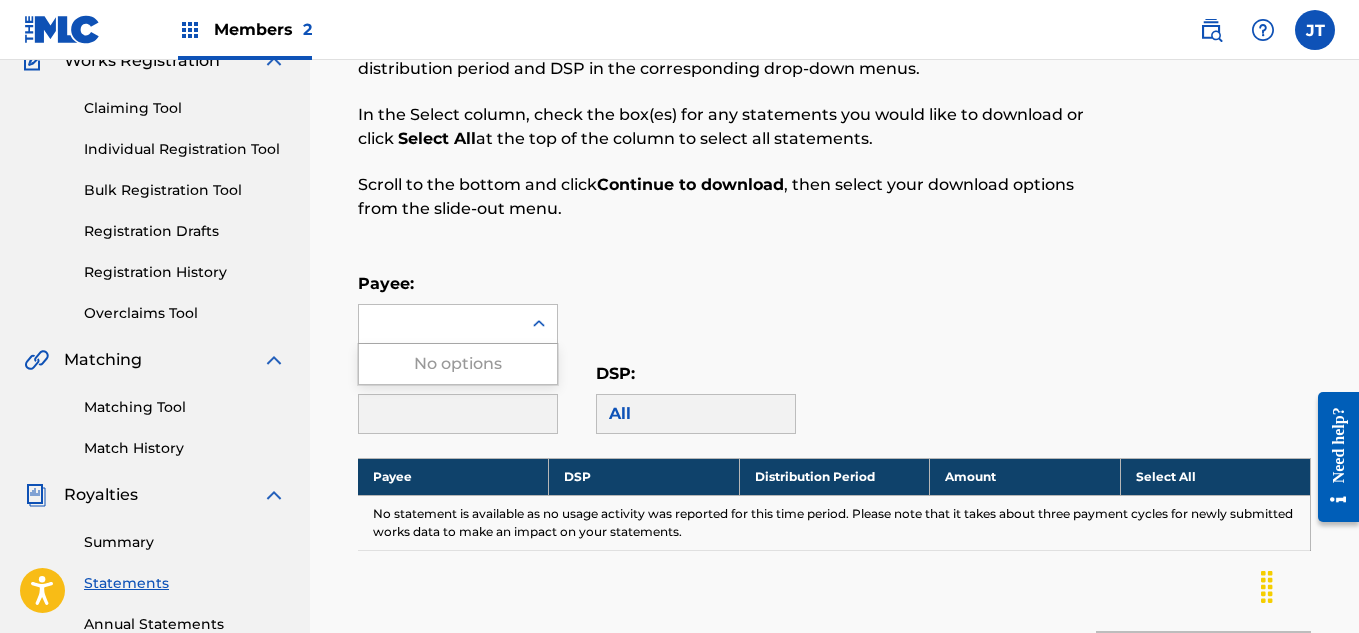click on "Summary" at bounding box center [185, 542] 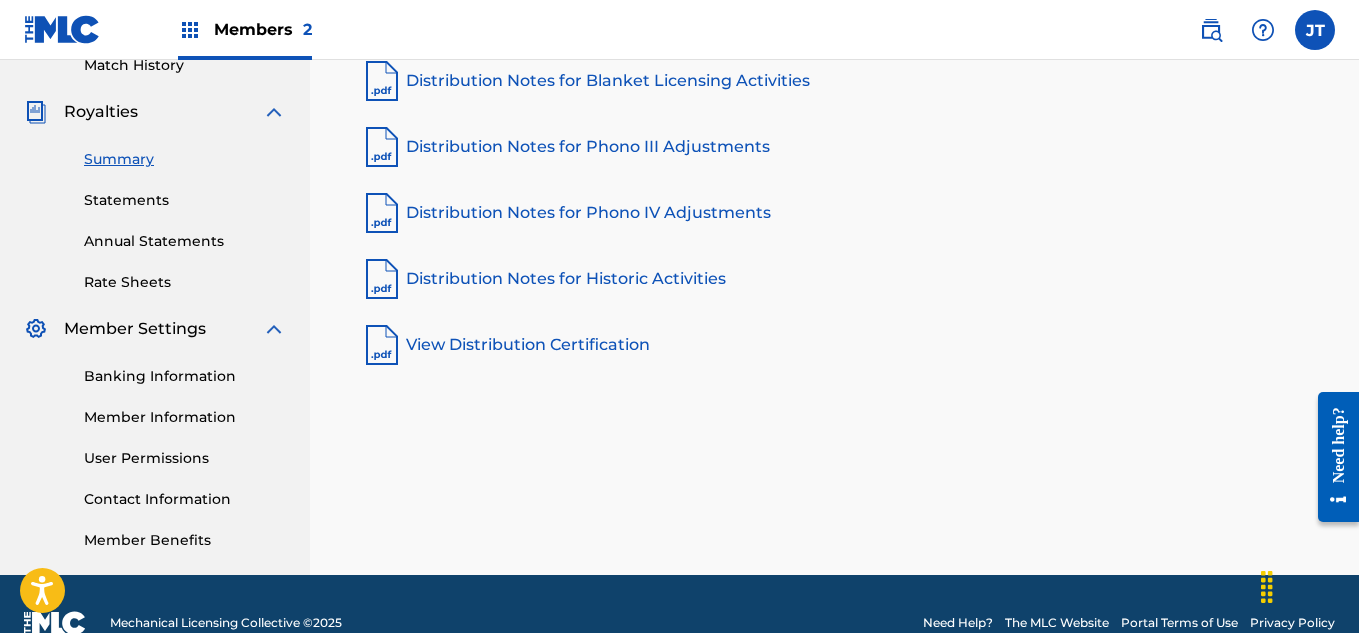 scroll, scrollTop: 572, scrollLeft: 0, axis: vertical 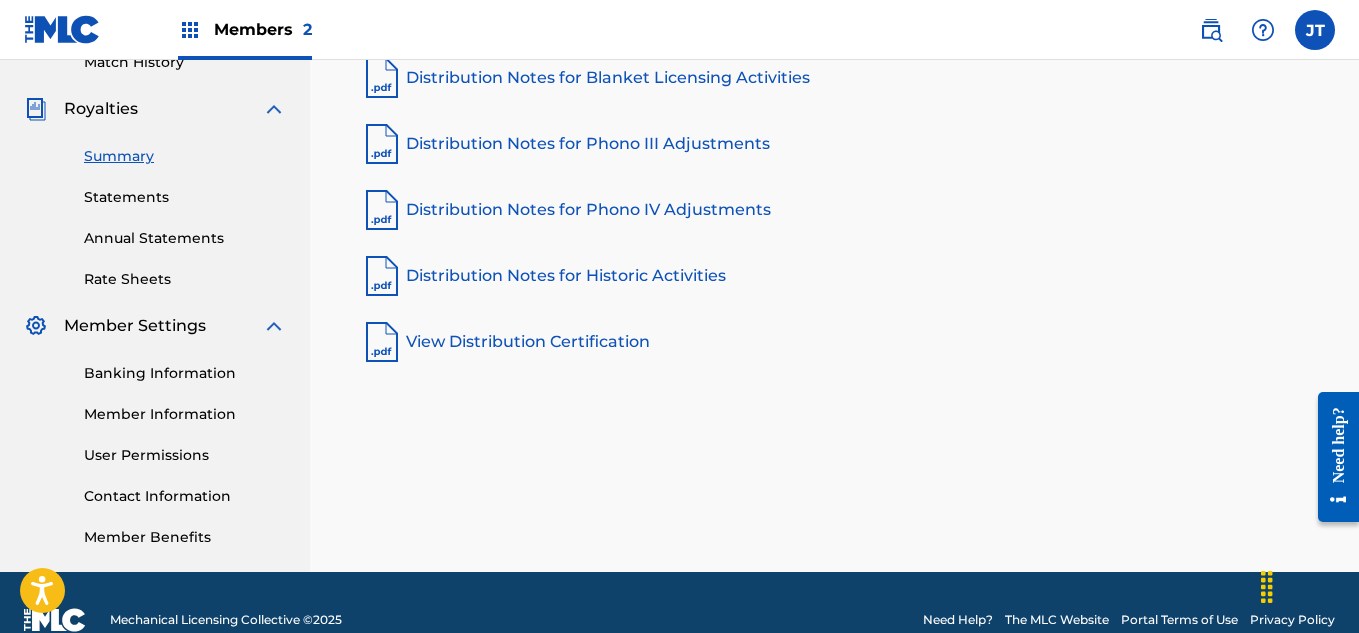 click on "Distribution Notes for Historic Activities" at bounding box center (834, 276) 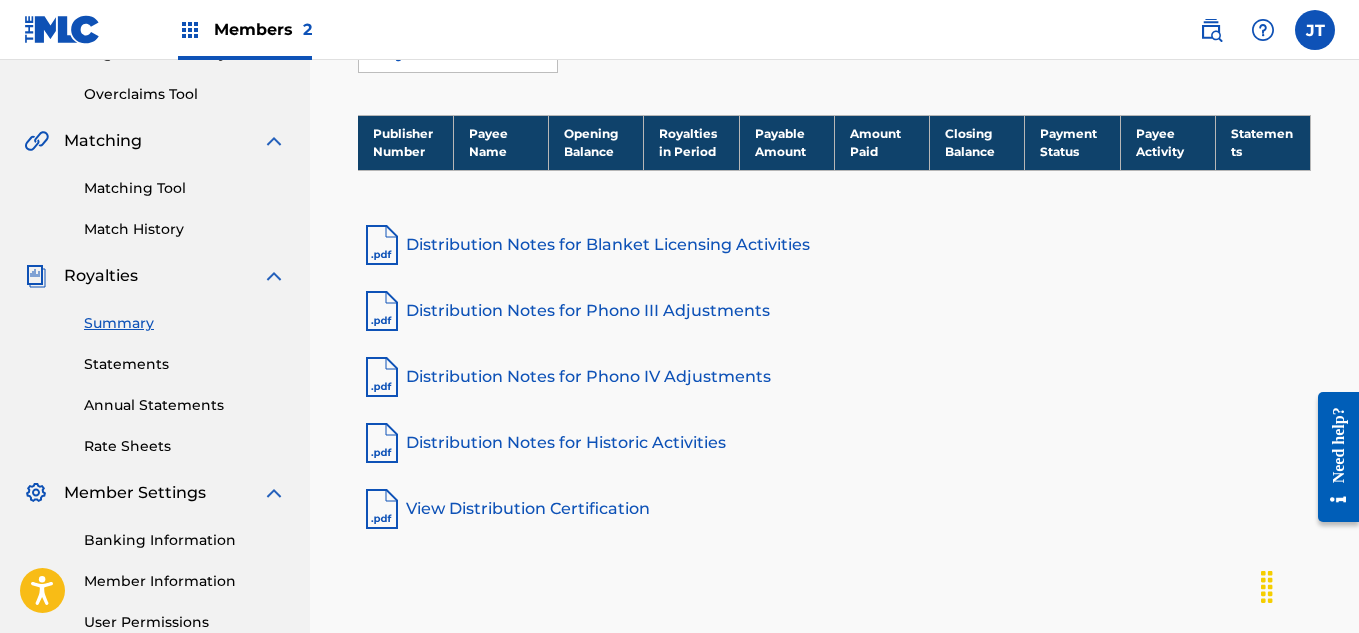 scroll, scrollTop: 407, scrollLeft: 0, axis: vertical 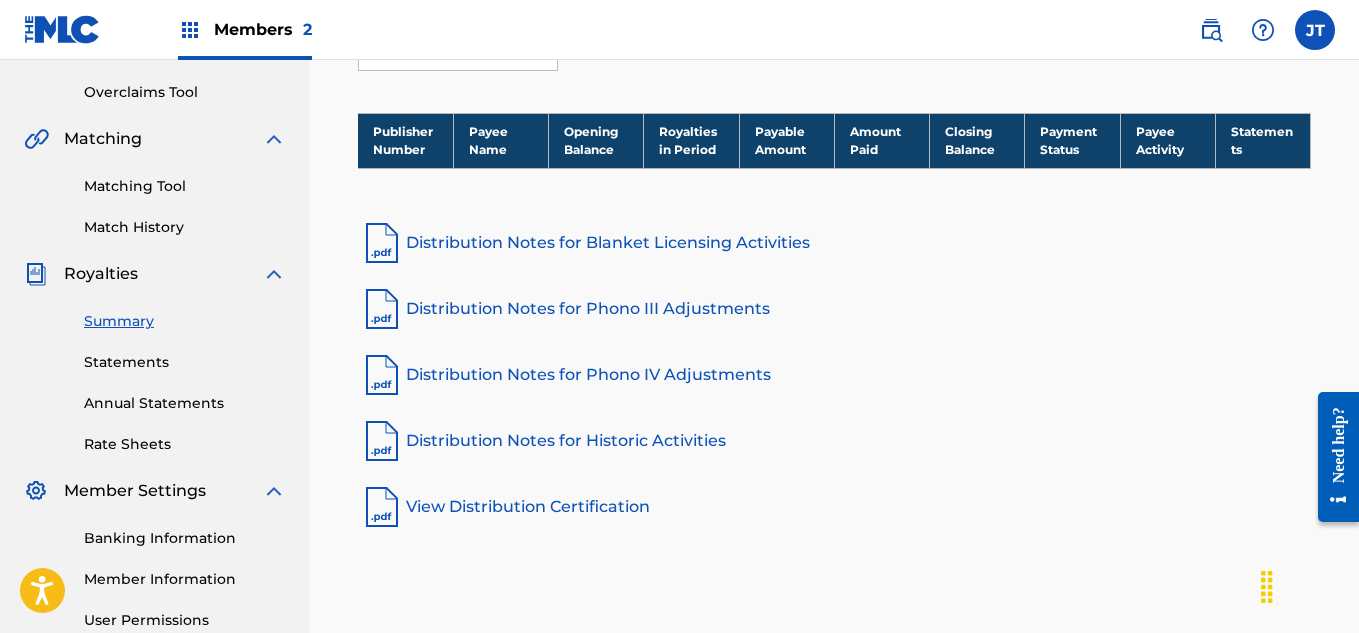 click on "Rate Sheets" at bounding box center [185, 444] 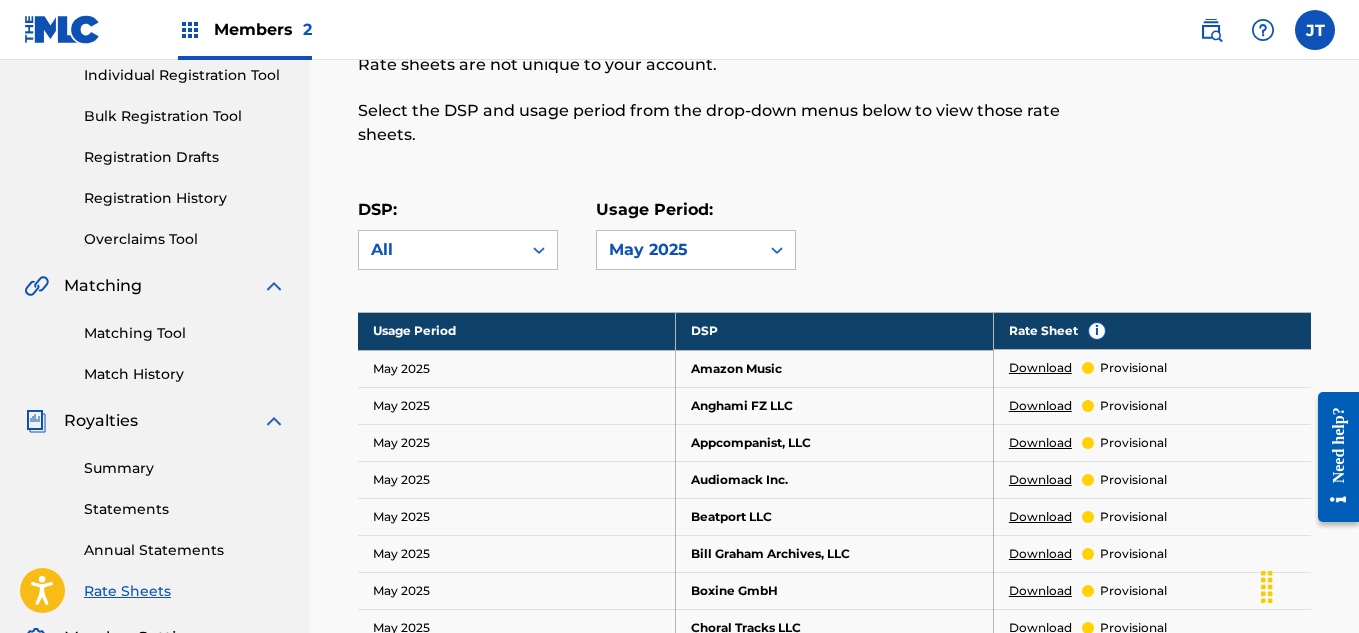 scroll, scrollTop: 261, scrollLeft: 0, axis: vertical 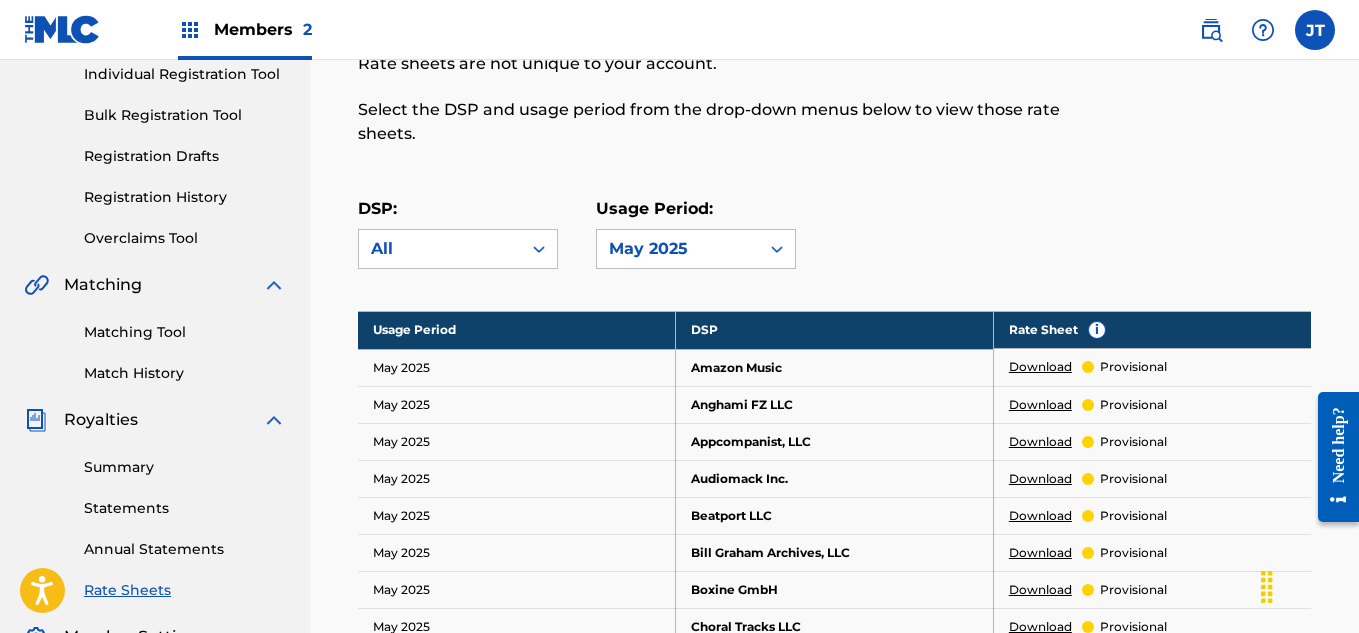 click on "Summary" at bounding box center [185, 467] 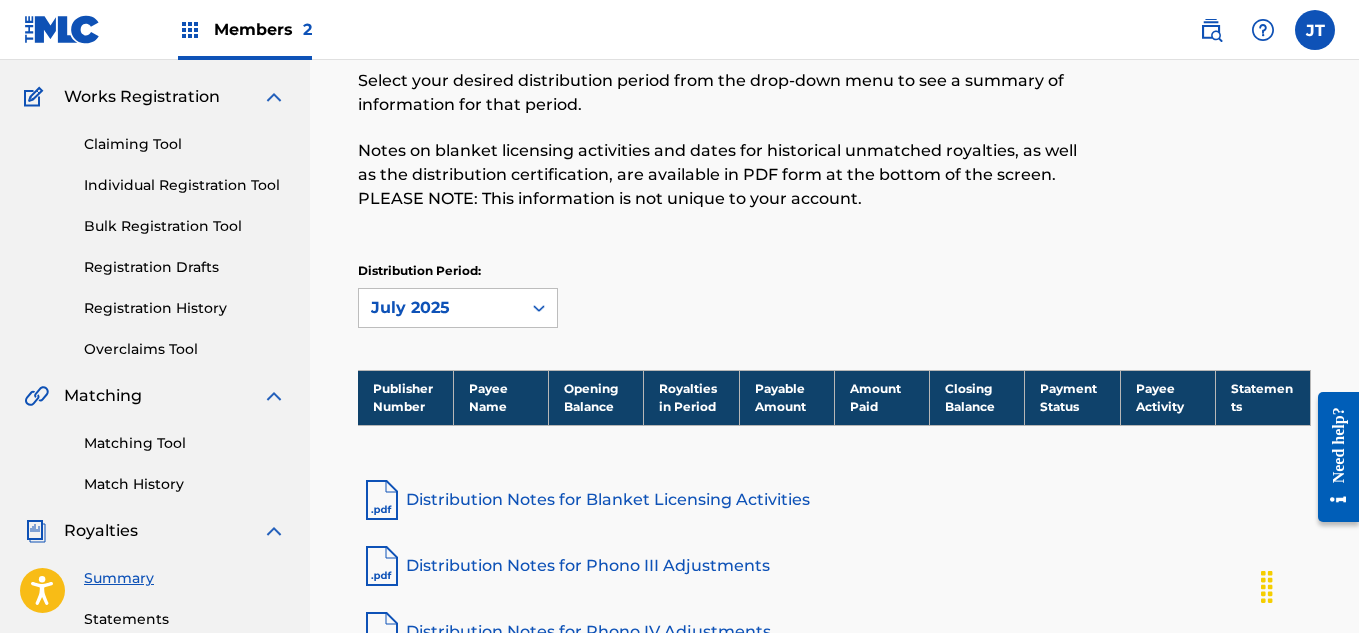 scroll, scrollTop: 155, scrollLeft: 0, axis: vertical 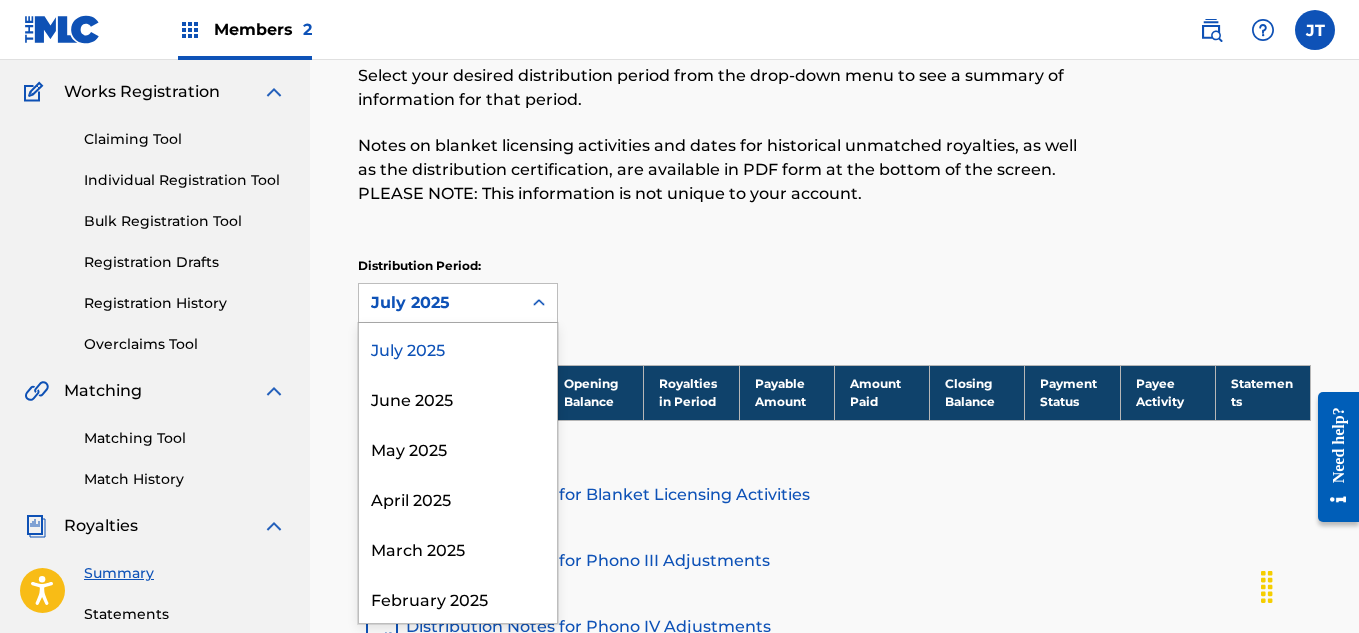 click on "July 2025" at bounding box center [440, 303] 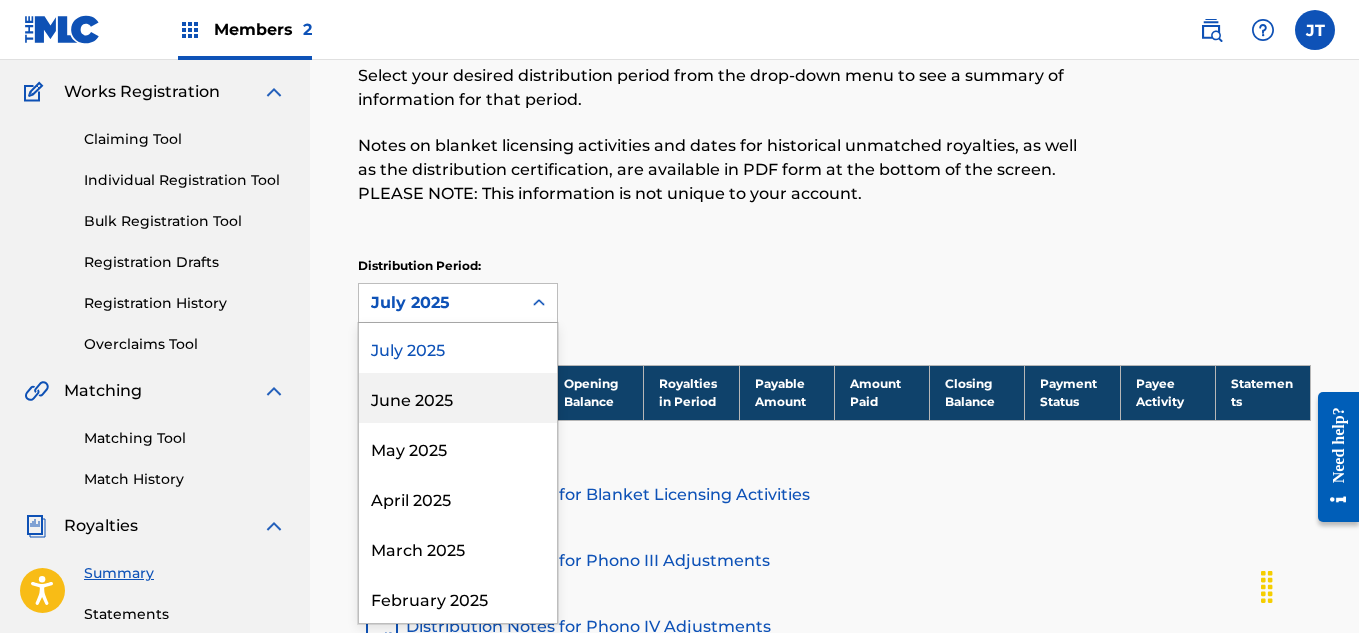 click on "June 2025" at bounding box center [458, 398] 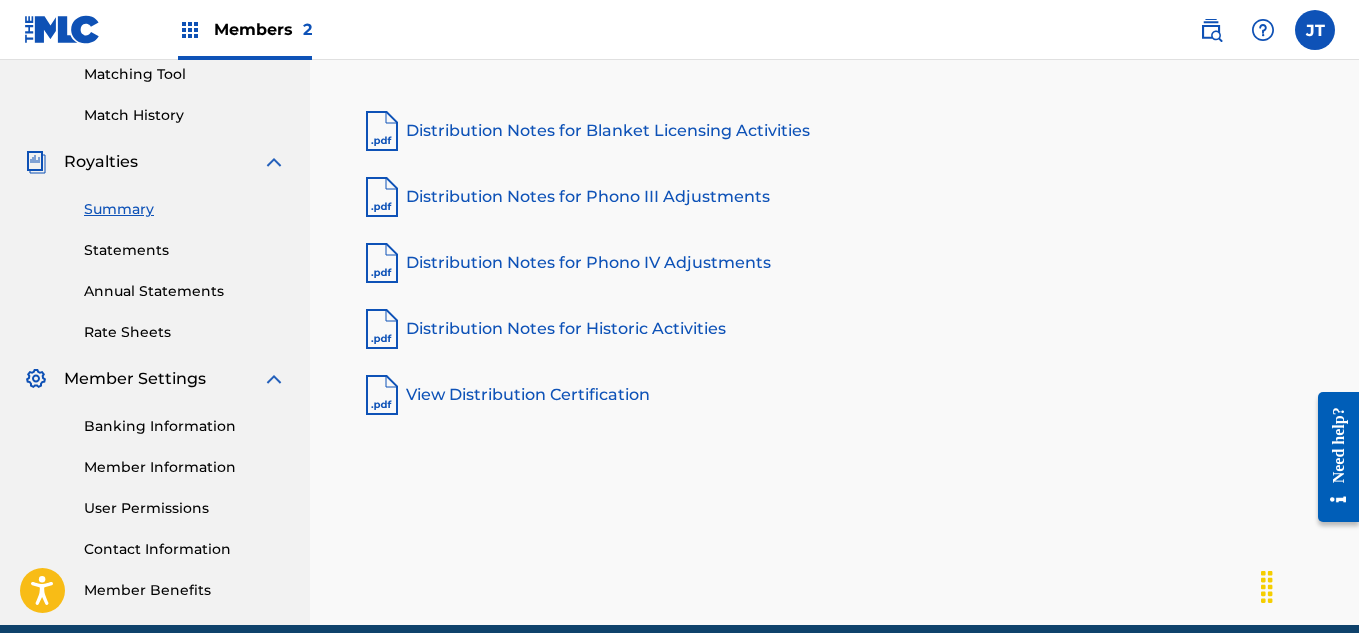 scroll, scrollTop: 521, scrollLeft: 0, axis: vertical 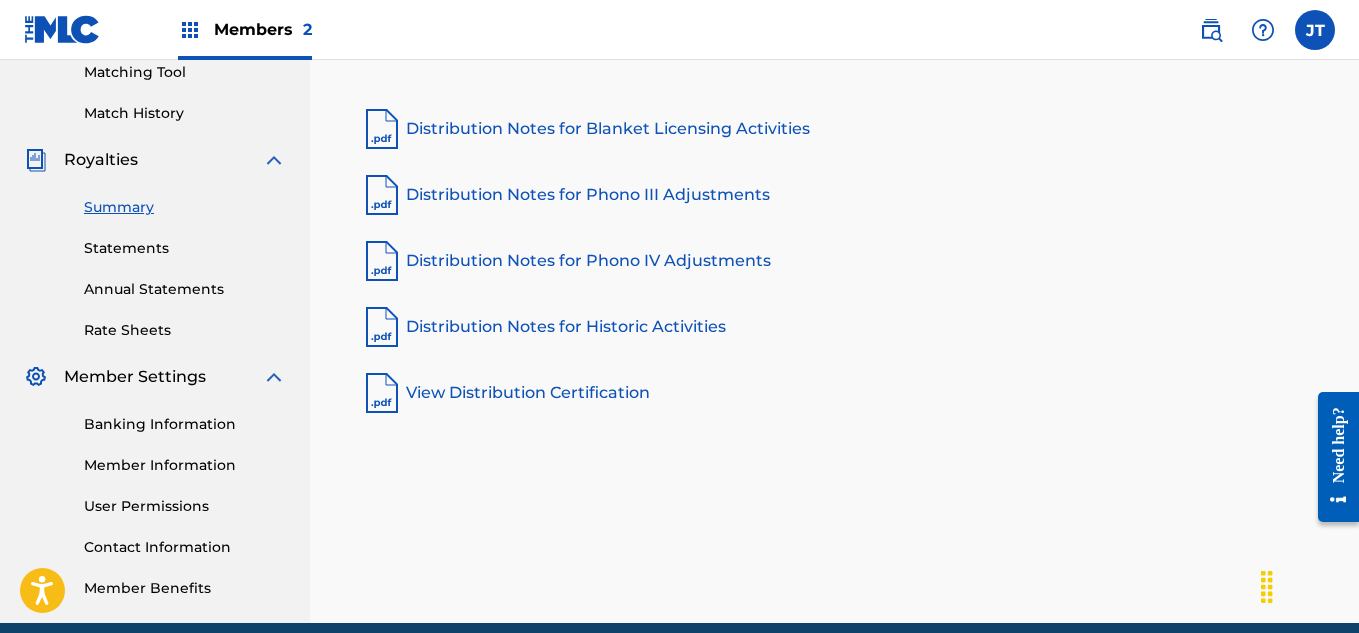 click on "Banking Information" at bounding box center [185, 424] 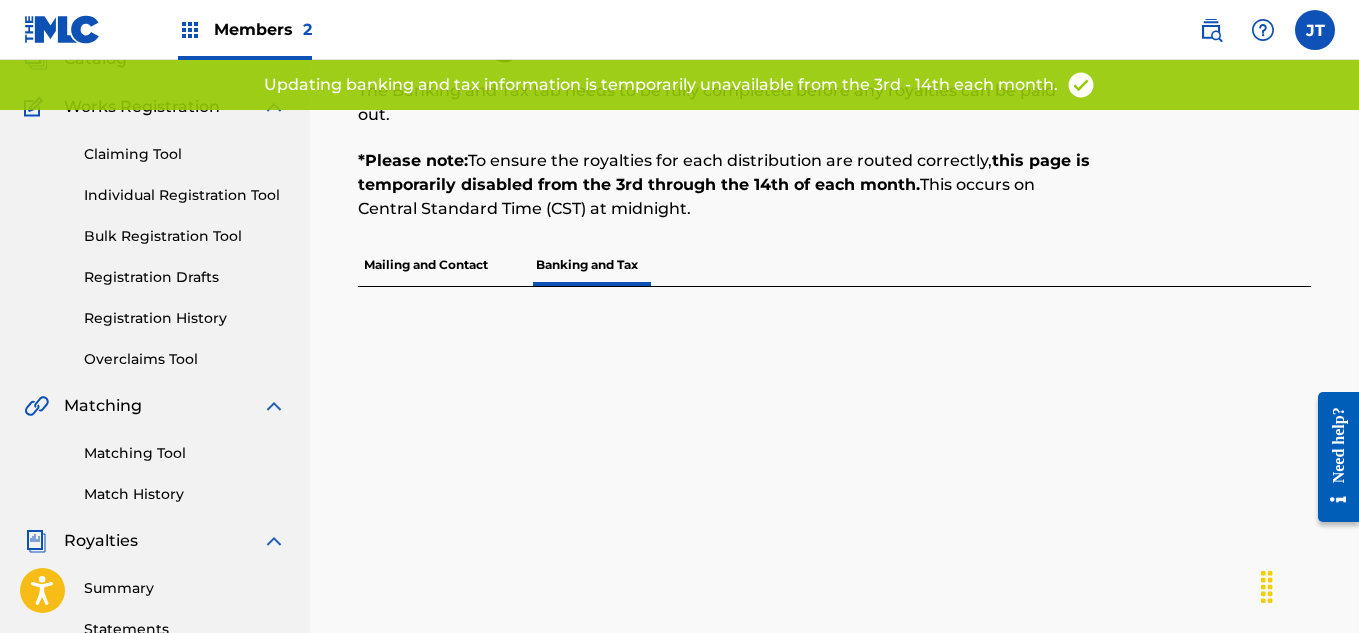 scroll, scrollTop: 141, scrollLeft: 0, axis: vertical 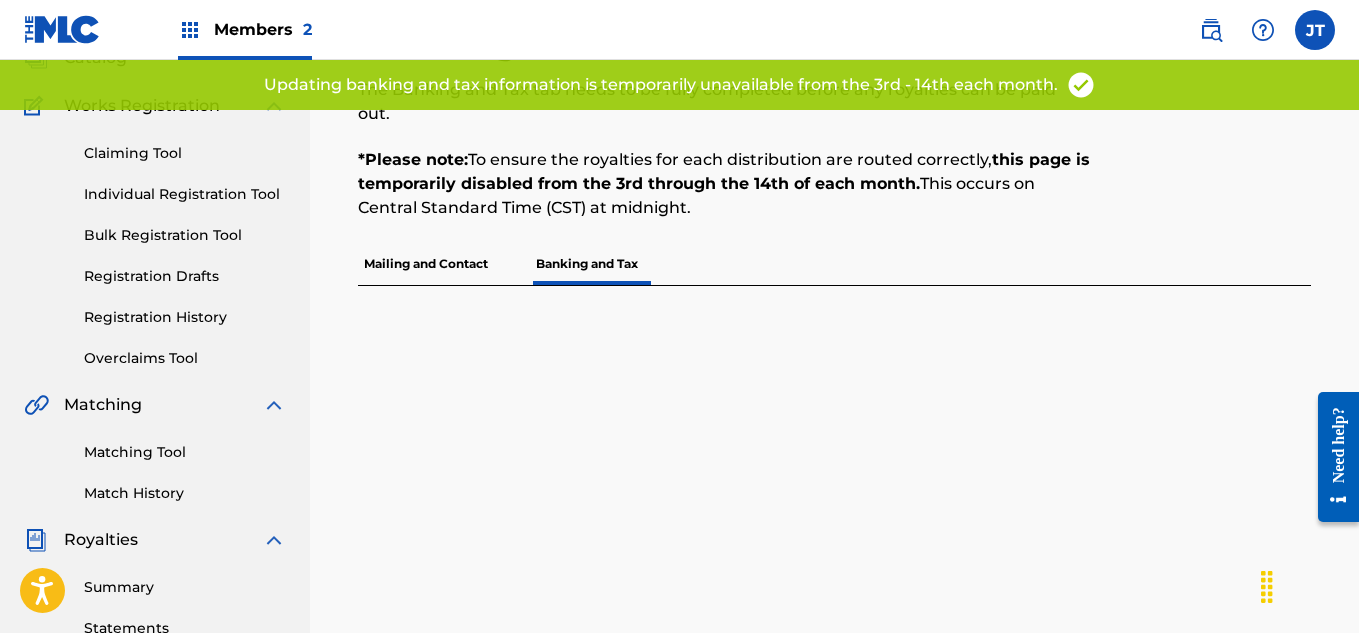 click on "Mailing and Contact" at bounding box center [426, 264] 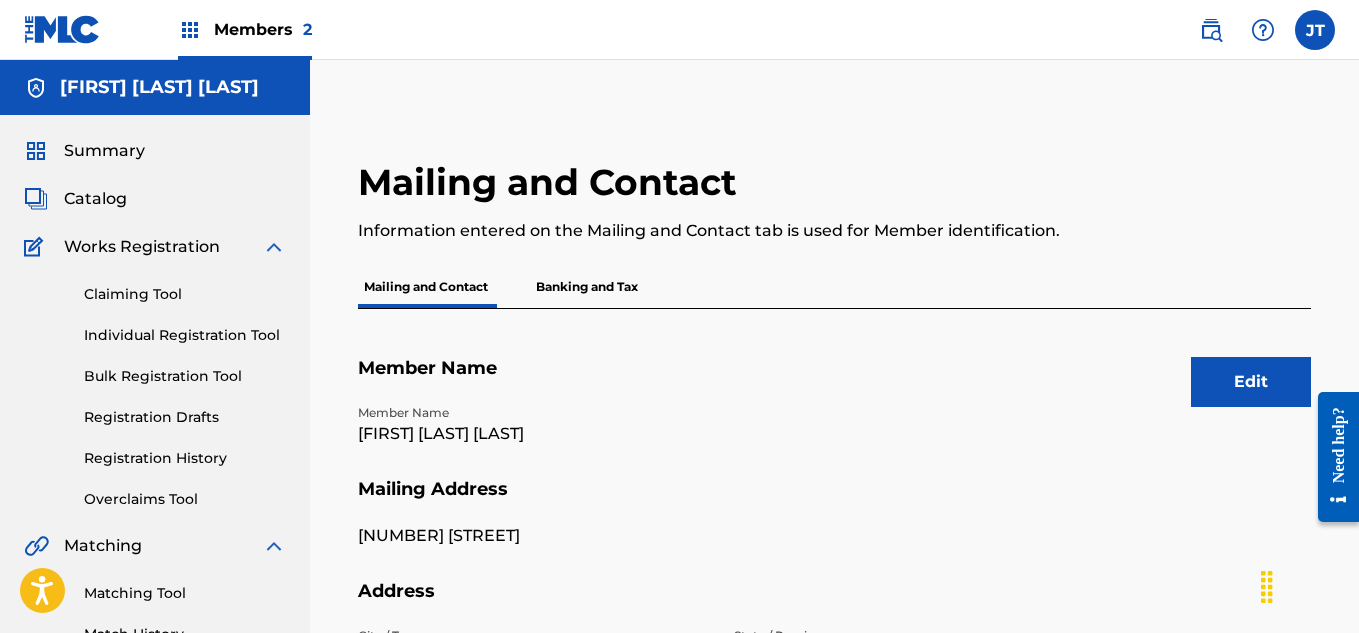click on "Banking and Tax" at bounding box center [587, 287] 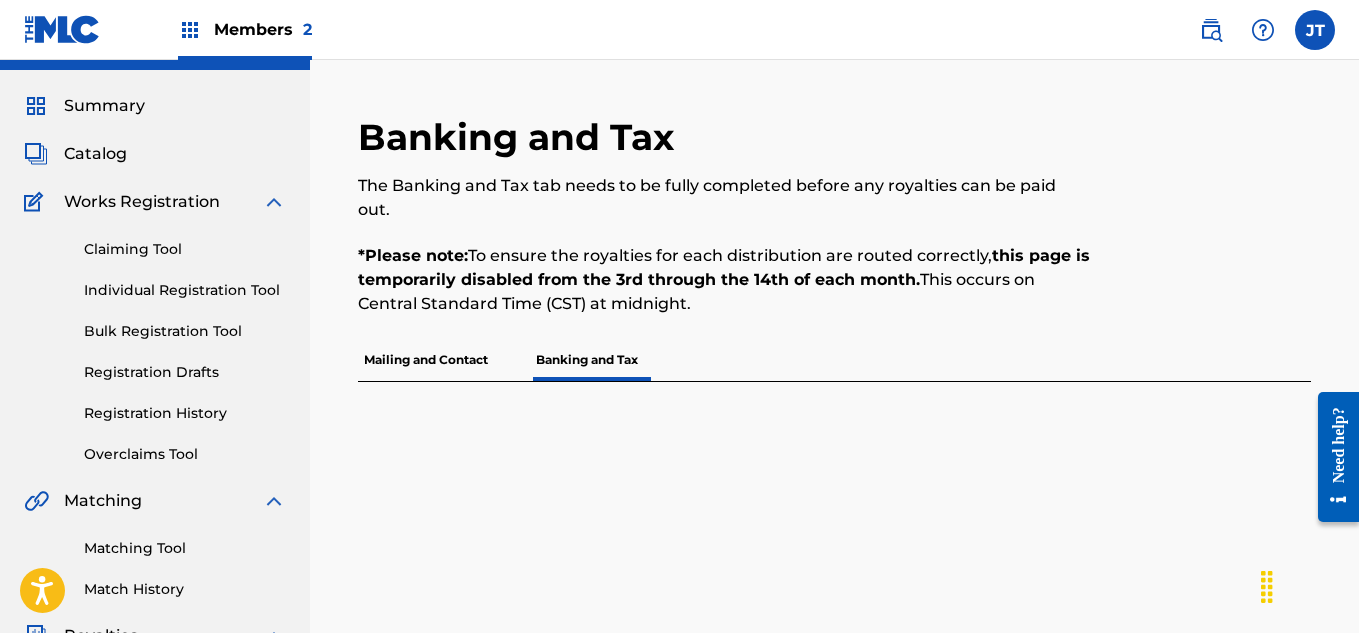 scroll, scrollTop: 50, scrollLeft: 0, axis: vertical 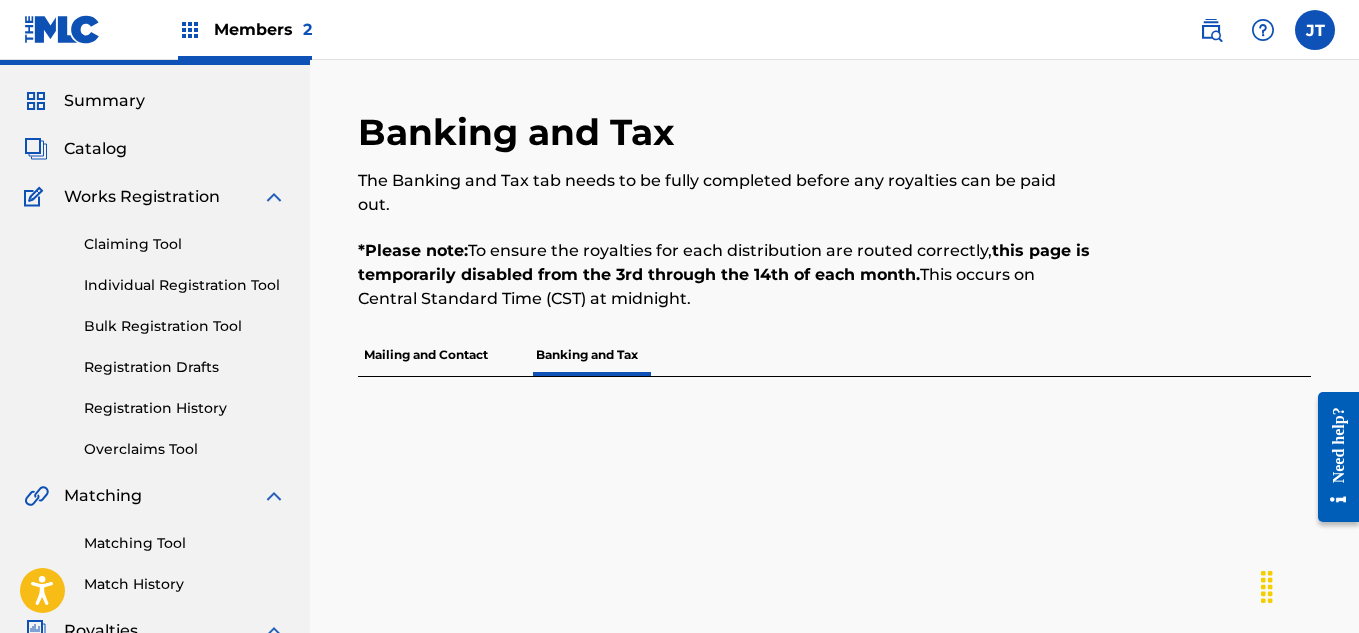 click on "Registration Drafts" at bounding box center (185, 367) 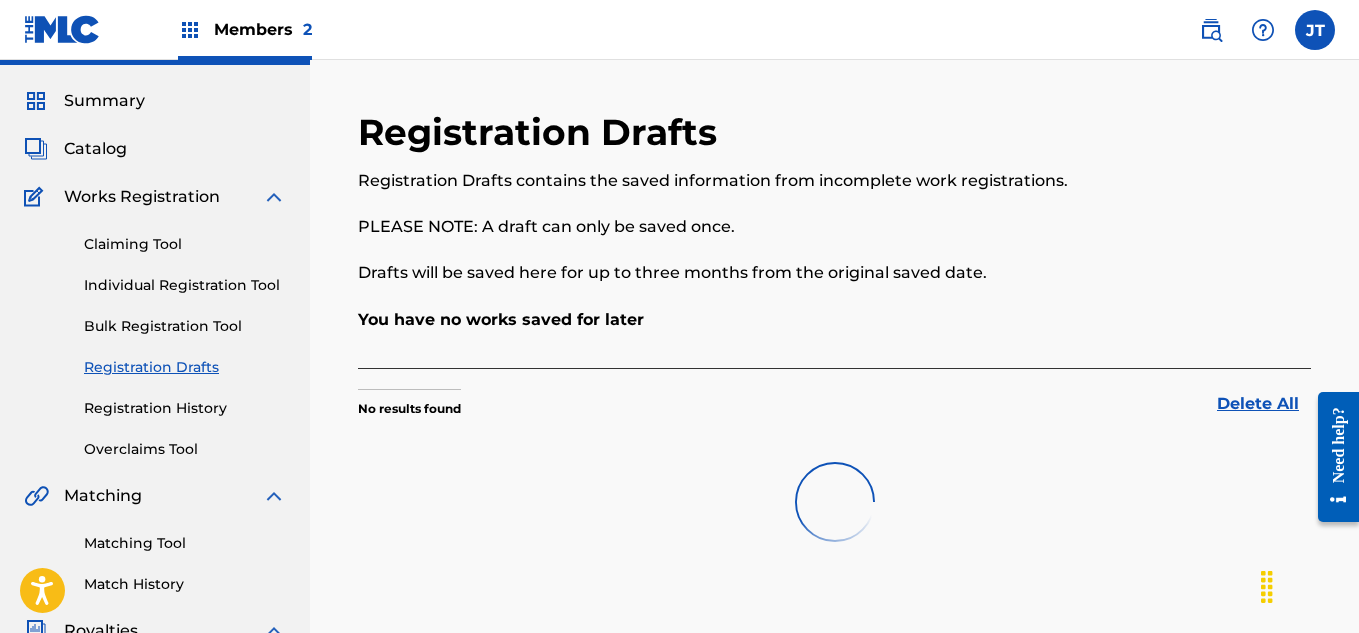scroll, scrollTop: 0, scrollLeft: 0, axis: both 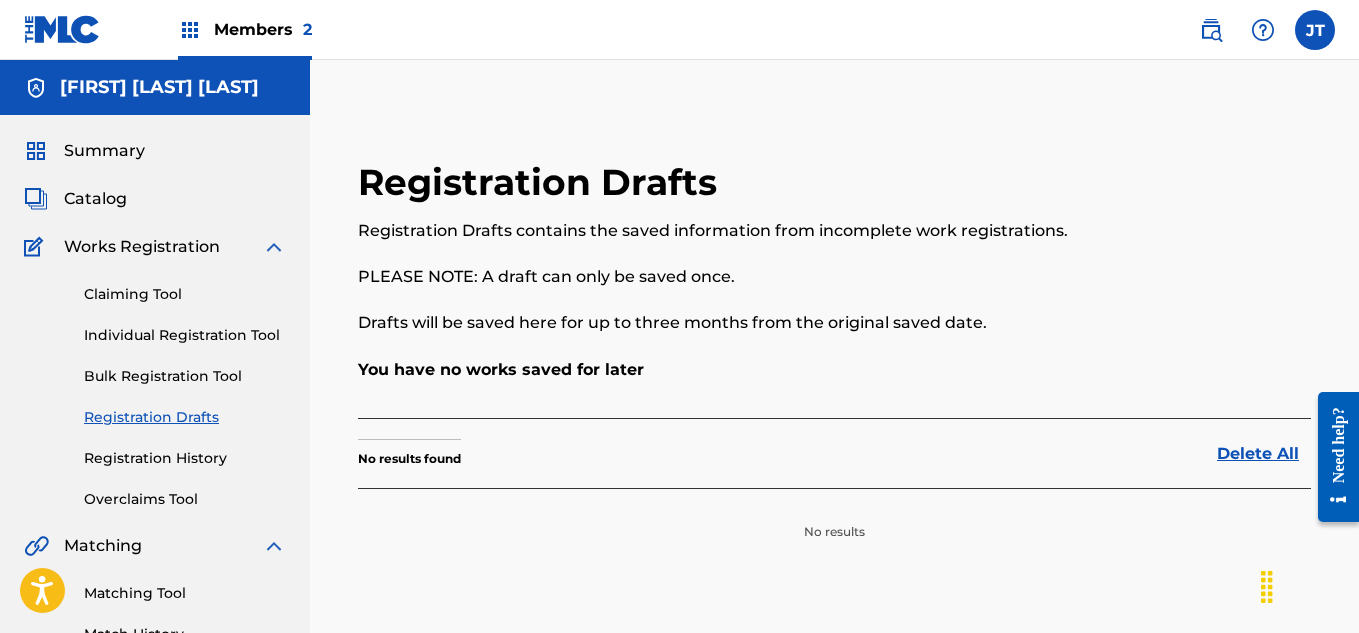 click on "Individual Registration Tool" at bounding box center [185, 335] 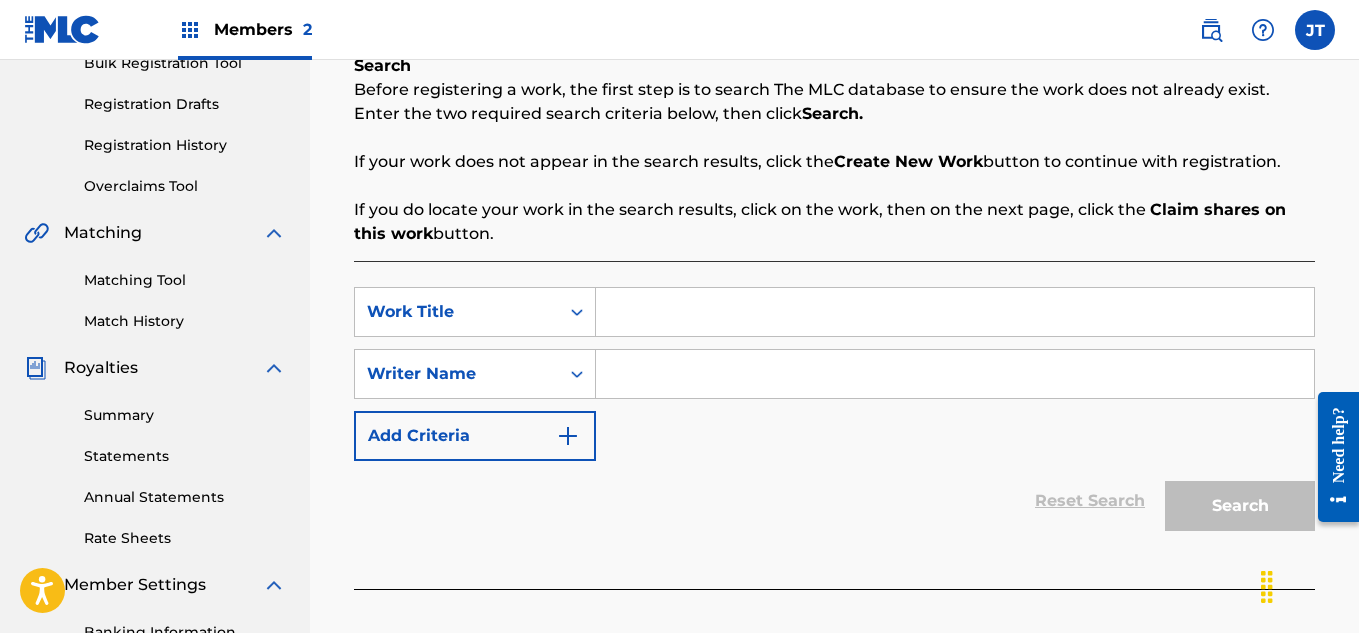 scroll, scrollTop: 317, scrollLeft: 0, axis: vertical 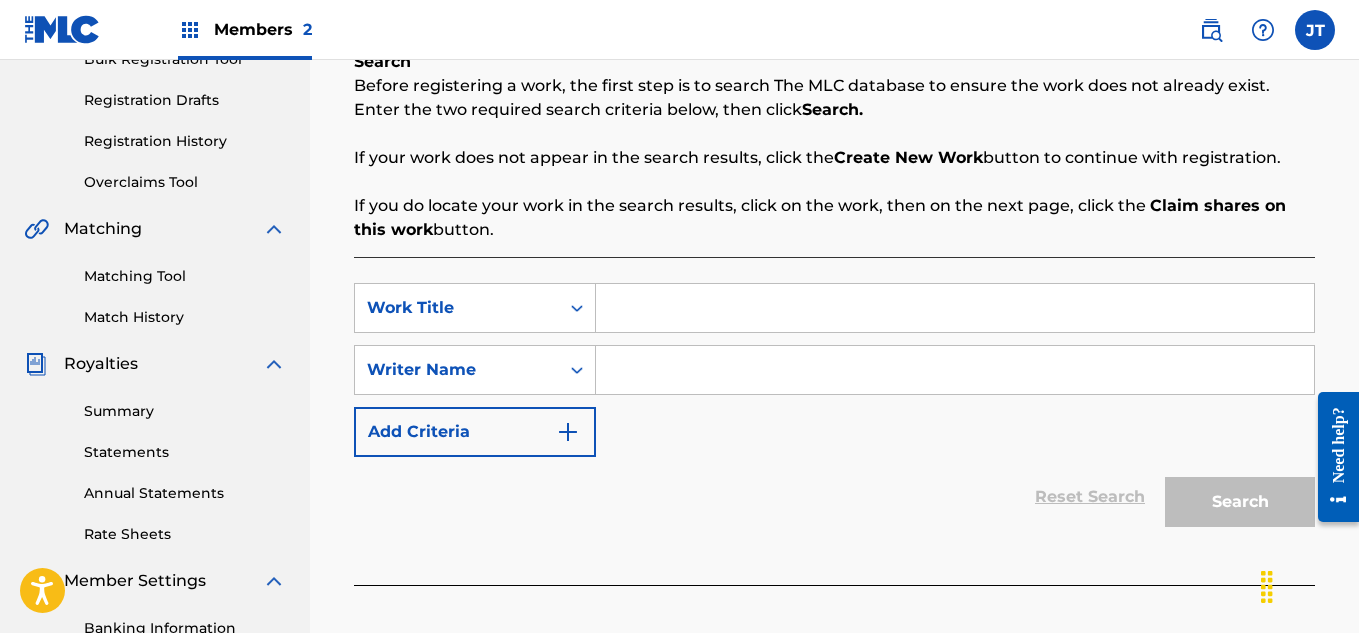 click on "Matching Tool" at bounding box center (185, 276) 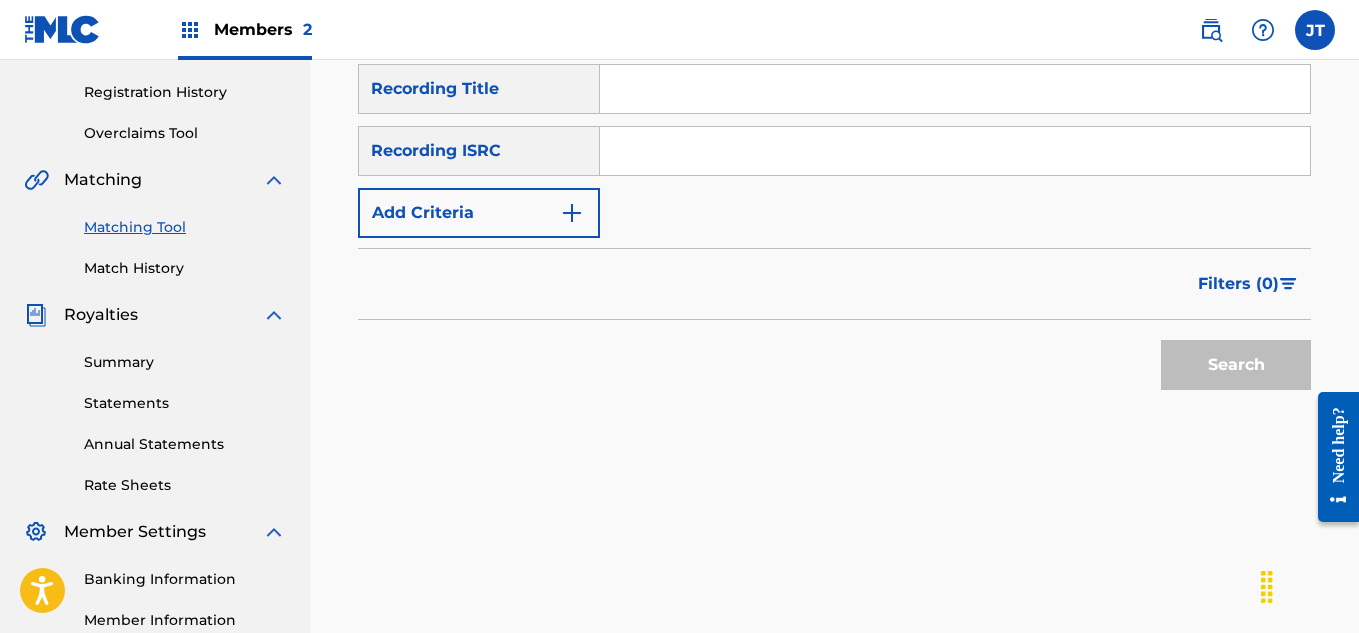 scroll, scrollTop: 369, scrollLeft: 0, axis: vertical 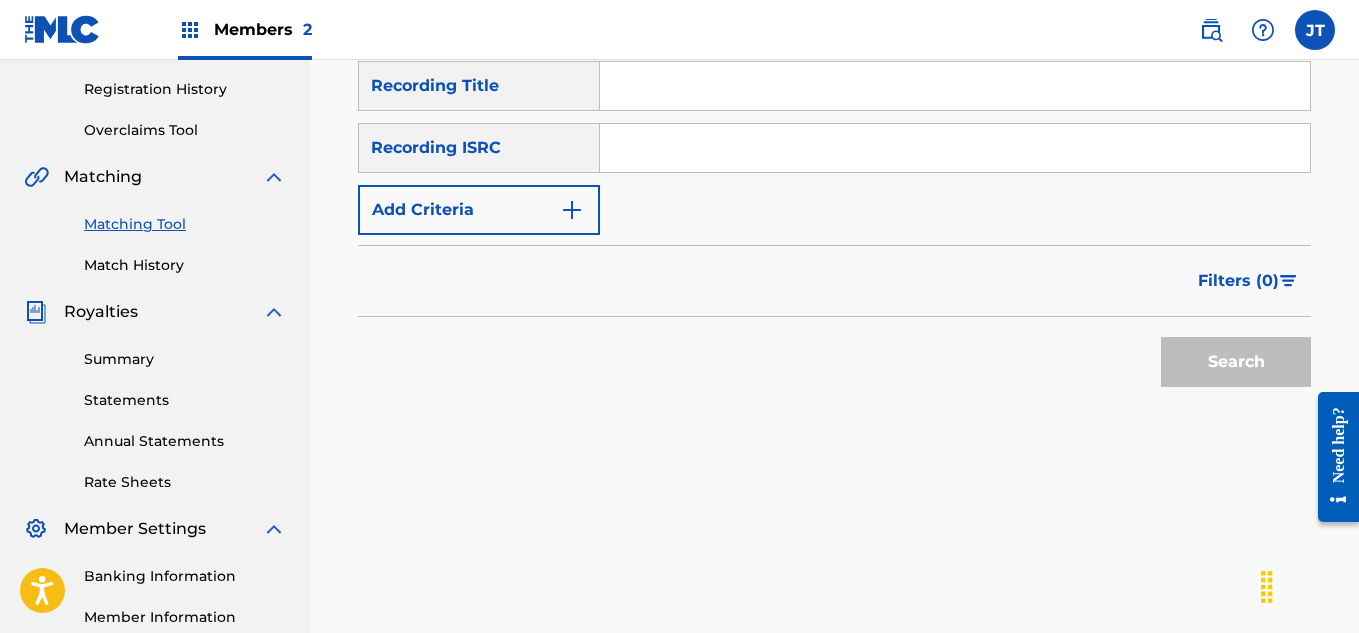 click on "Summary" at bounding box center (185, 359) 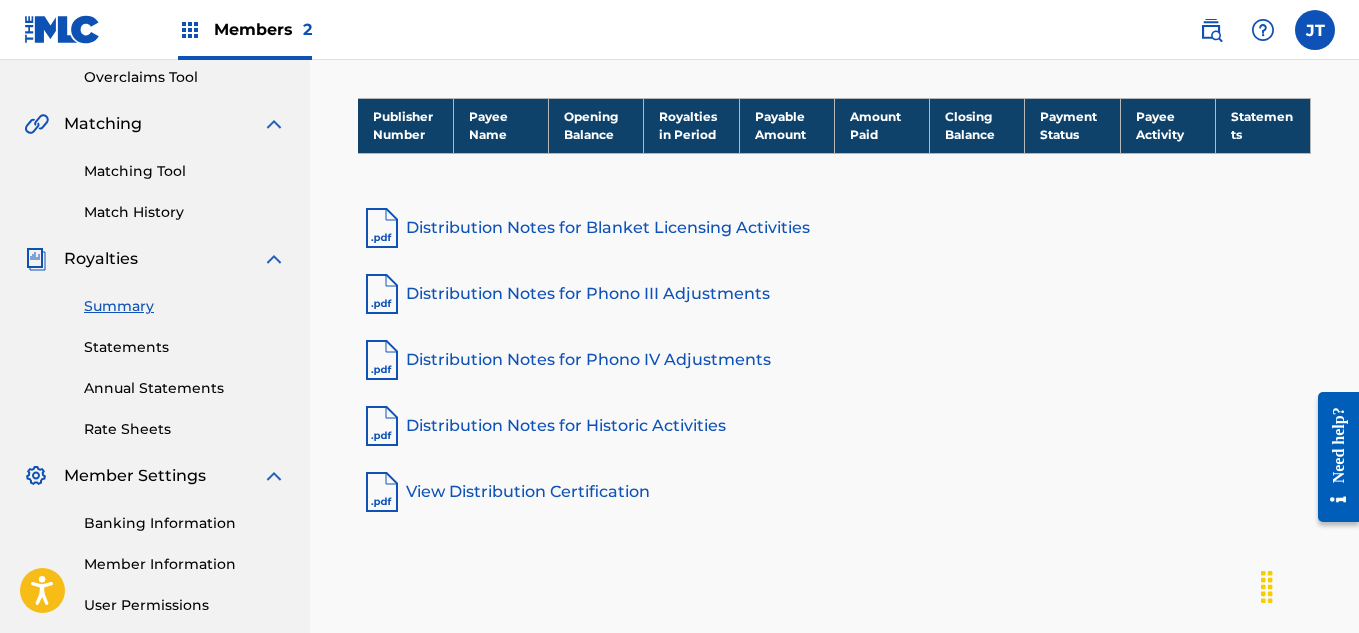 scroll, scrollTop: 424, scrollLeft: 0, axis: vertical 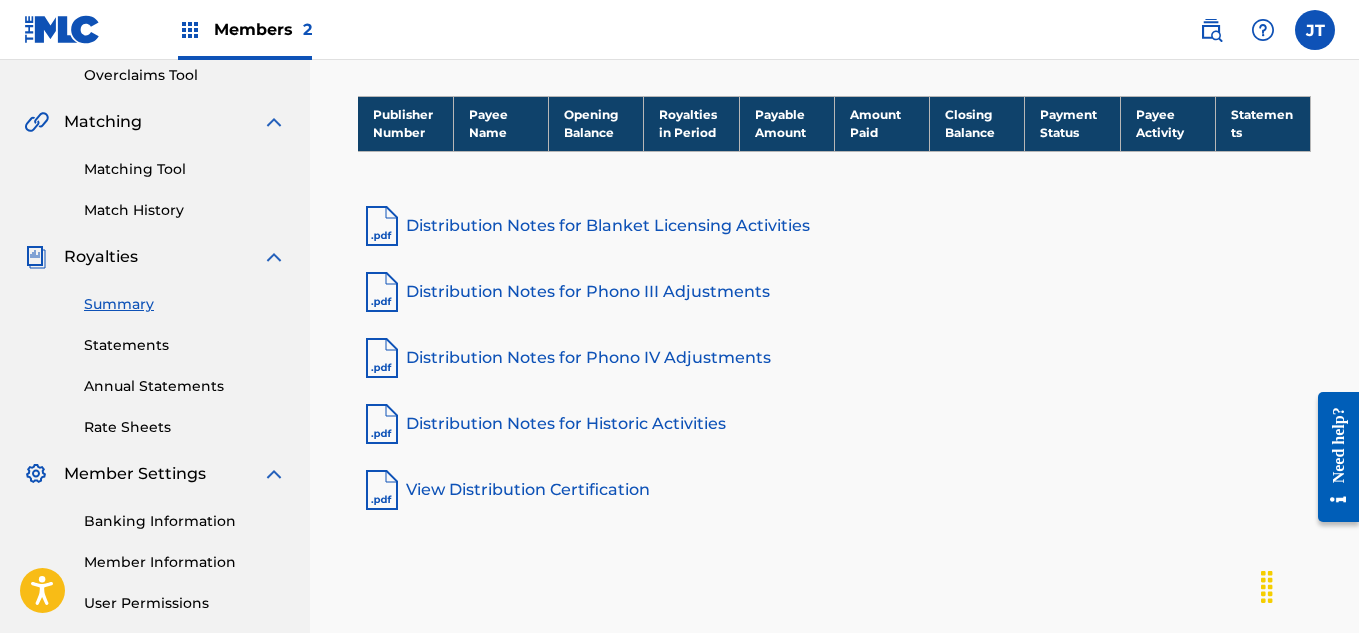 click on "Statements" at bounding box center [1262, 123] 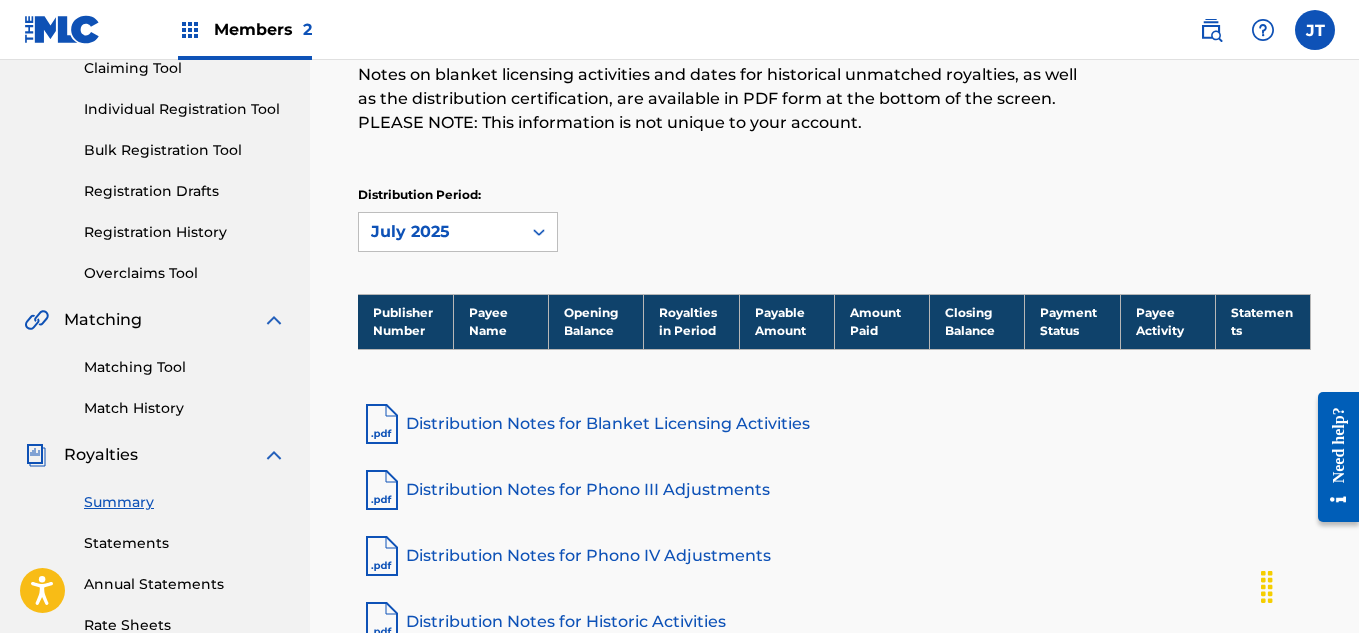 scroll, scrollTop: 228, scrollLeft: 0, axis: vertical 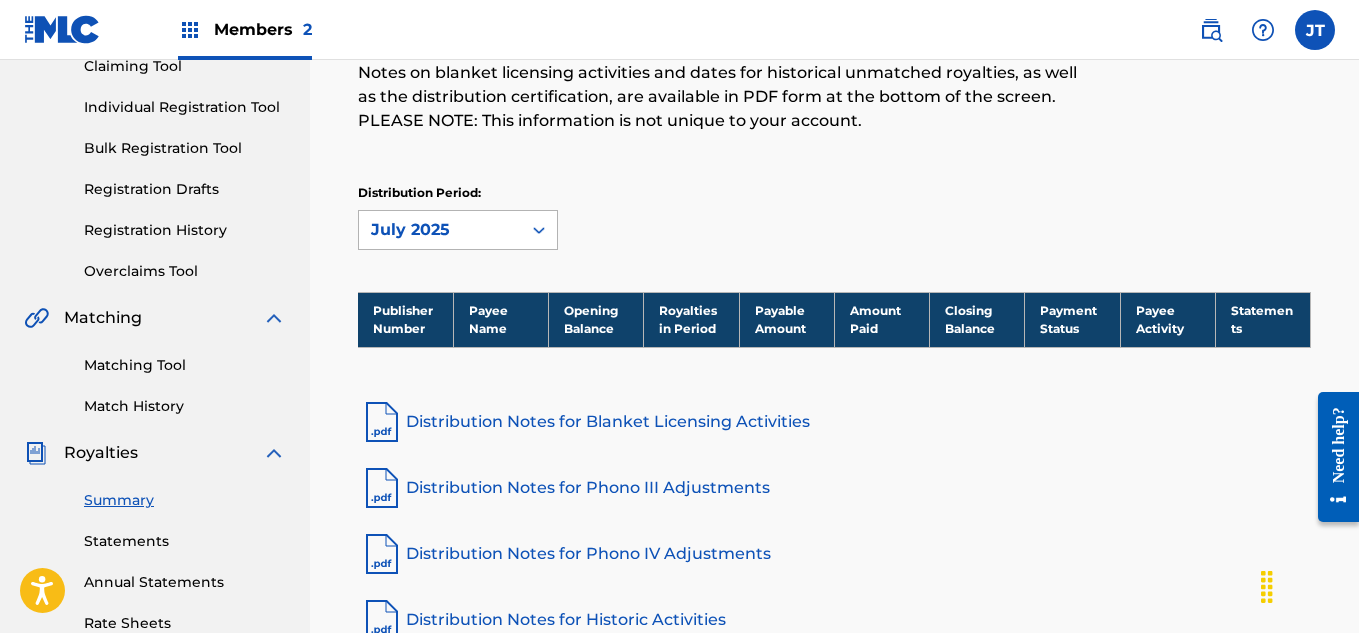 click on "July 2025" at bounding box center [440, 230] 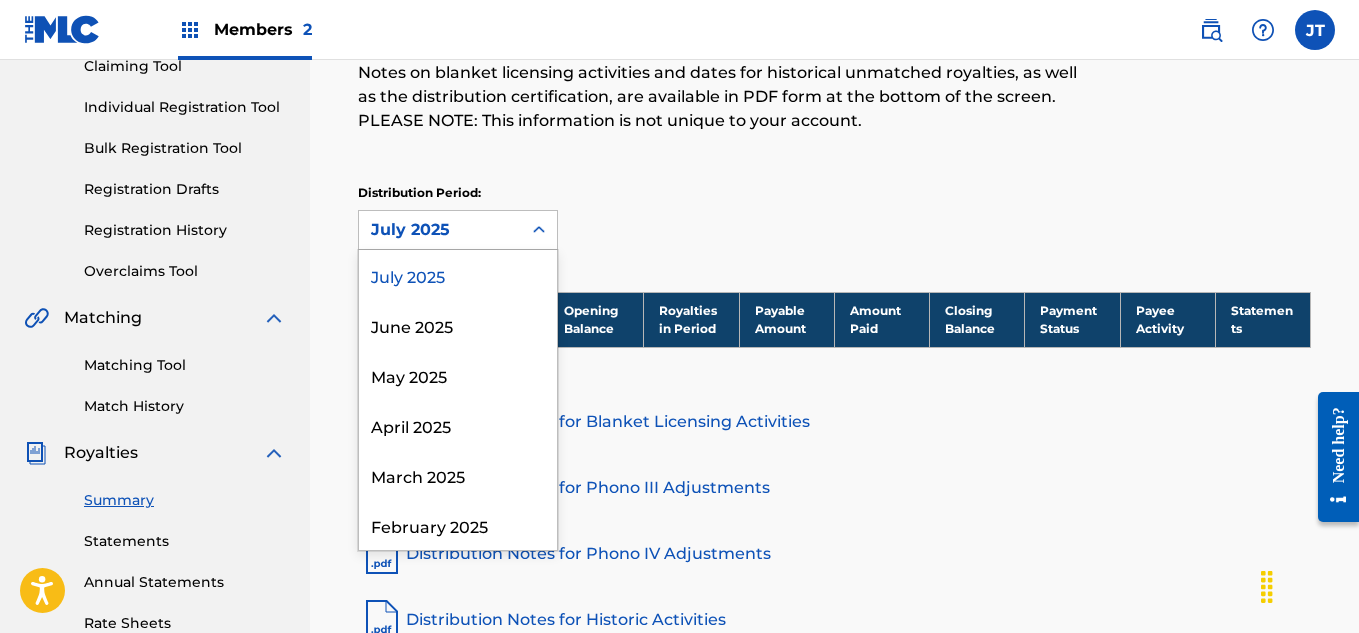click on "[MENU_ITEM] [MENU_ITEM] [MENU_ITEM] [MENU_ITEM] [MENU_ITEM] [MENU_ITEM] [MENU_ITEM] [MENU_ITEM] [MENU_ITEM] [MENU_ITEM] [MENU_ITEM] [MENU_ITEM] [MENU_ITEM] [MENU_ITEM] [MENU_ITEM] [MENU_ITEM] [MENU_ITEM] [MENU_ITEM] [MENU_ITEM] [MENU_ITEM] [MENU_ITEM] [MENU_ITEM] [MENU_ITEM] [MENU_ITEM] [MENU_ITEM] [MENU_ITEM] [MENU_ITEM] [MENU_ITEM] [MENU_ITEM] [MENU_ITEM] [MENU_ITEM] [MENU_ITEM] [MENU_ITEM] [MENU_ITEM] [MENU_ITEM] [MENU_ITEM] [MENU_ITEM] [MENU_ITEM] [MENU_ITEM] [MENU_ITEM] [MENU_ITEM] [MENU_ITEM] [MENU_ITEM] [MENU_ITEM] [MENU_ITEM] [MENU_ITEM] [MENU_ITEM] [MENU_ITEM] [MENU_ITEM] [MENU_ITEM] [MENU_ITEM] [MENU_ITEM] [MENU_ITEM] [MENU_ITEM]" at bounding box center (834, 100) 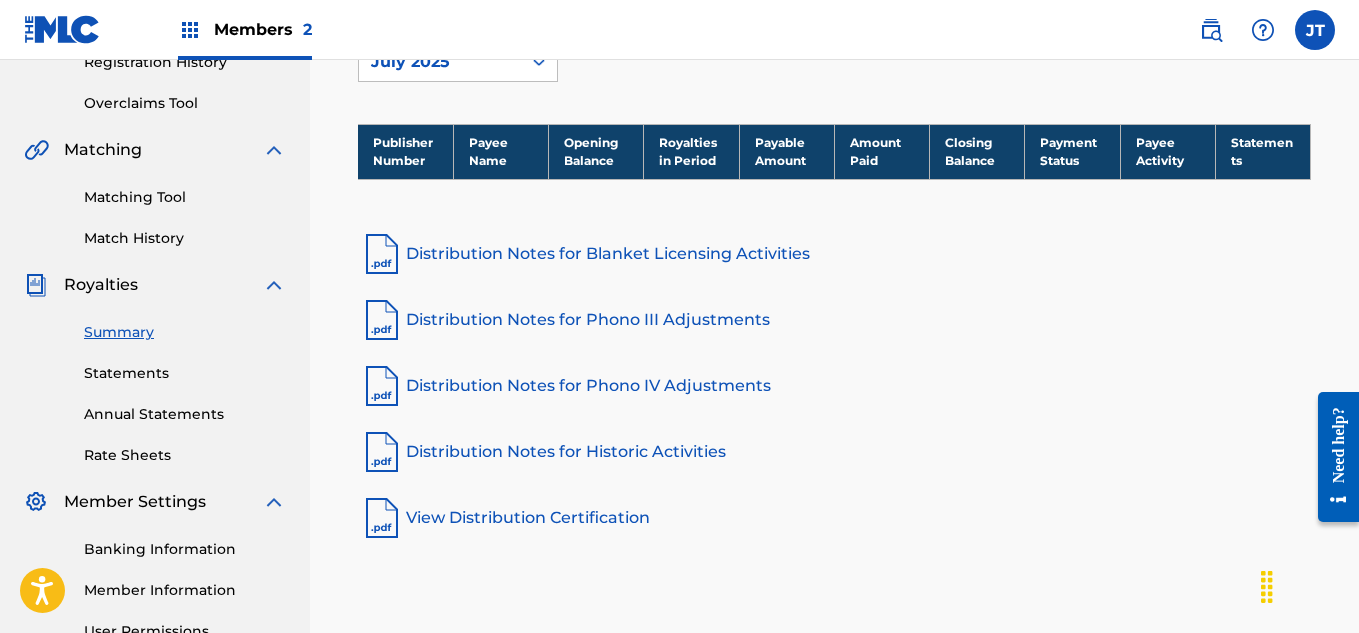 scroll, scrollTop: 399, scrollLeft: 0, axis: vertical 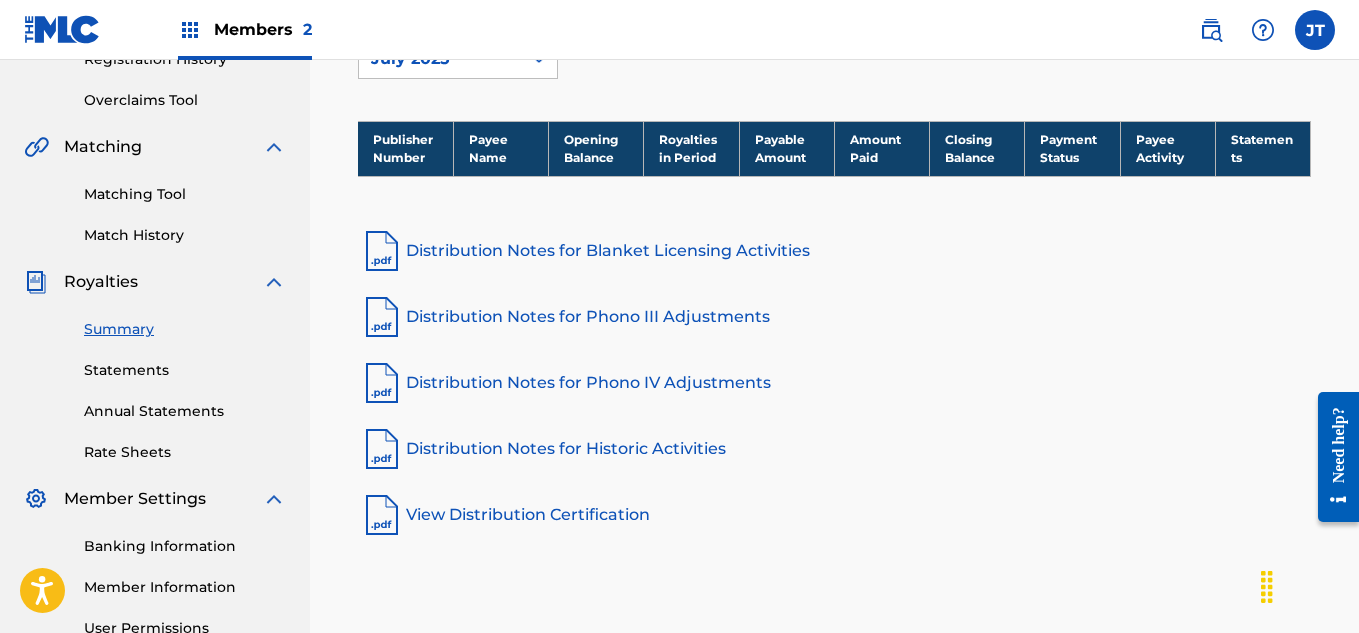 click on "Statements" at bounding box center (185, 370) 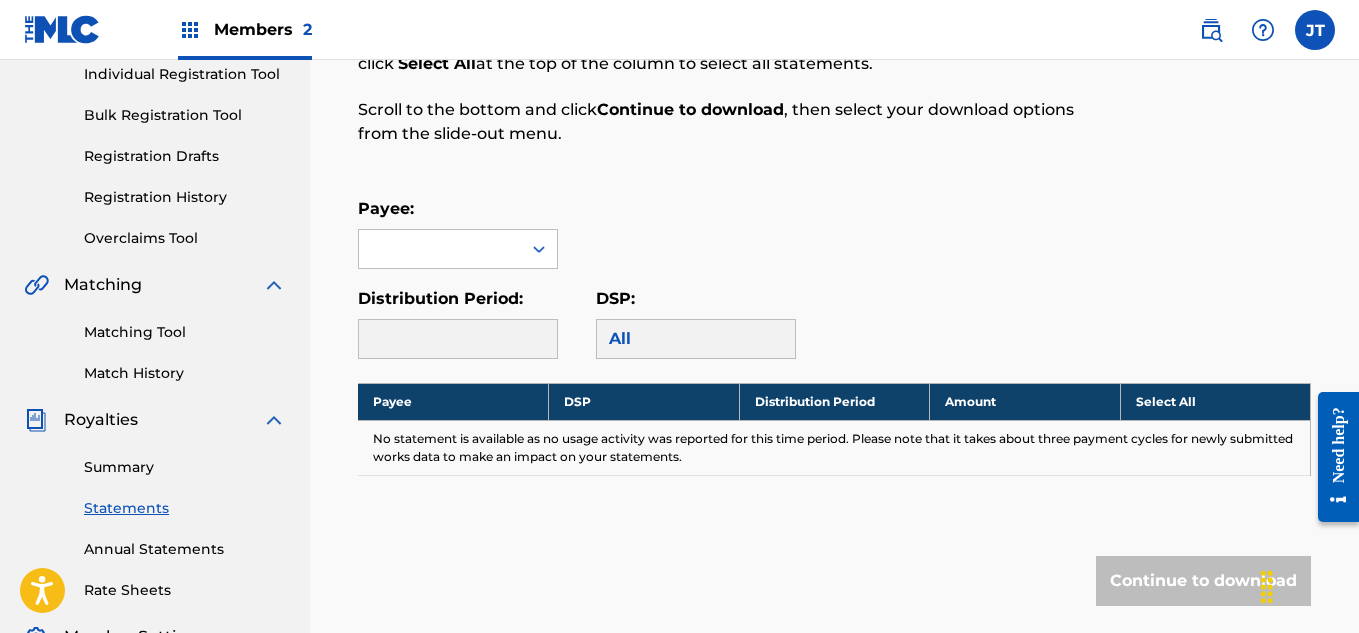 scroll, scrollTop: 269, scrollLeft: 0, axis: vertical 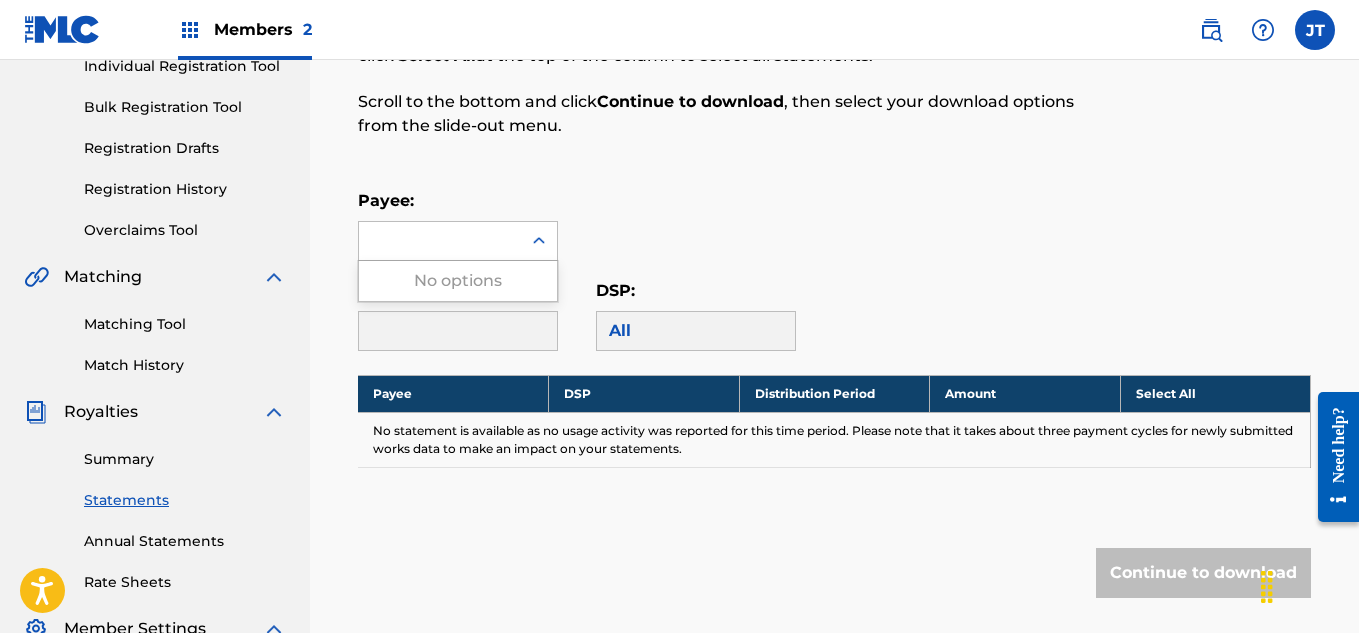 click at bounding box center [440, 241] 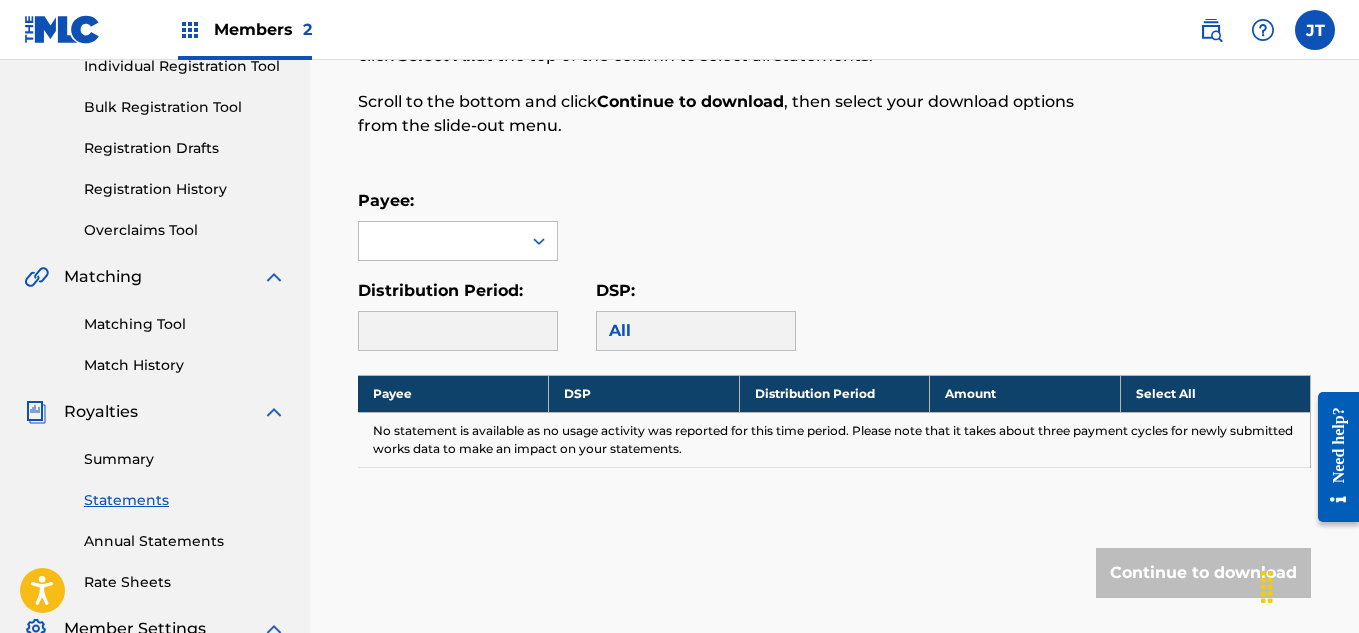 click on "Payee:" at bounding box center [834, 225] 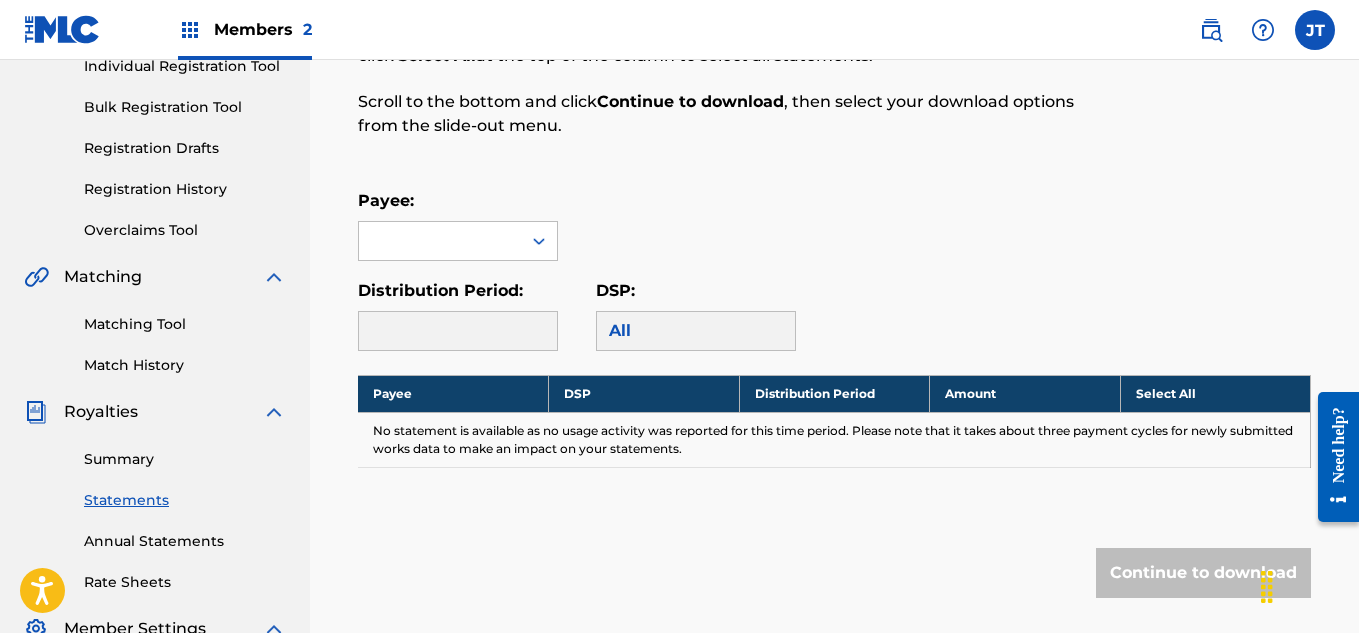 click on "All" at bounding box center [696, 331] 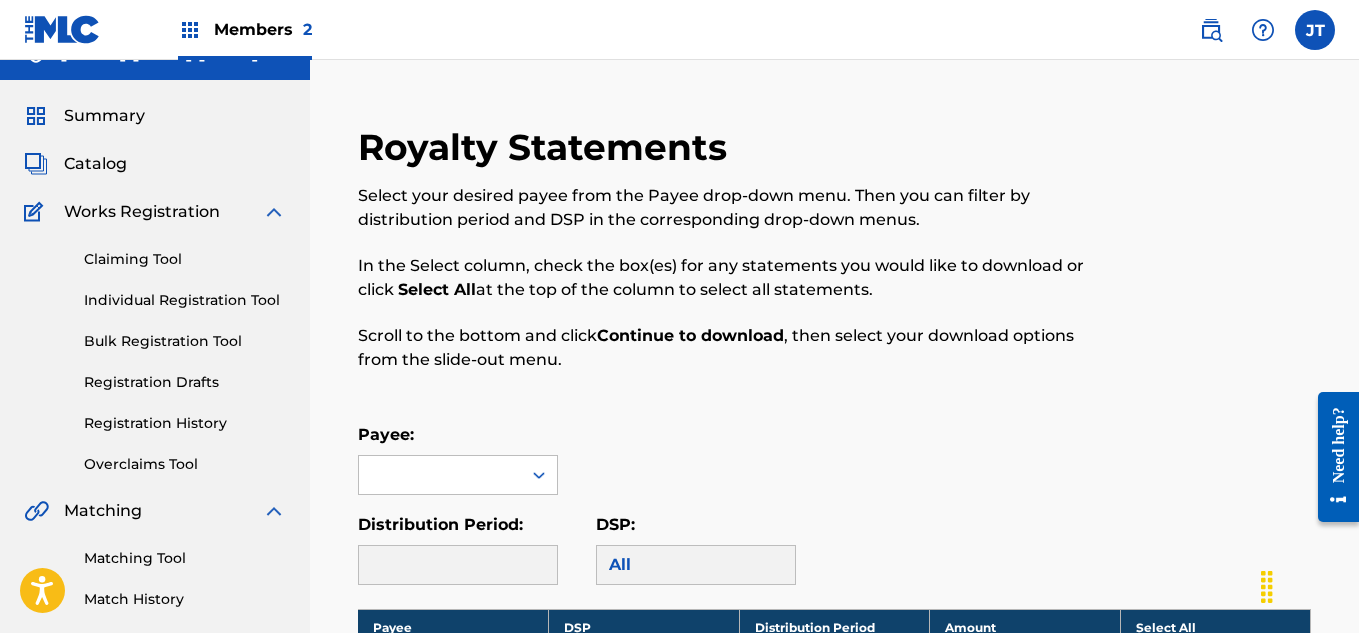 scroll, scrollTop: 37, scrollLeft: 0, axis: vertical 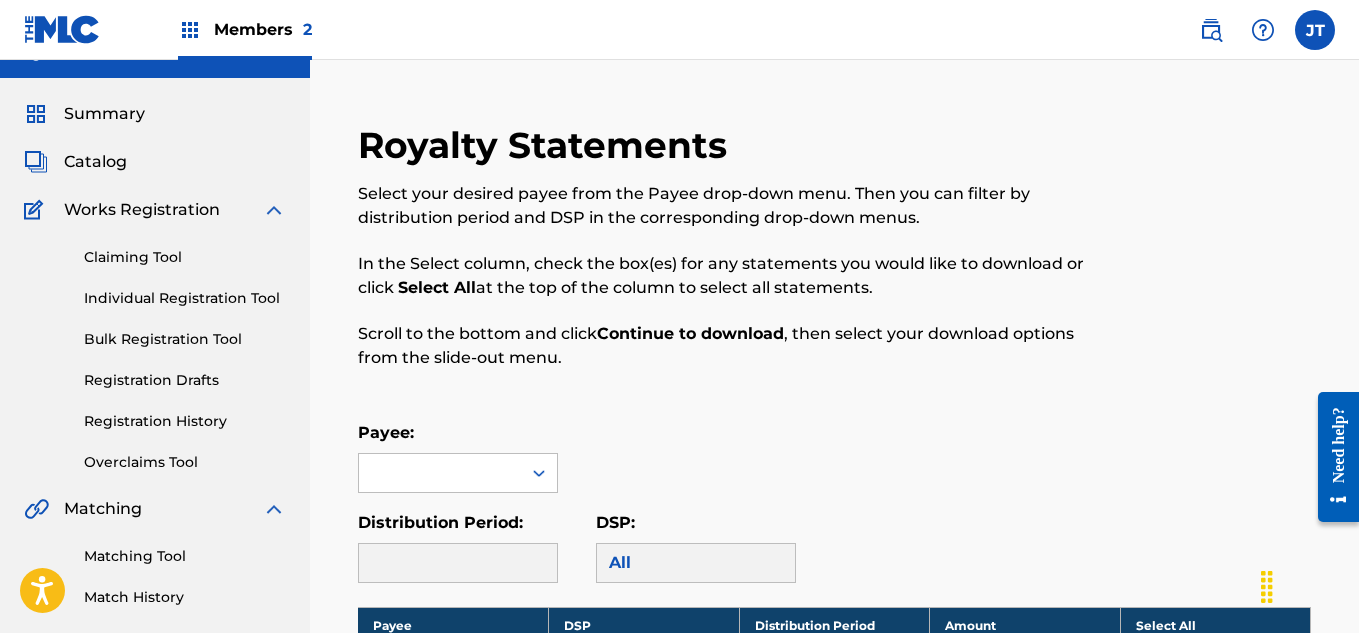 click on "Catalog" at bounding box center (95, 162) 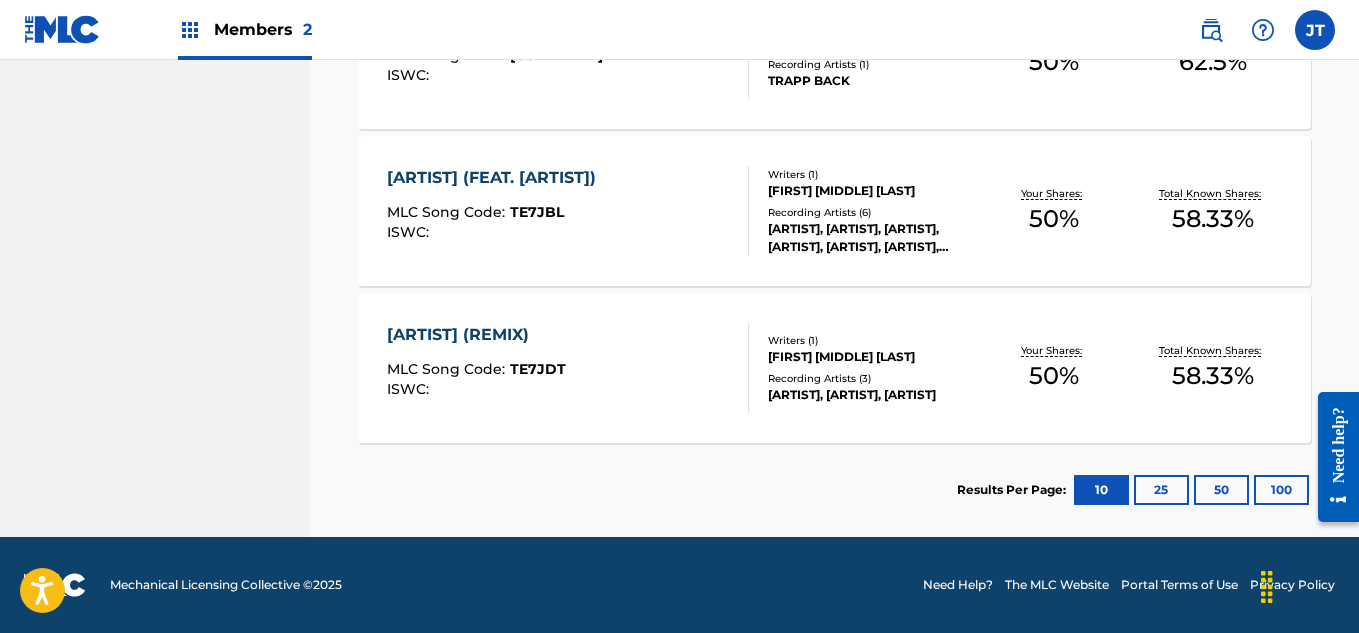 scroll, scrollTop: 0, scrollLeft: 0, axis: both 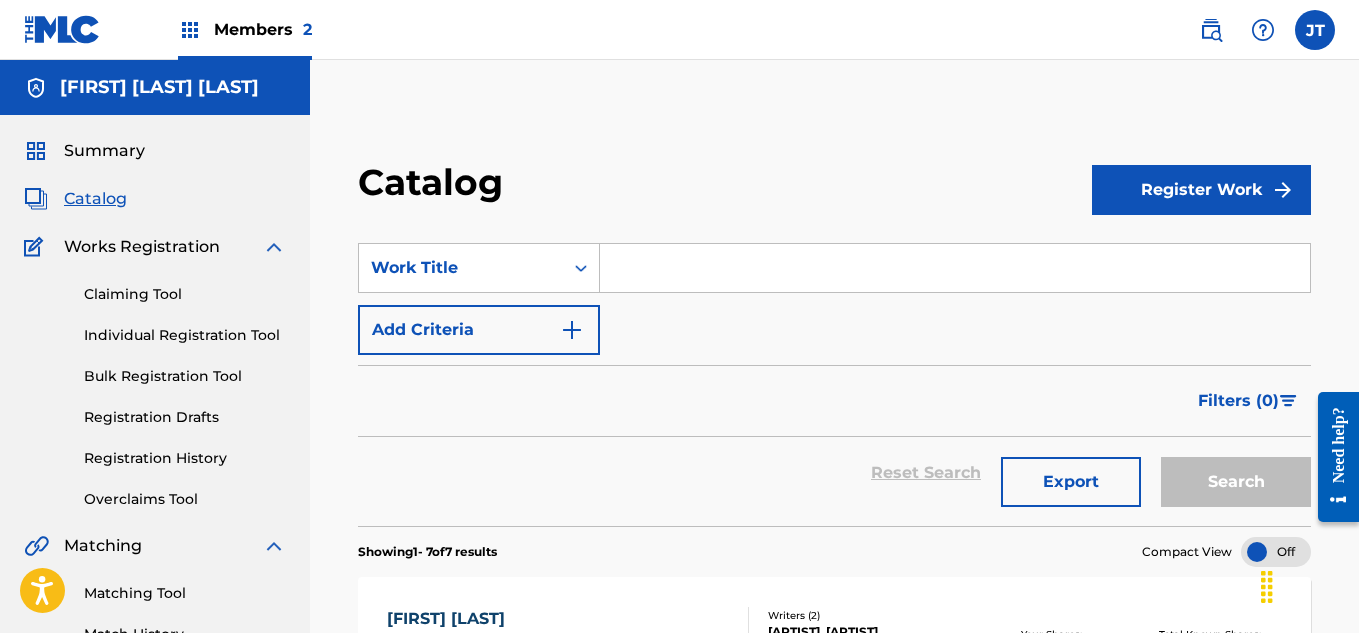 click on "Registration History" at bounding box center (185, 458) 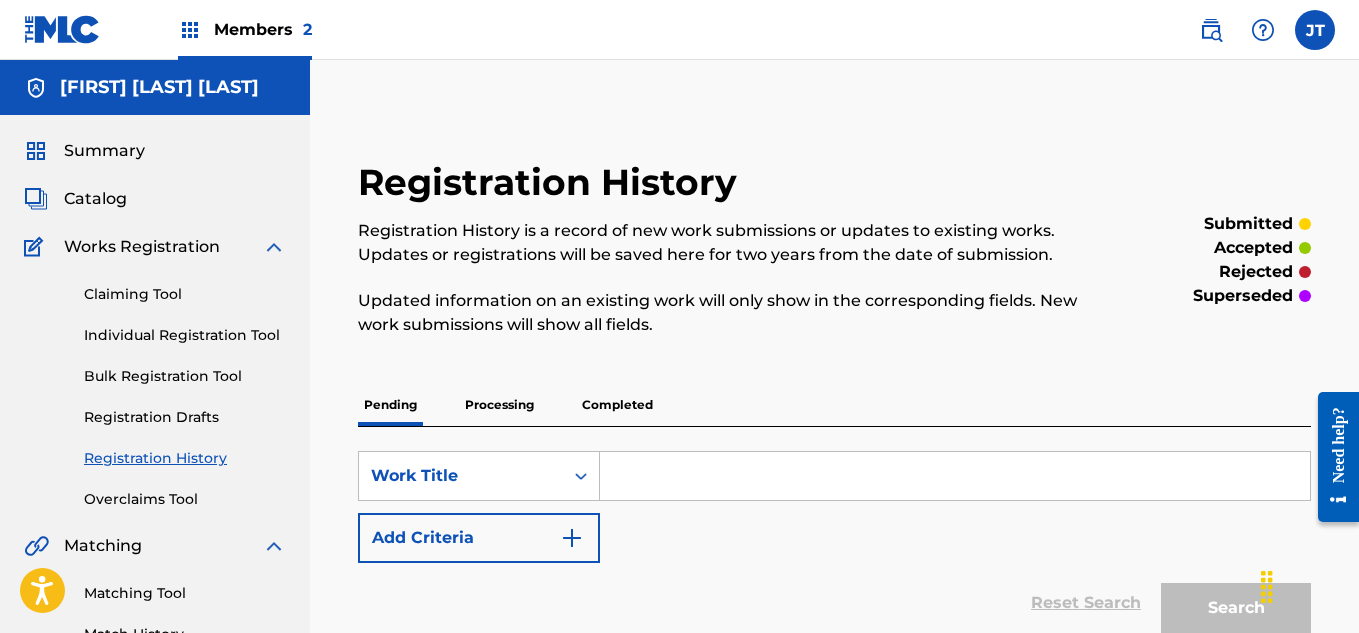 click on "SearchWithCriteria2449a773-f15a-46ad-bbc8-c8a335ac7c11 Work Title Add Criteria Reset Search Search" at bounding box center [834, 535] 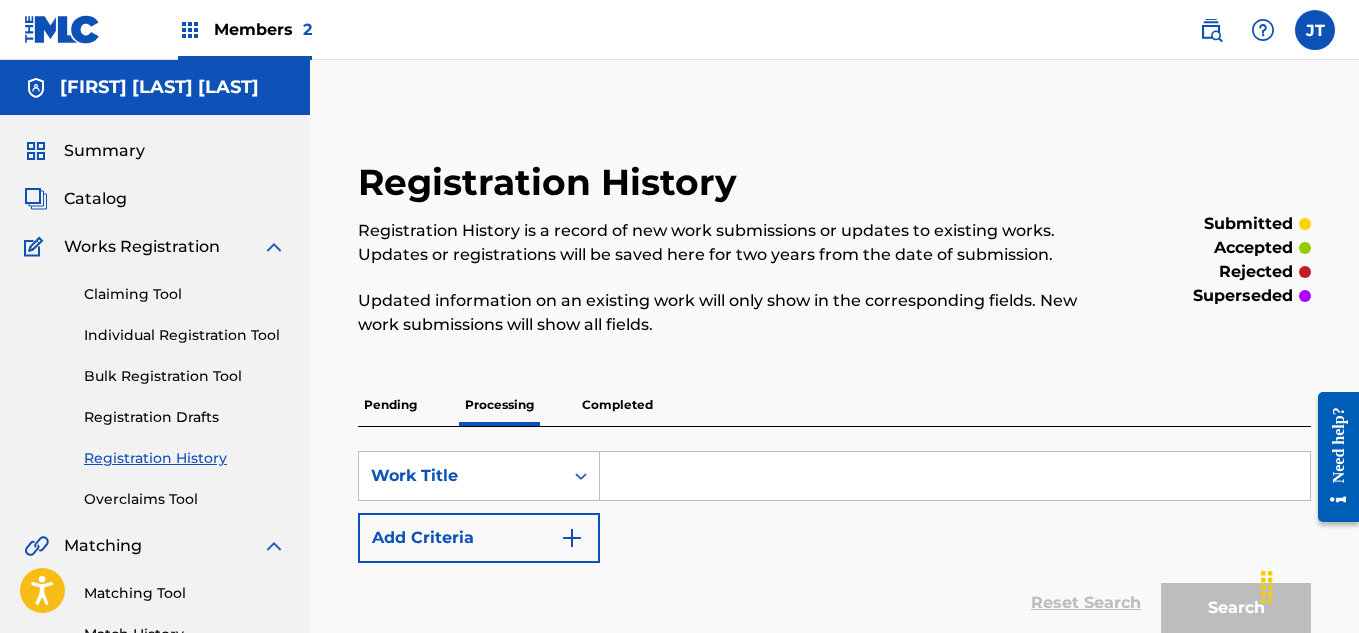 click on "Completed" at bounding box center [617, 405] 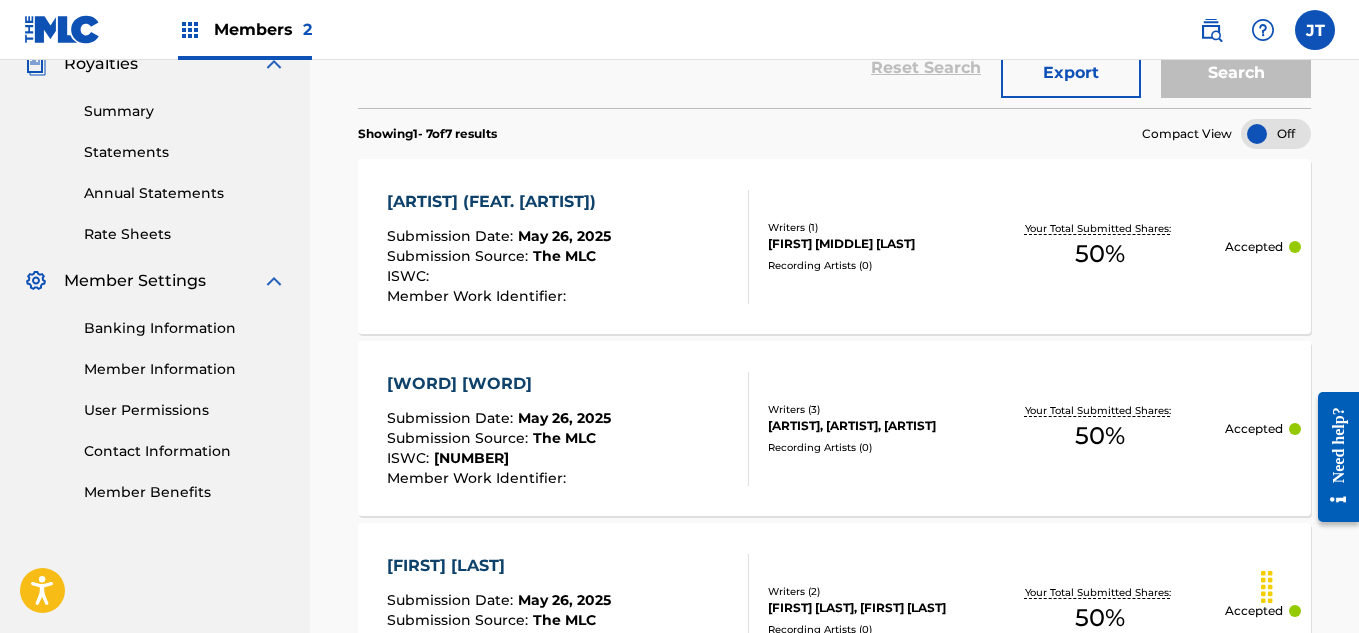 scroll, scrollTop: 618, scrollLeft: 0, axis: vertical 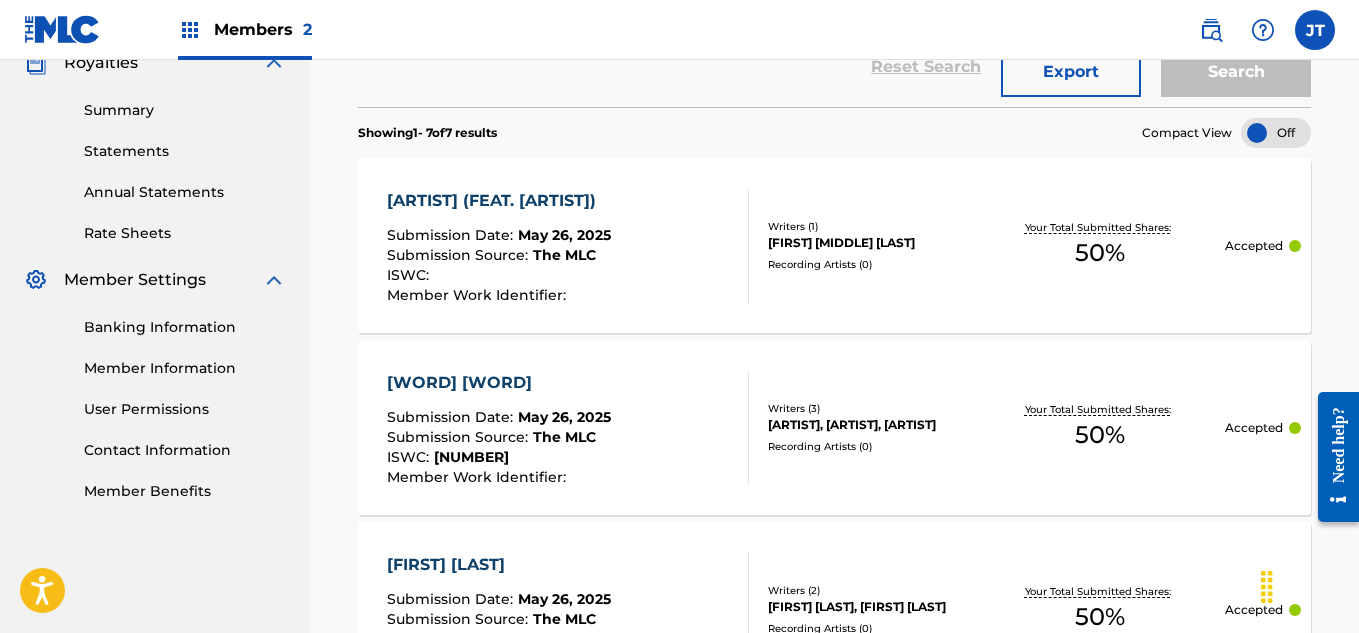 click on "[ARTIST] (FEAT. [ARTIST])" at bounding box center (499, 201) 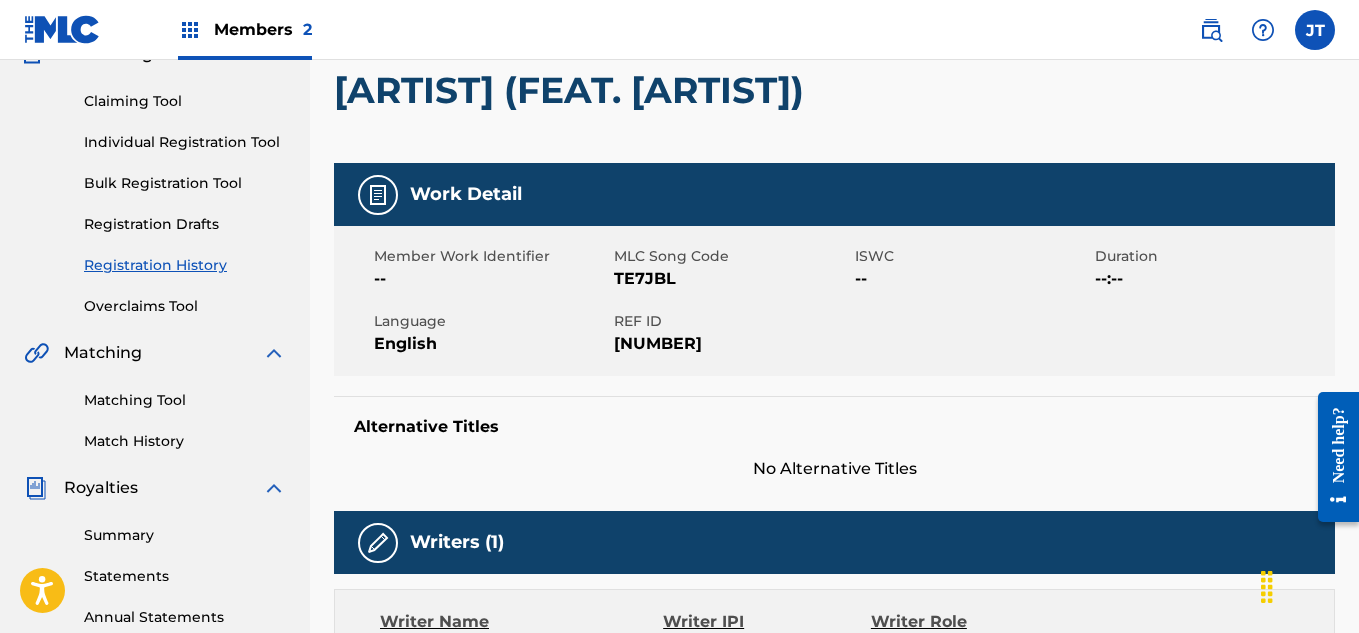 scroll, scrollTop: 187, scrollLeft: 0, axis: vertical 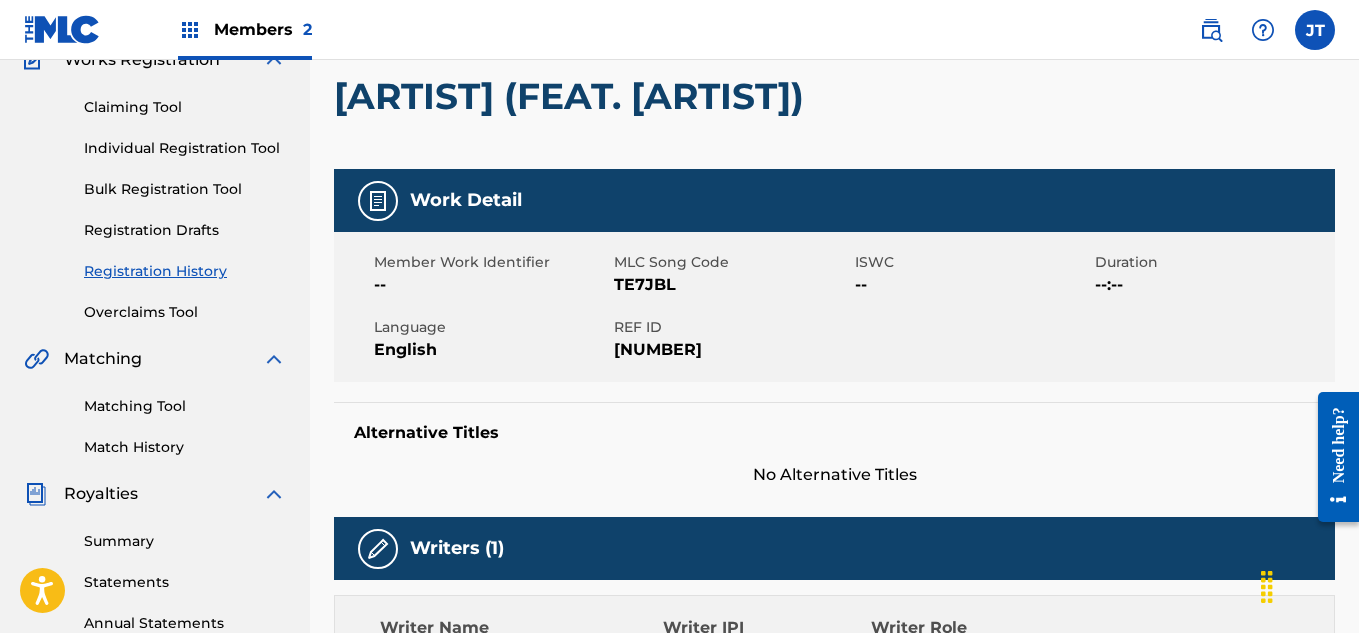 click on "Registration Drafts" at bounding box center [185, 230] 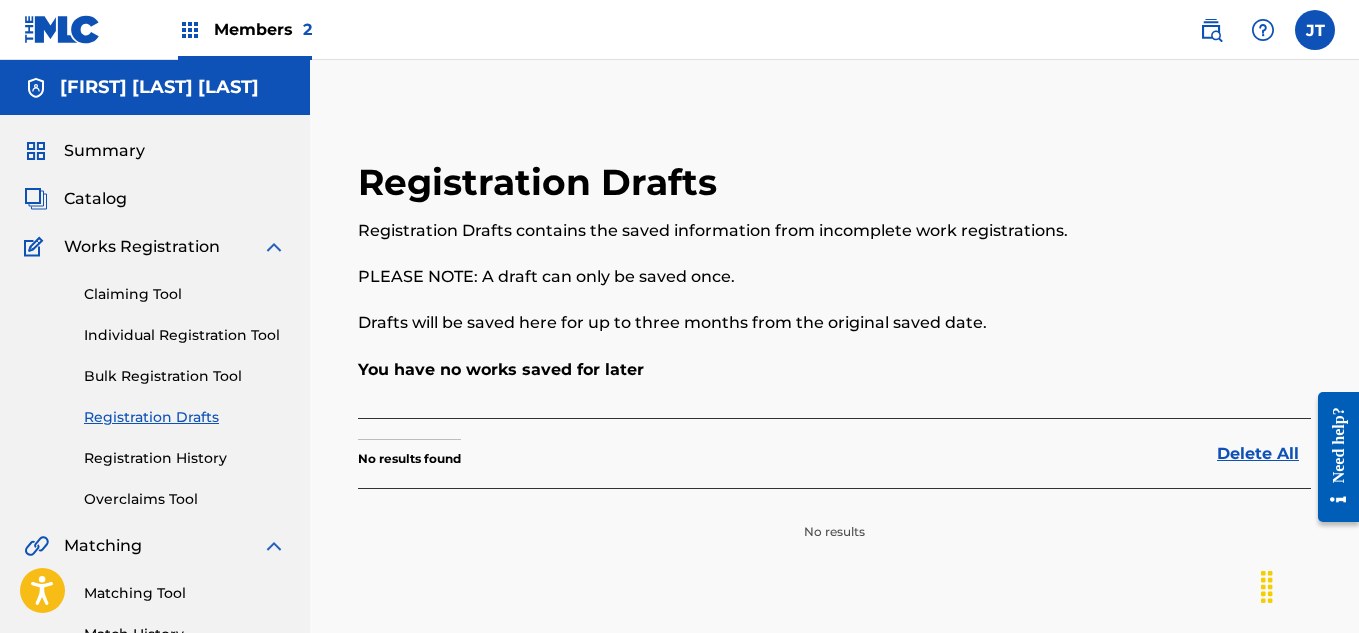 click on "Claiming Tool" at bounding box center [185, 294] 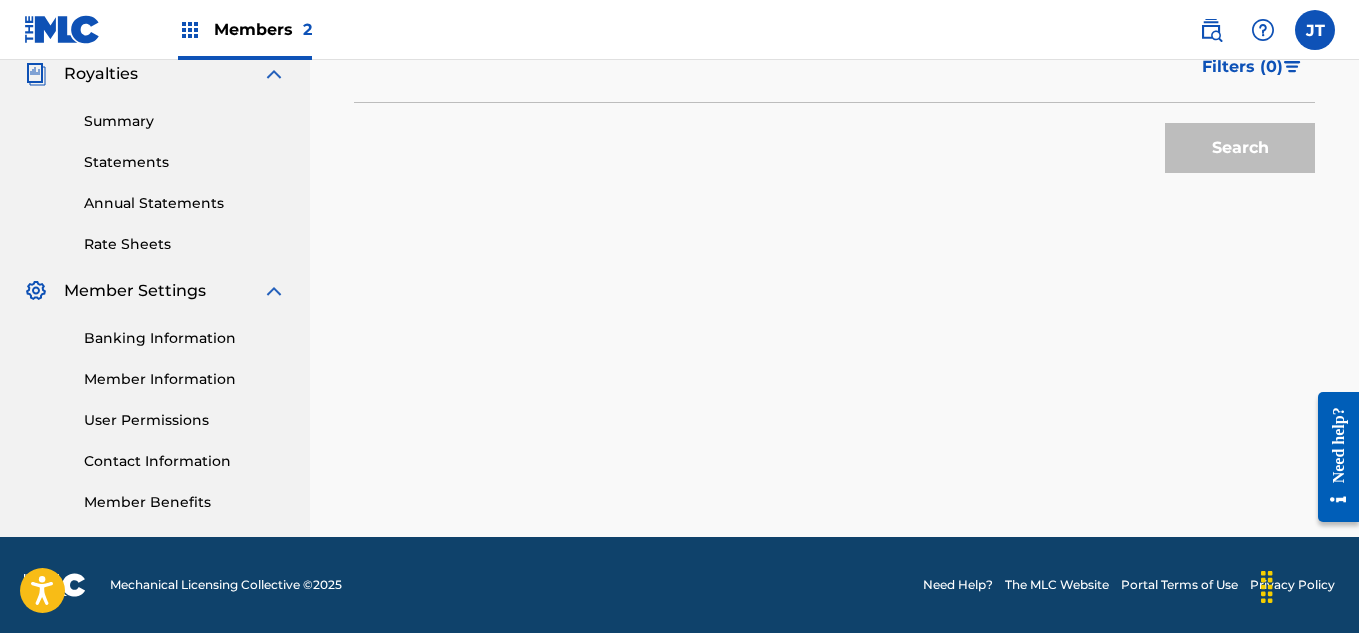 scroll, scrollTop: 606, scrollLeft: 0, axis: vertical 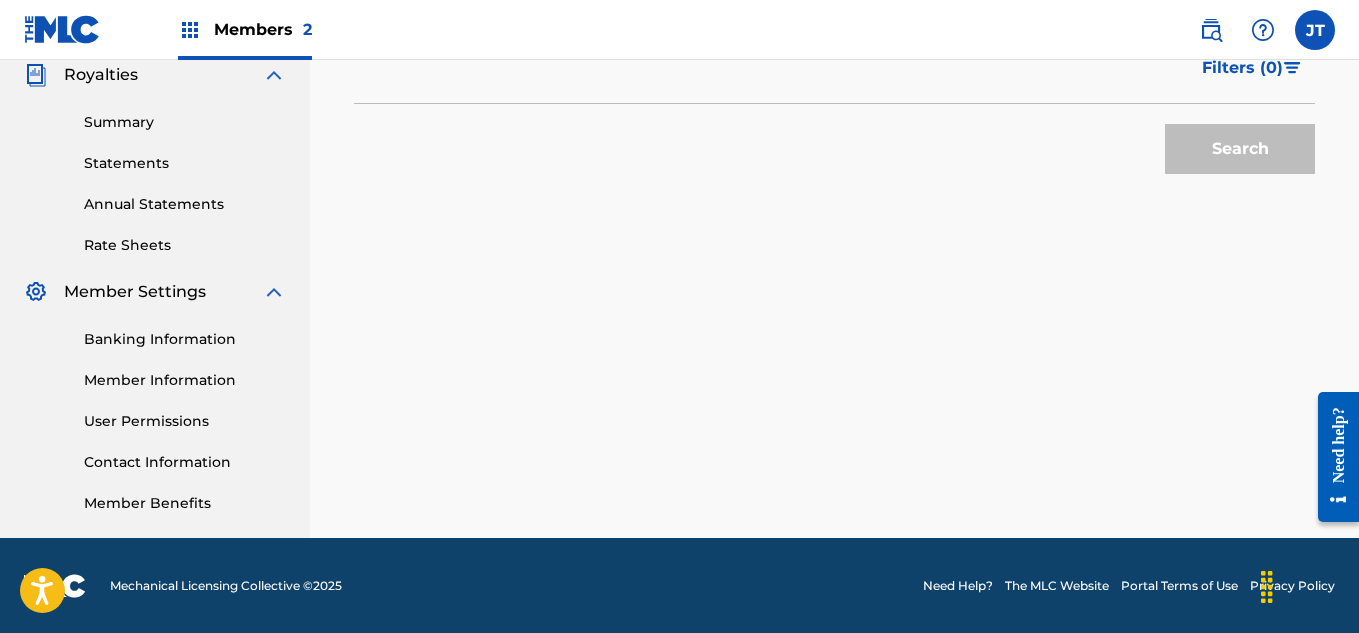 click on "Banking Information Member Information User Permissions Contact Information Member Benefits" at bounding box center [155, 409] 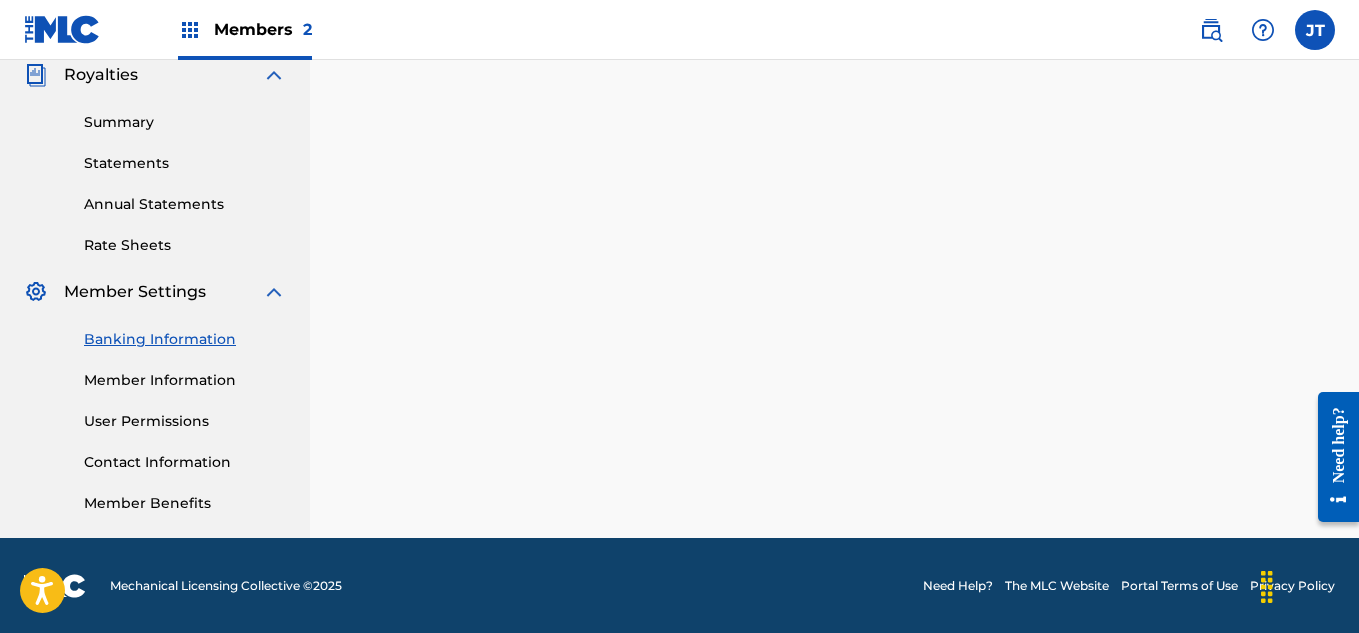 scroll, scrollTop: 0, scrollLeft: 0, axis: both 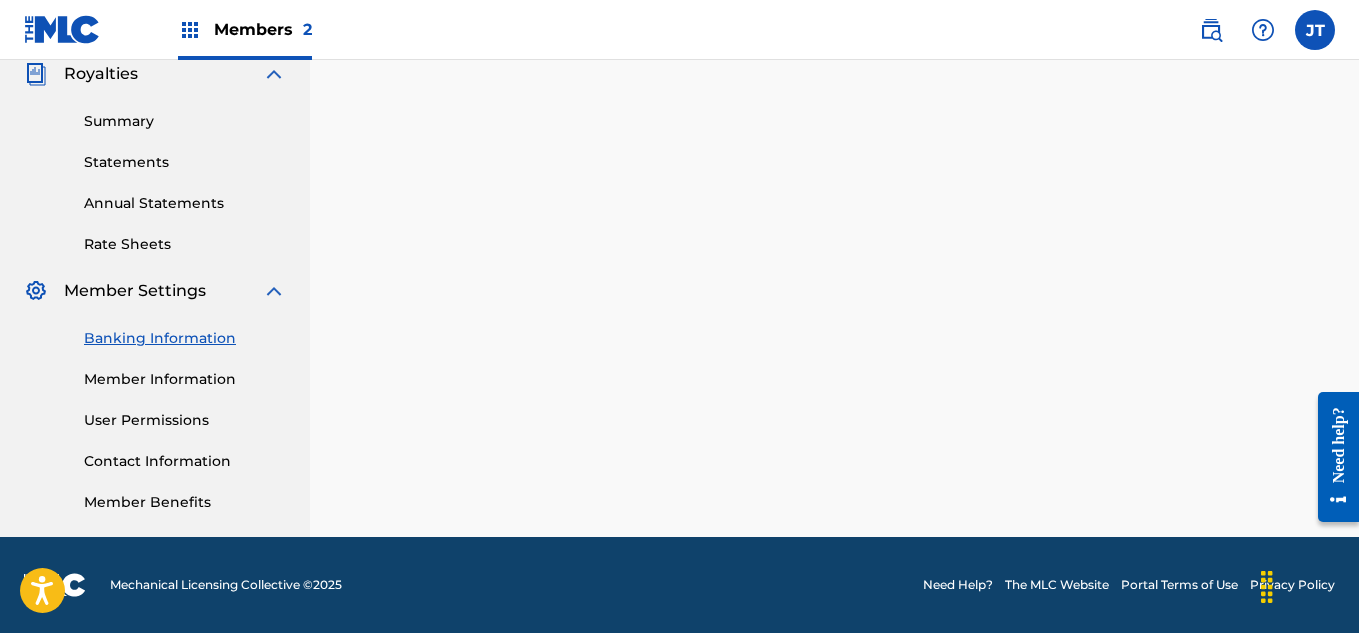 click on "Rate Sheets" at bounding box center (185, 244) 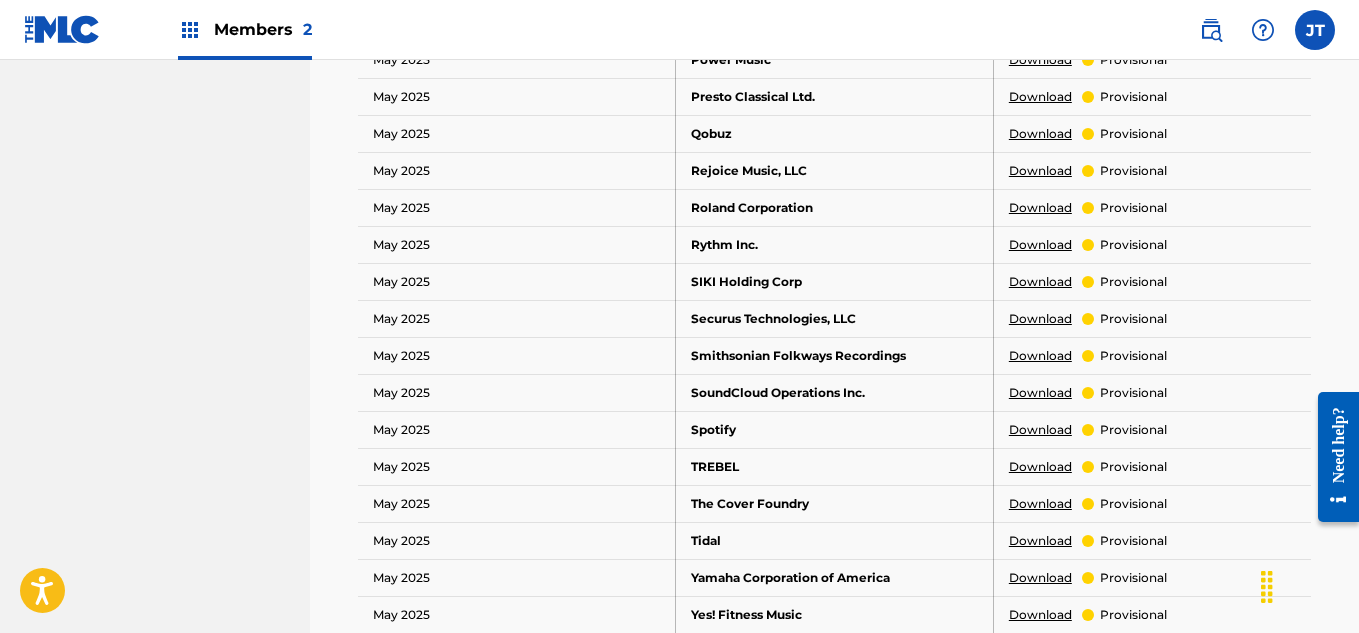 scroll, scrollTop: 1645, scrollLeft: 0, axis: vertical 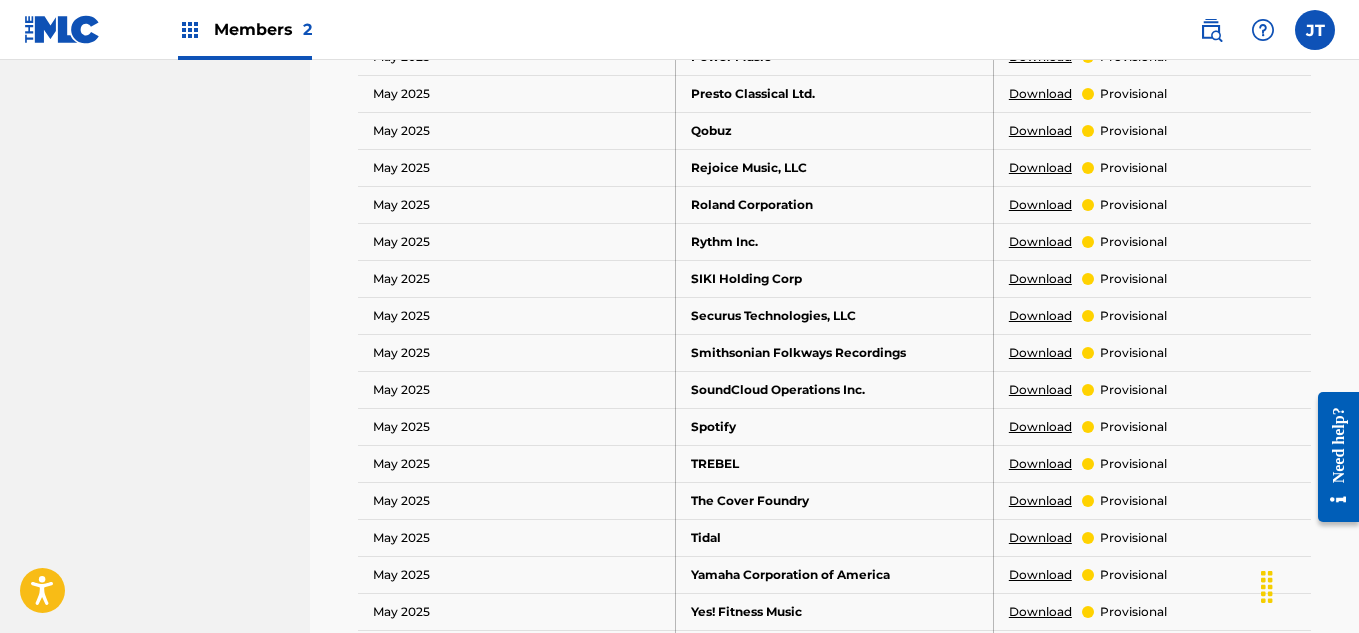 click on "Download" at bounding box center (1040, 427) 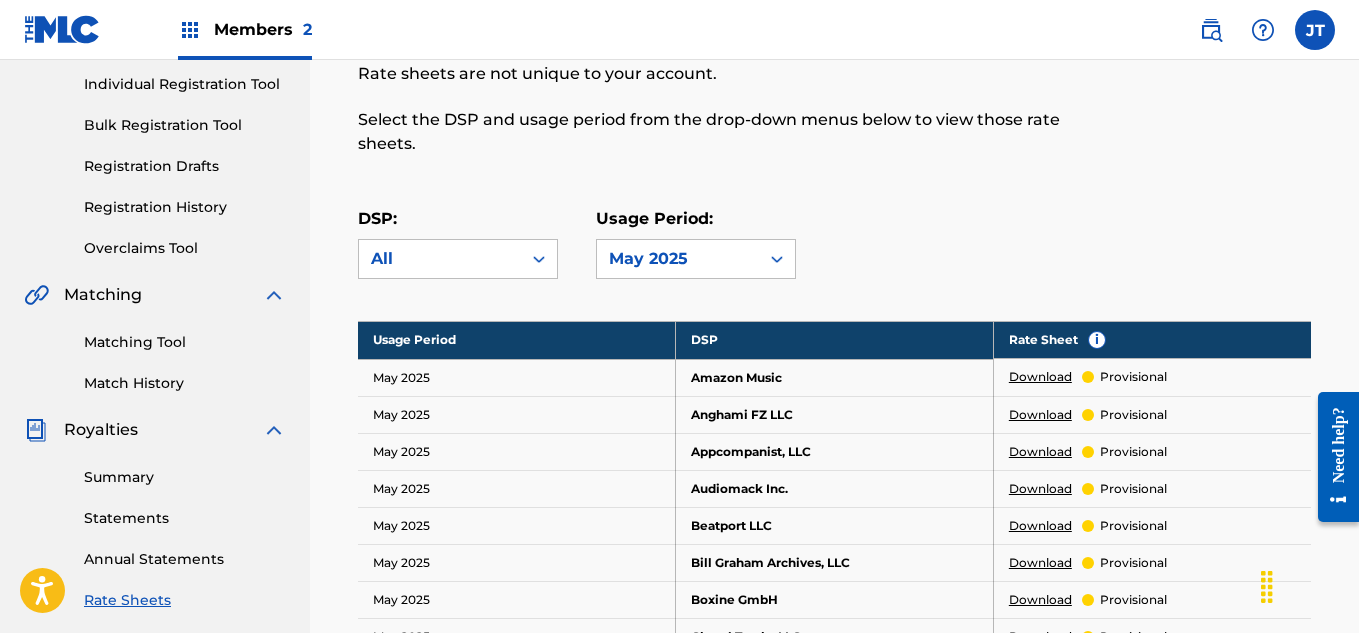 scroll, scrollTop: 252, scrollLeft: 0, axis: vertical 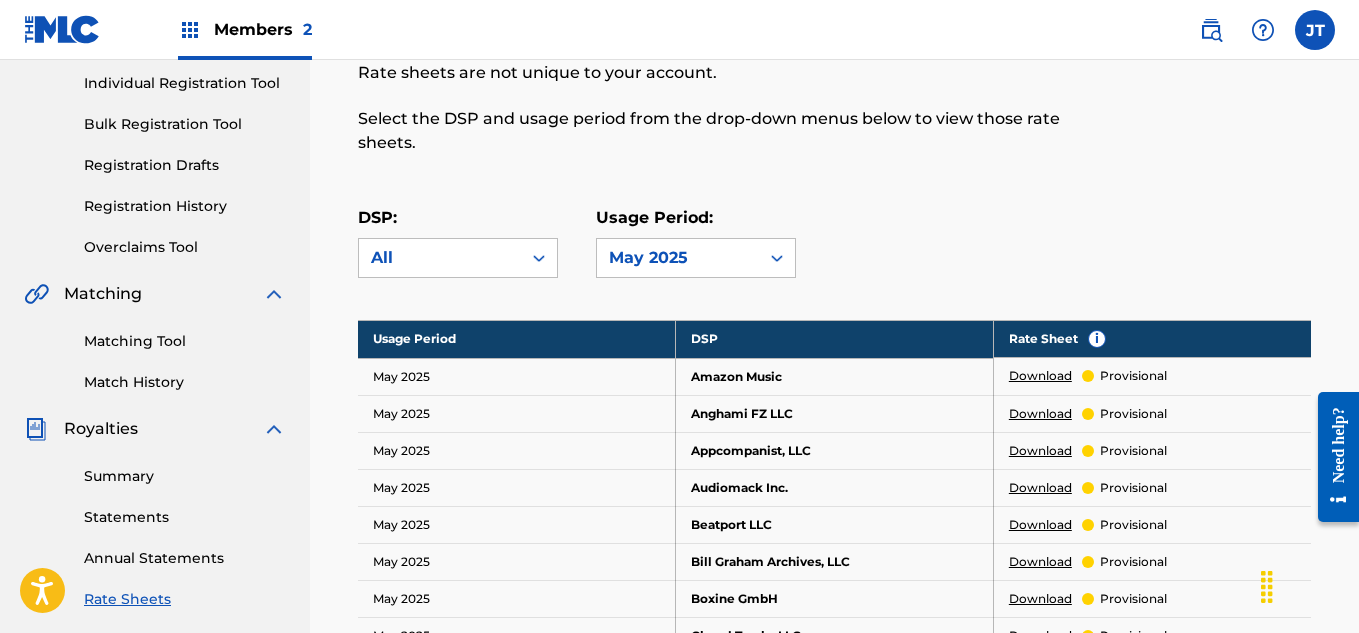 click on "Annual Statements" at bounding box center (185, 558) 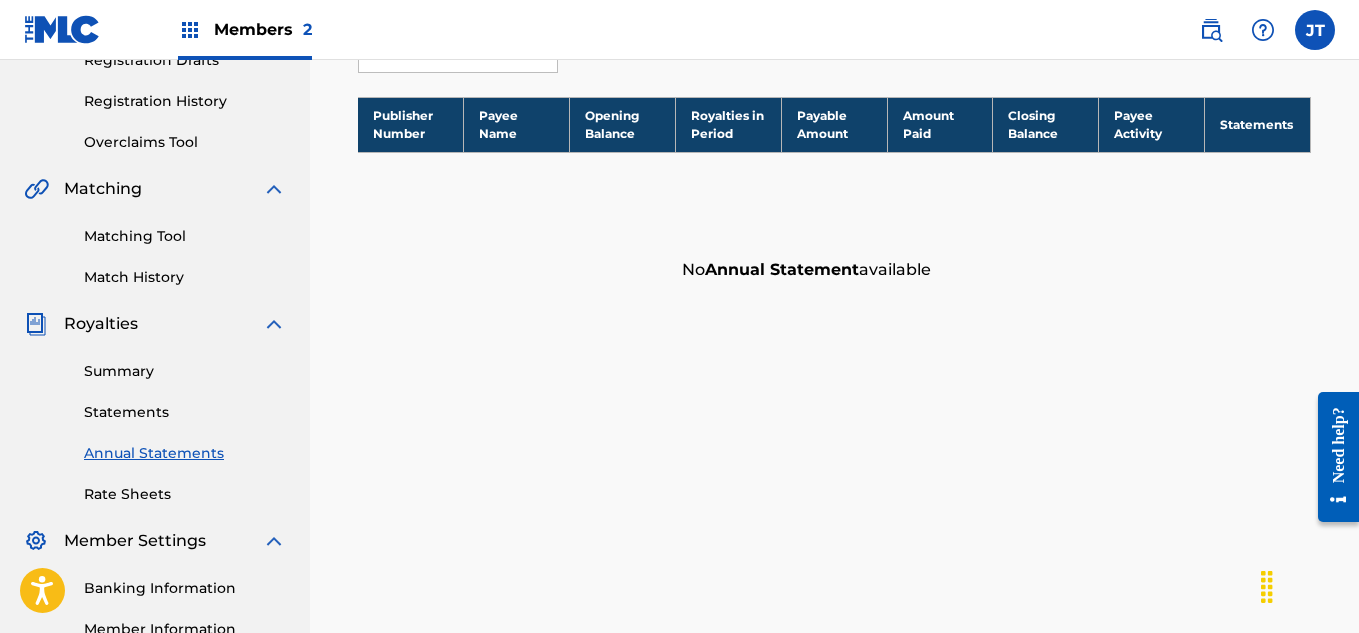 scroll, scrollTop: 361, scrollLeft: 0, axis: vertical 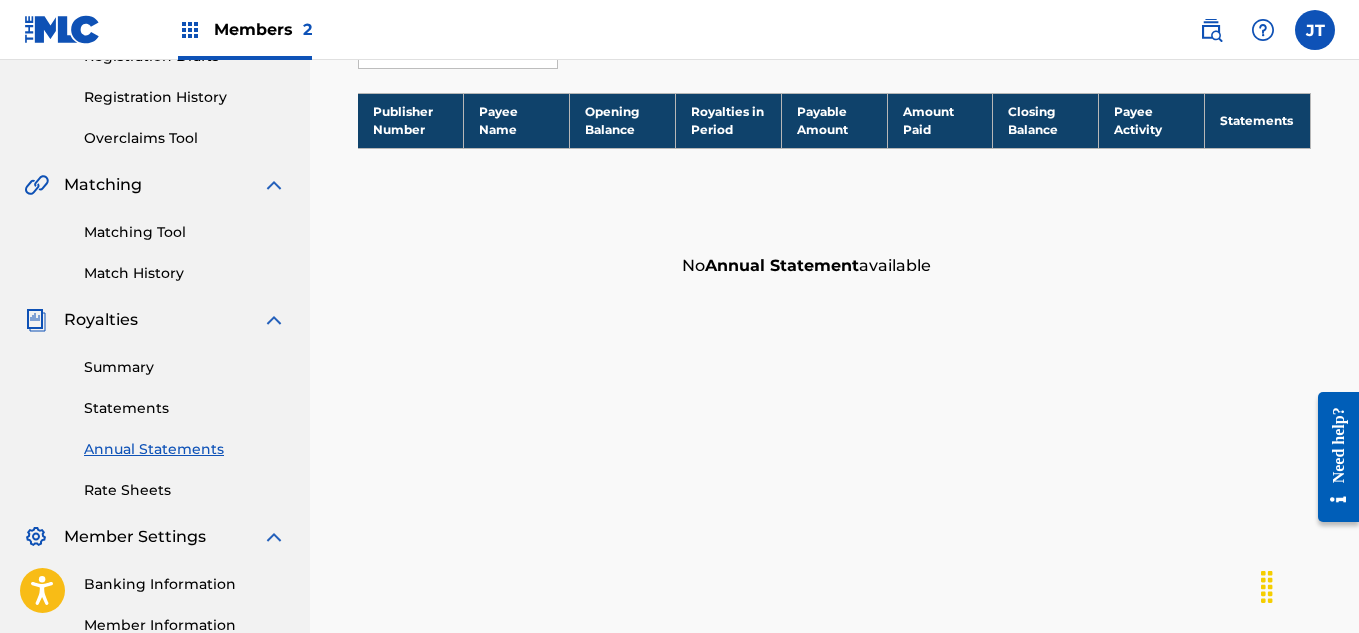 click on "Statements" at bounding box center [185, 408] 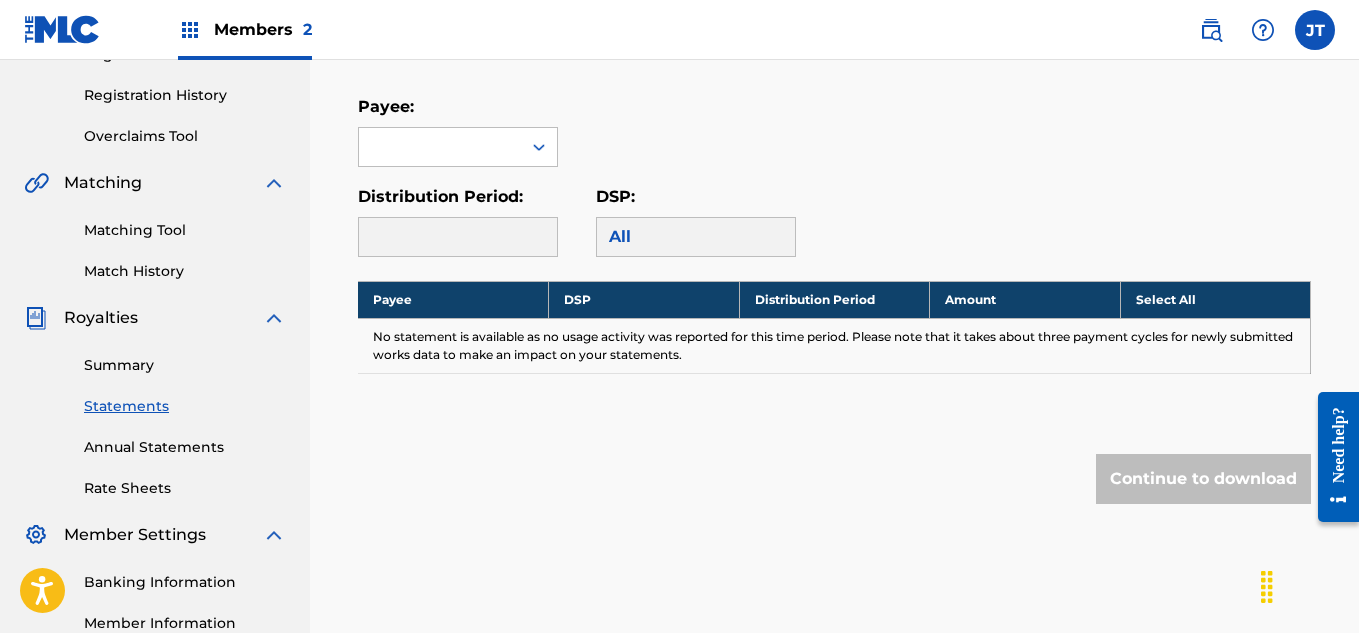 scroll, scrollTop: 360, scrollLeft: 0, axis: vertical 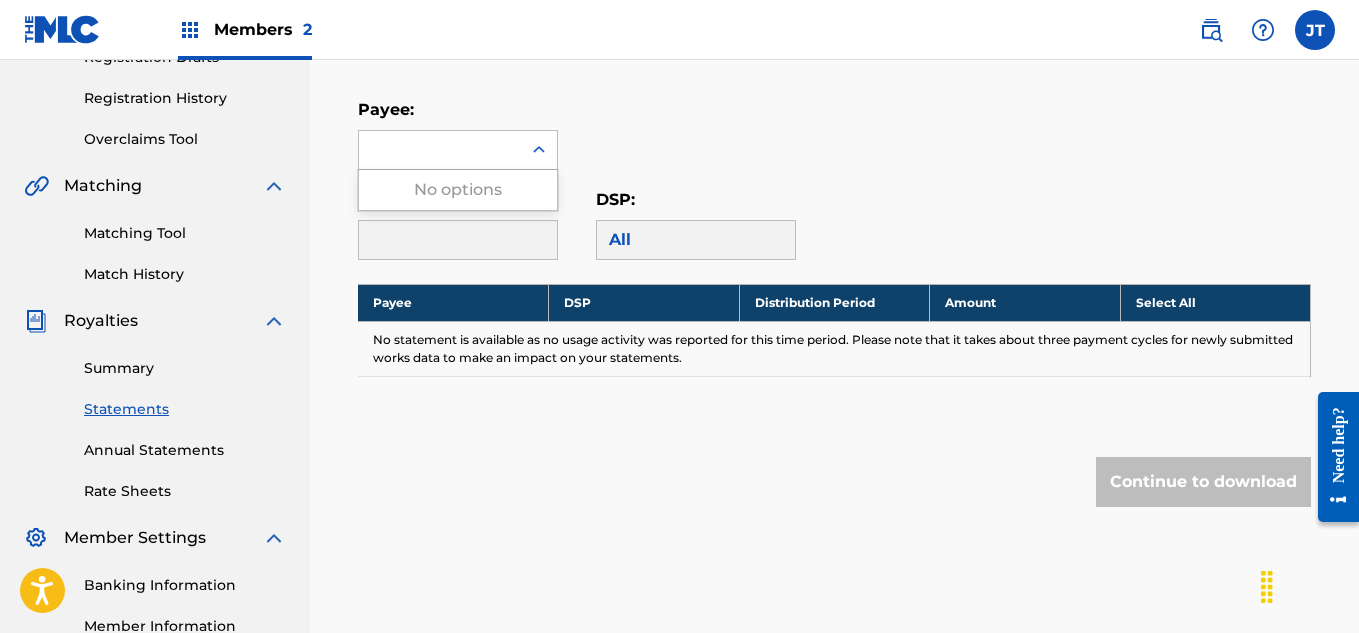 click 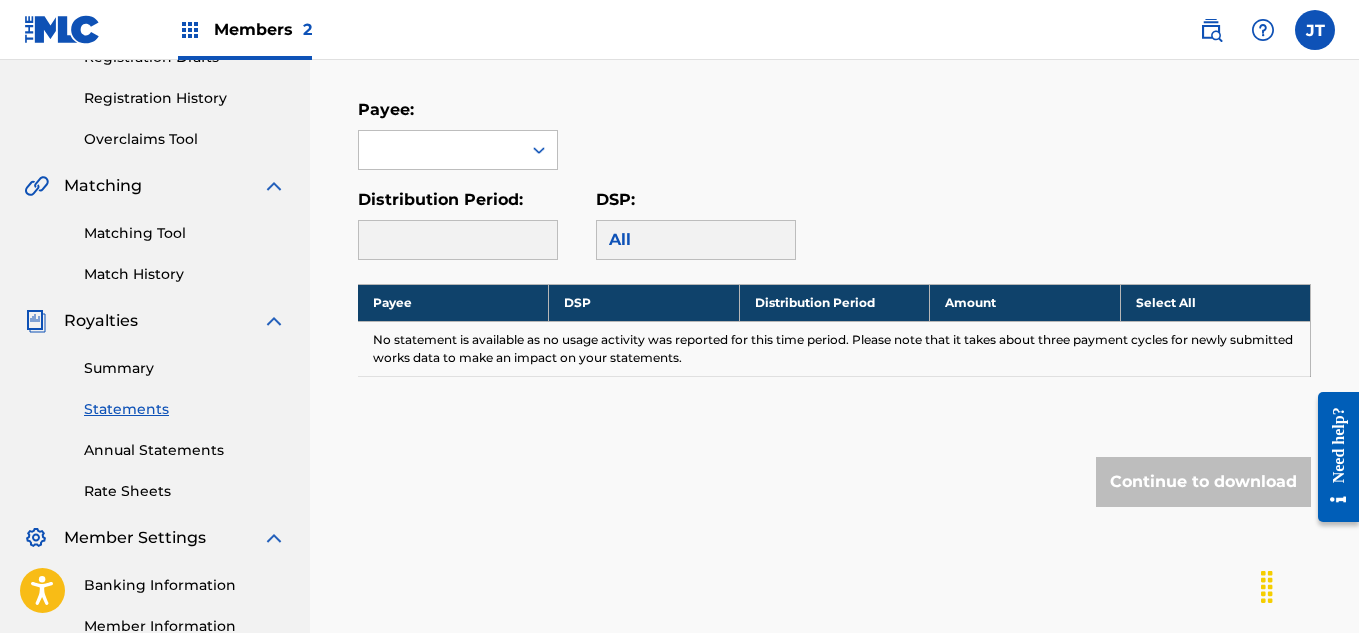 click on "Payee:" at bounding box center [834, 134] 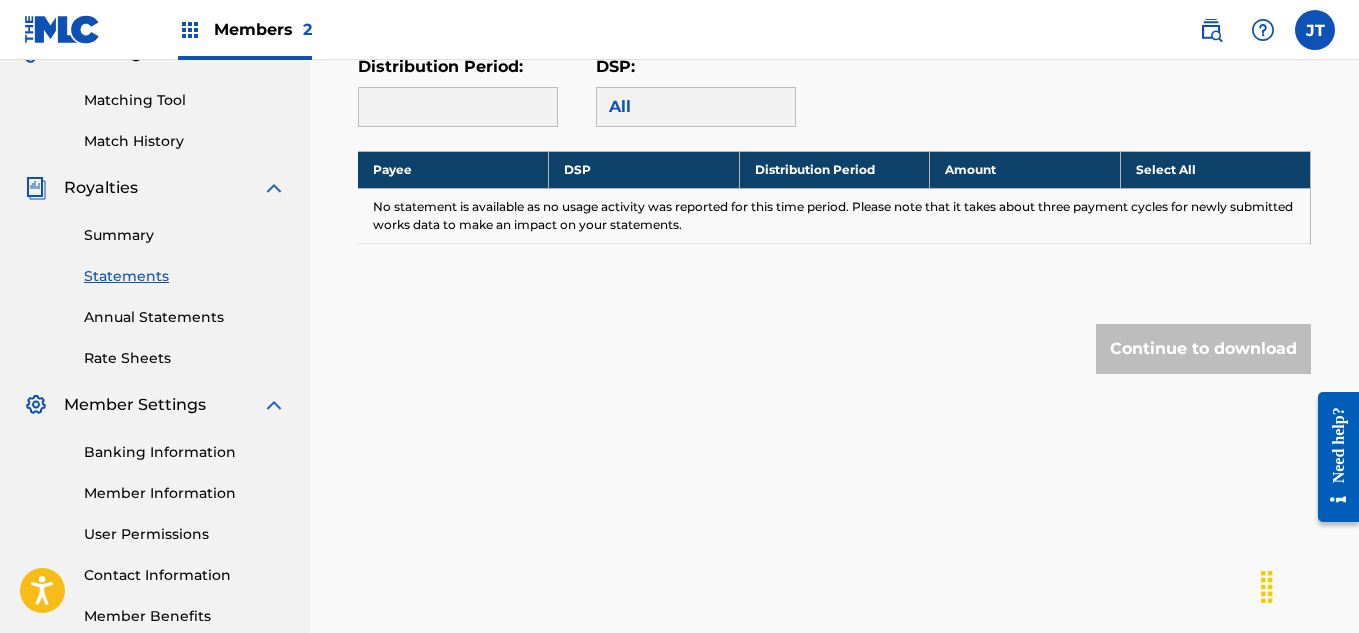 scroll, scrollTop: 607, scrollLeft: 0, axis: vertical 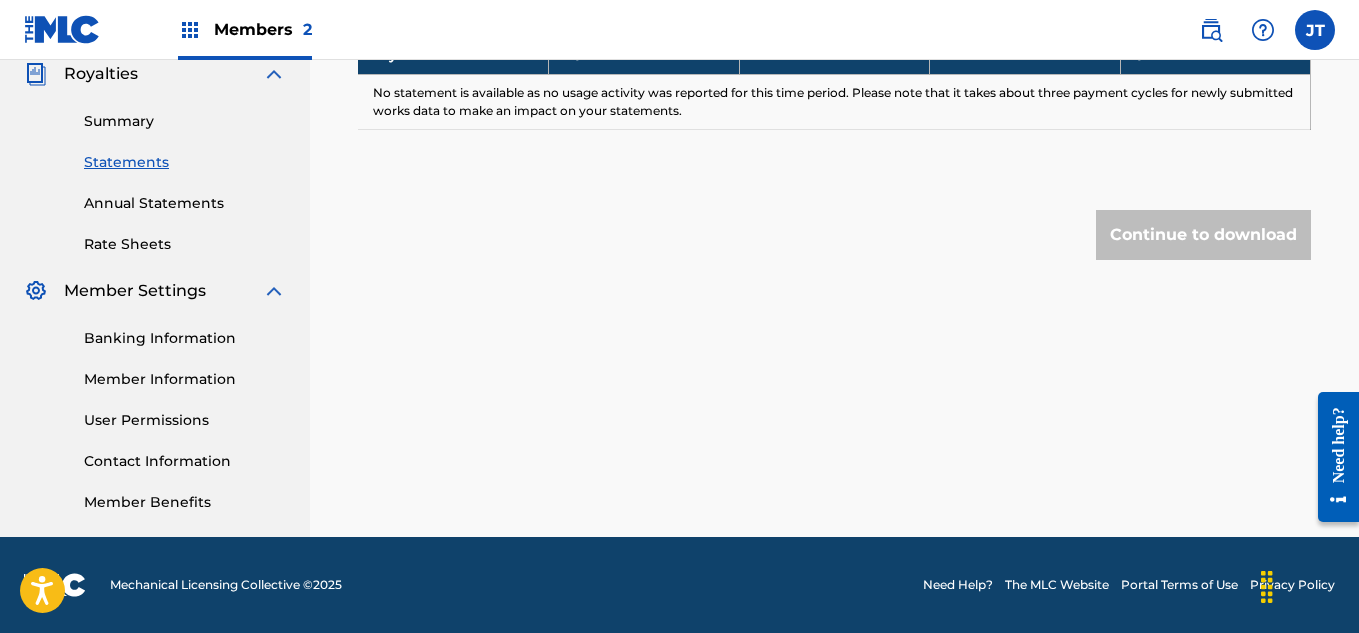 click on "Summary" at bounding box center [185, 121] 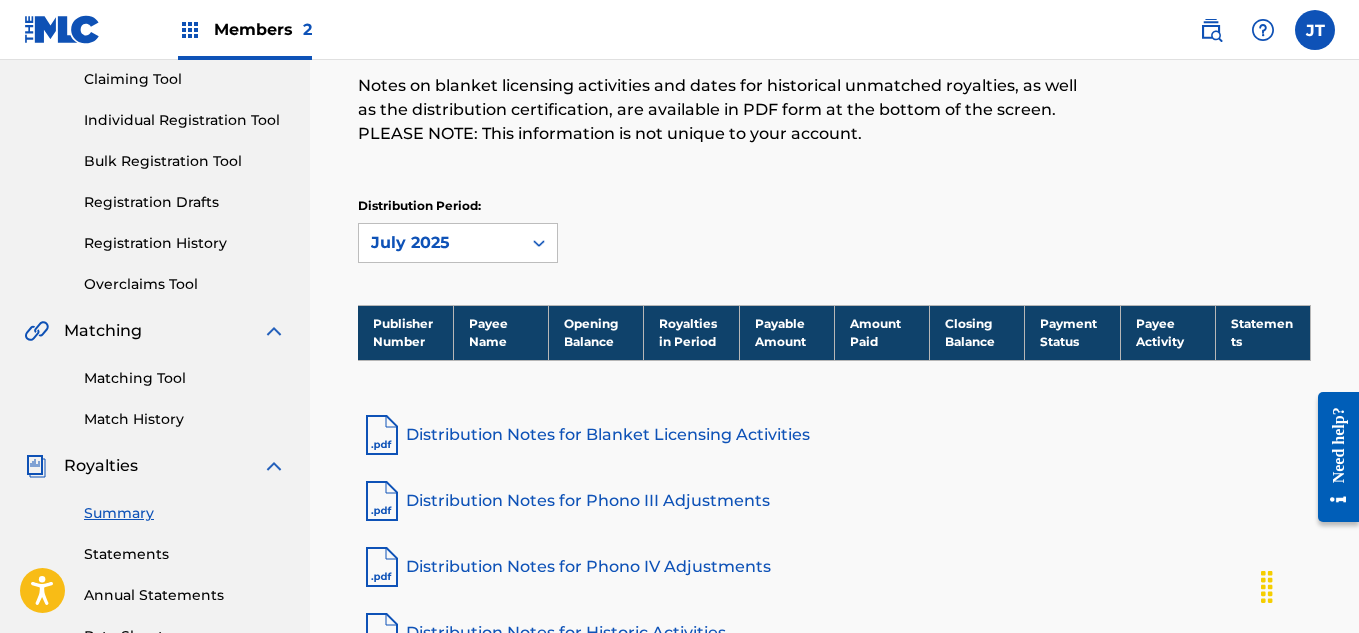 scroll, scrollTop: 237, scrollLeft: 0, axis: vertical 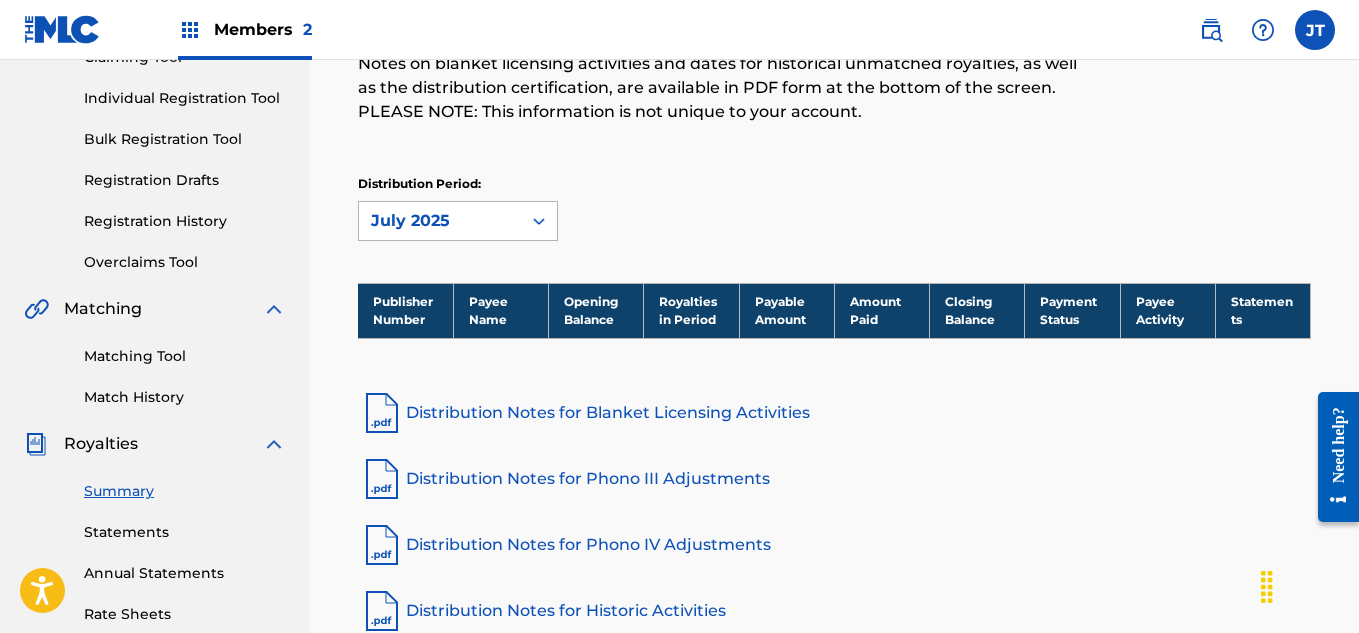 click on "July 2025" at bounding box center [440, 221] 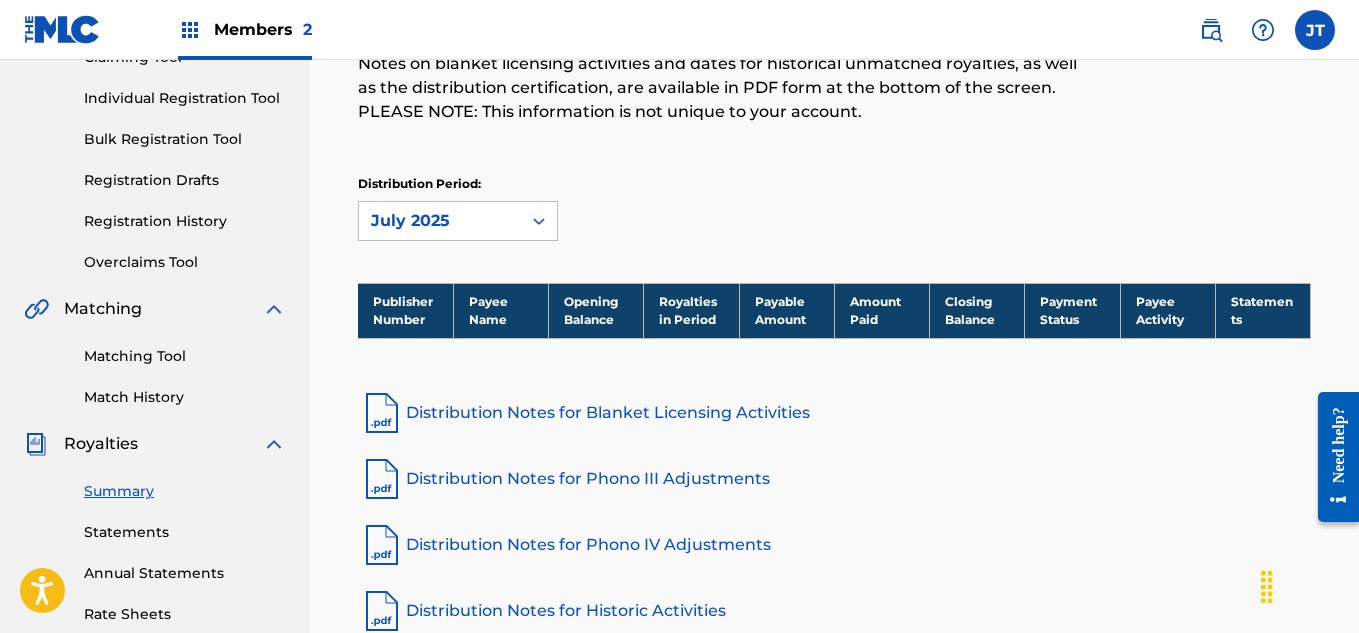 click on "Distribution Period: July 2025" at bounding box center (834, 208) 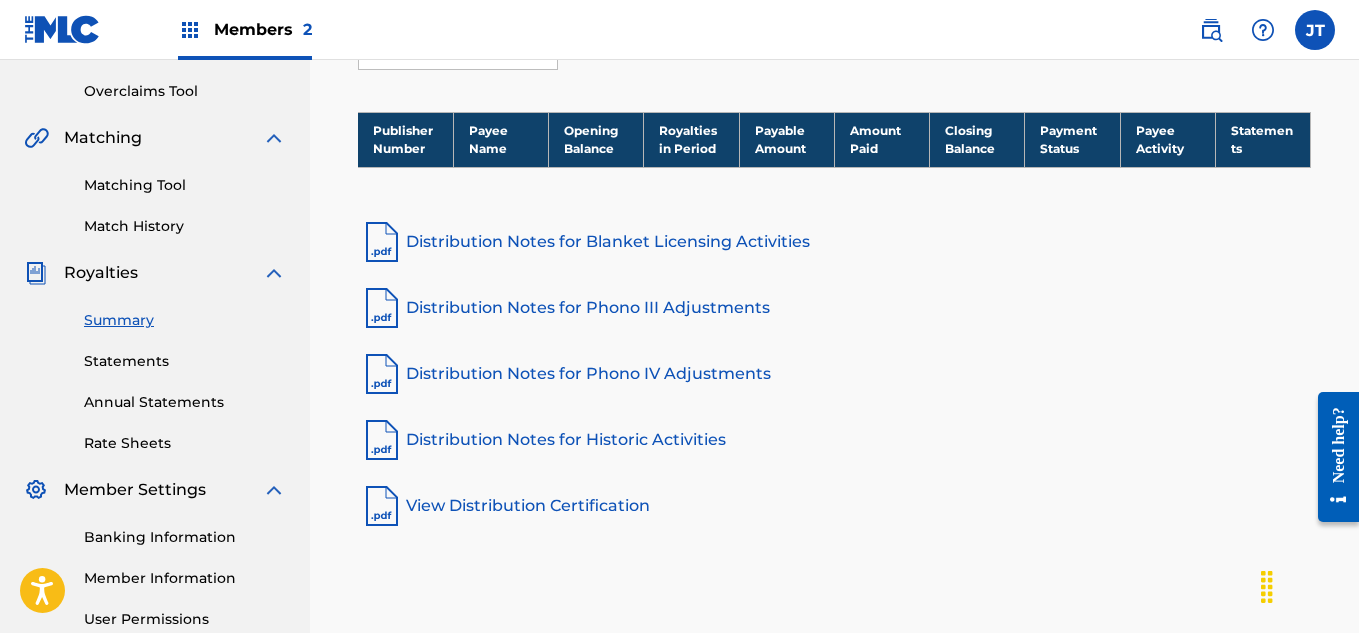 scroll, scrollTop: 345, scrollLeft: 0, axis: vertical 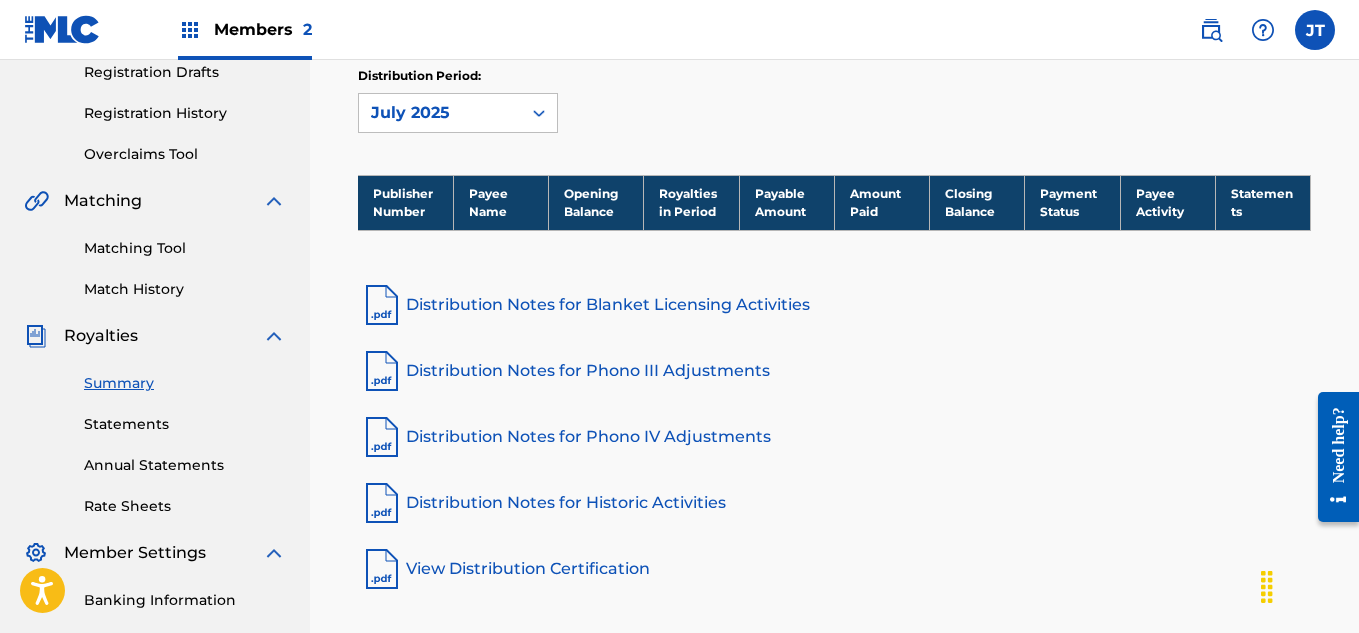 click on "Distribution Notes for Phono III Adjustments" at bounding box center (834, 371) 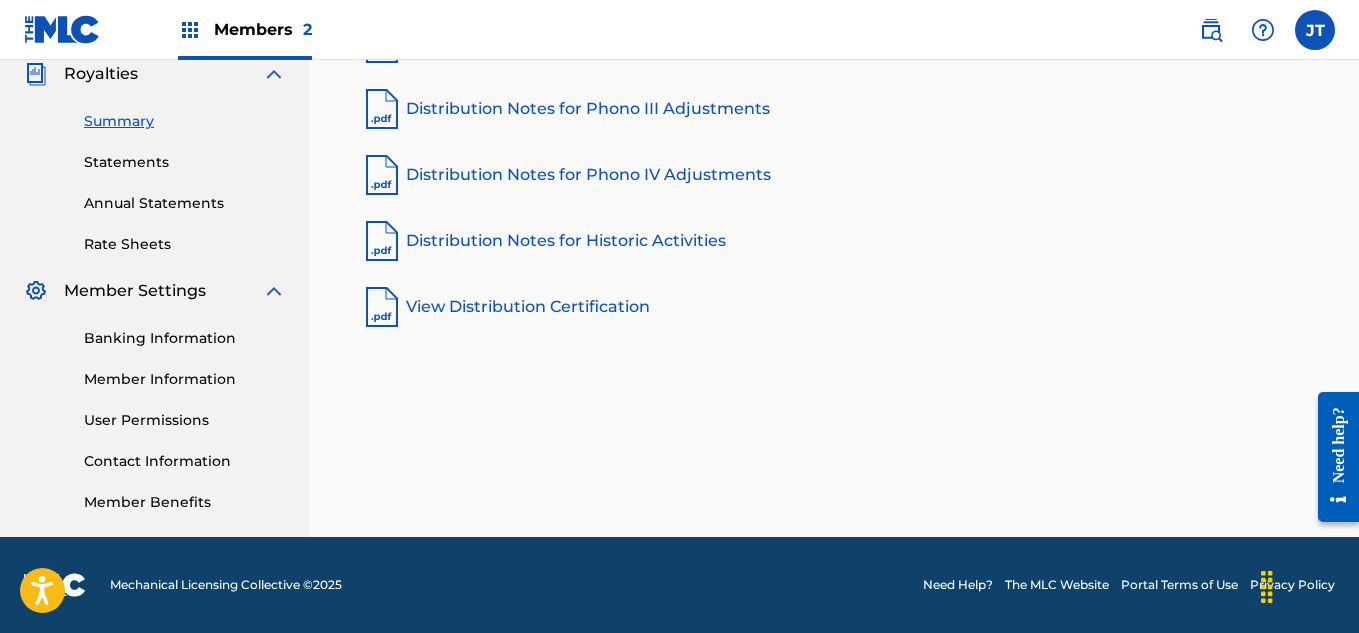 scroll, scrollTop: 0, scrollLeft: 0, axis: both 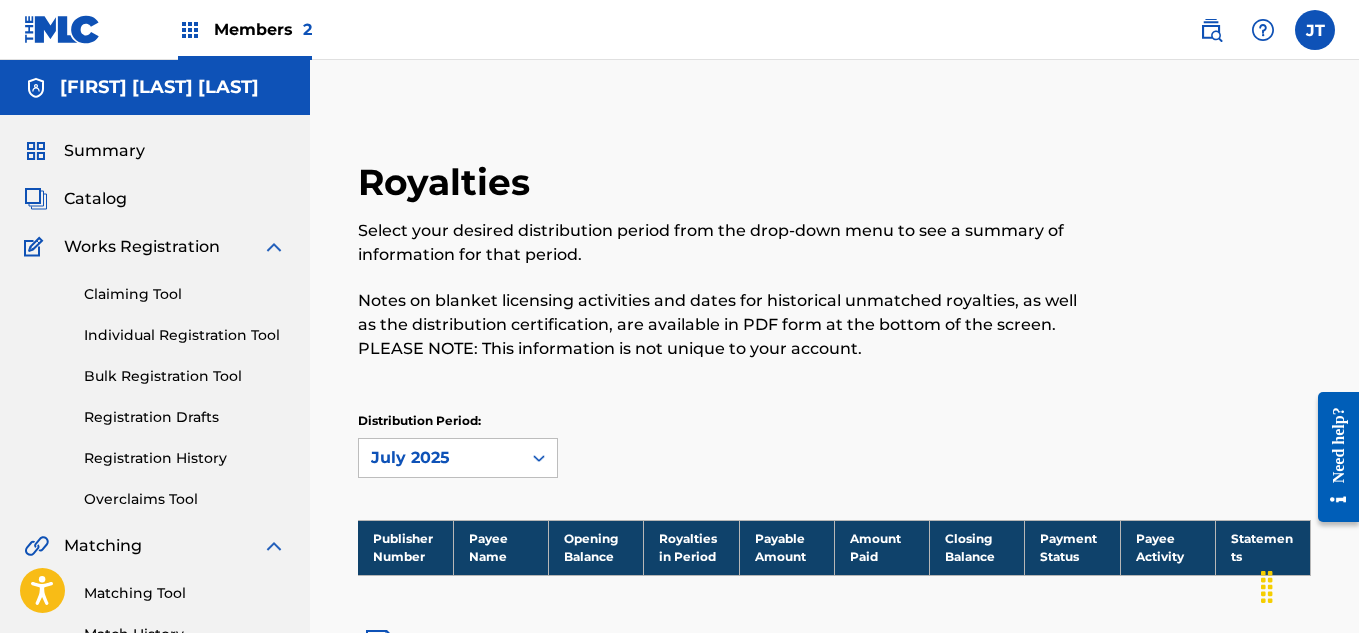 click on "Summary" at bounding box center (104, 151) 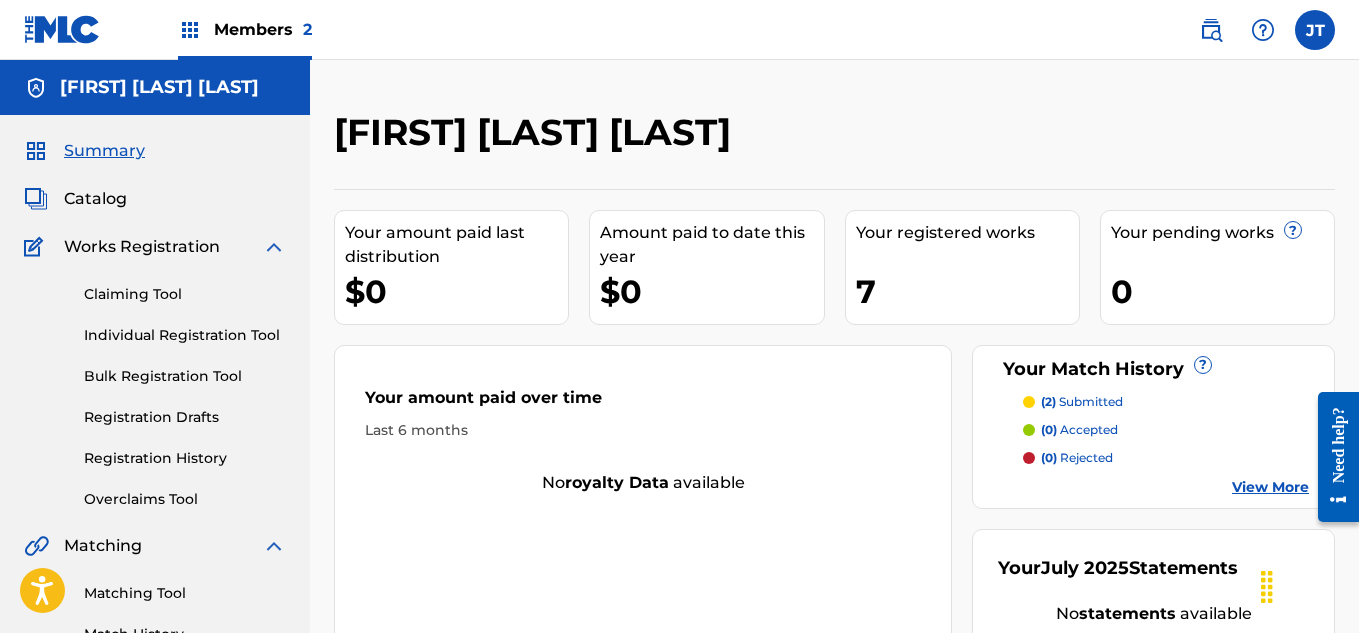 scroll, scrollTop: 1, scrollLeft: 0, axis: vertical 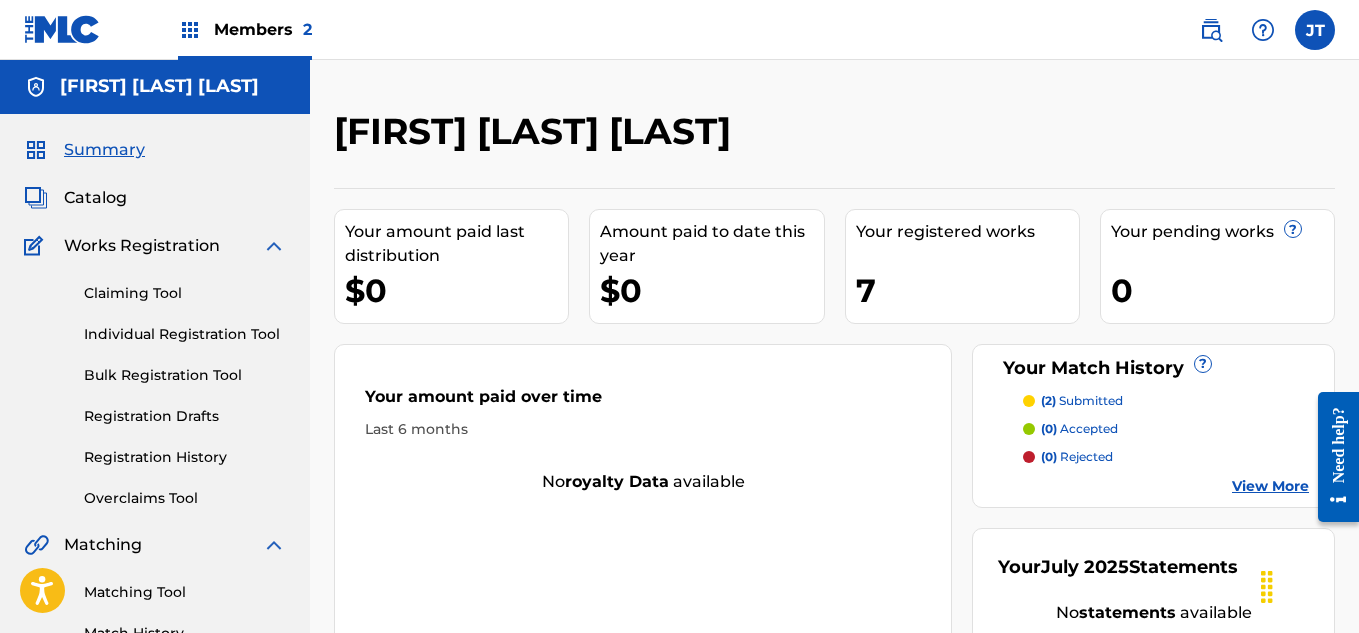 click on "Registration History" at bounding box center [185, 457] 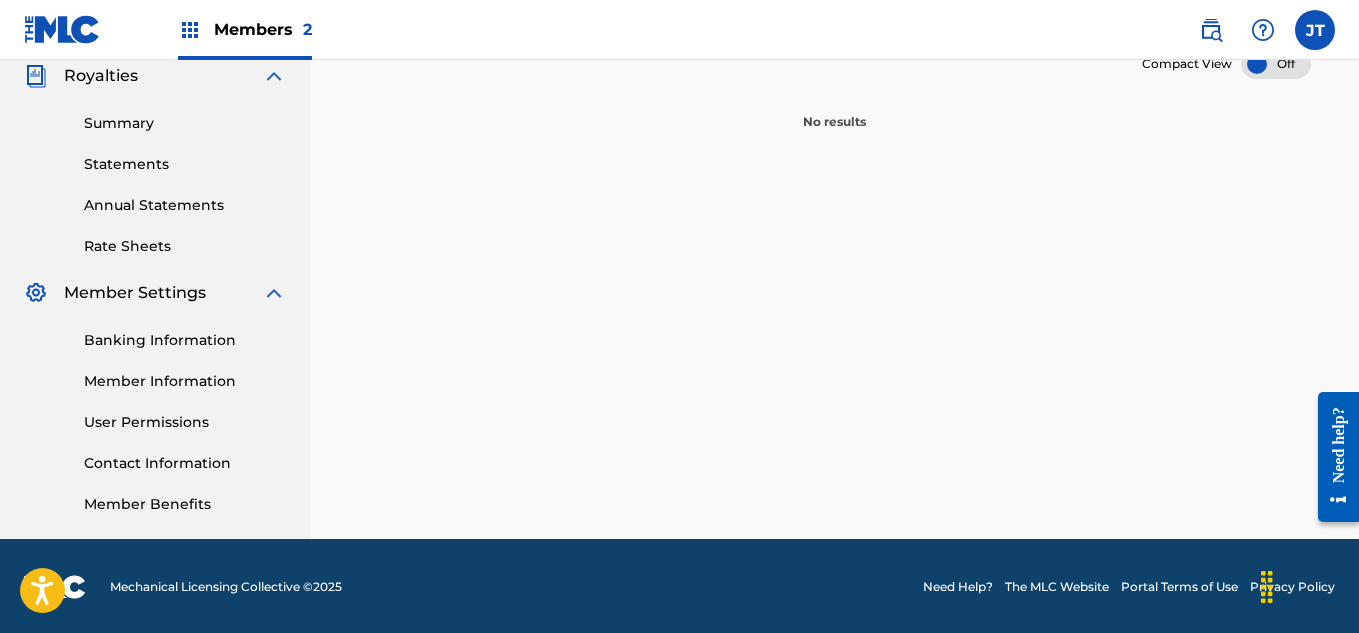 scroll, scrollTop: 0, scrollLeft: 0, axis: both 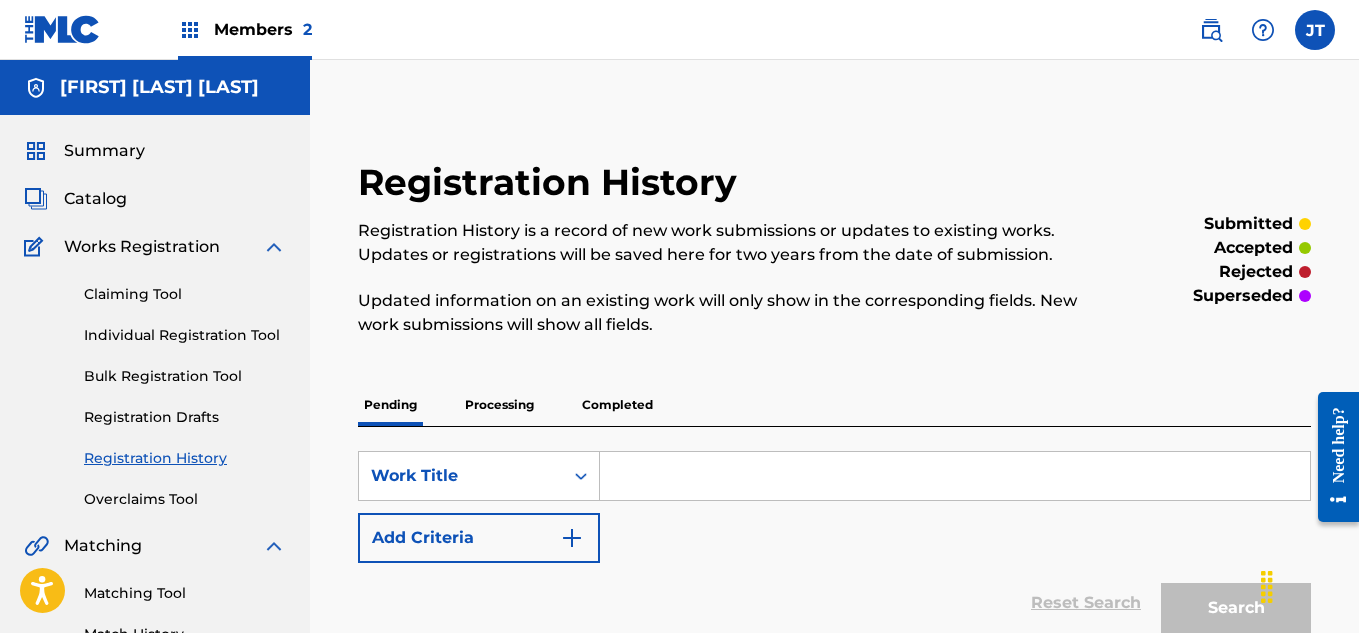click at bounding box center [190, 30] 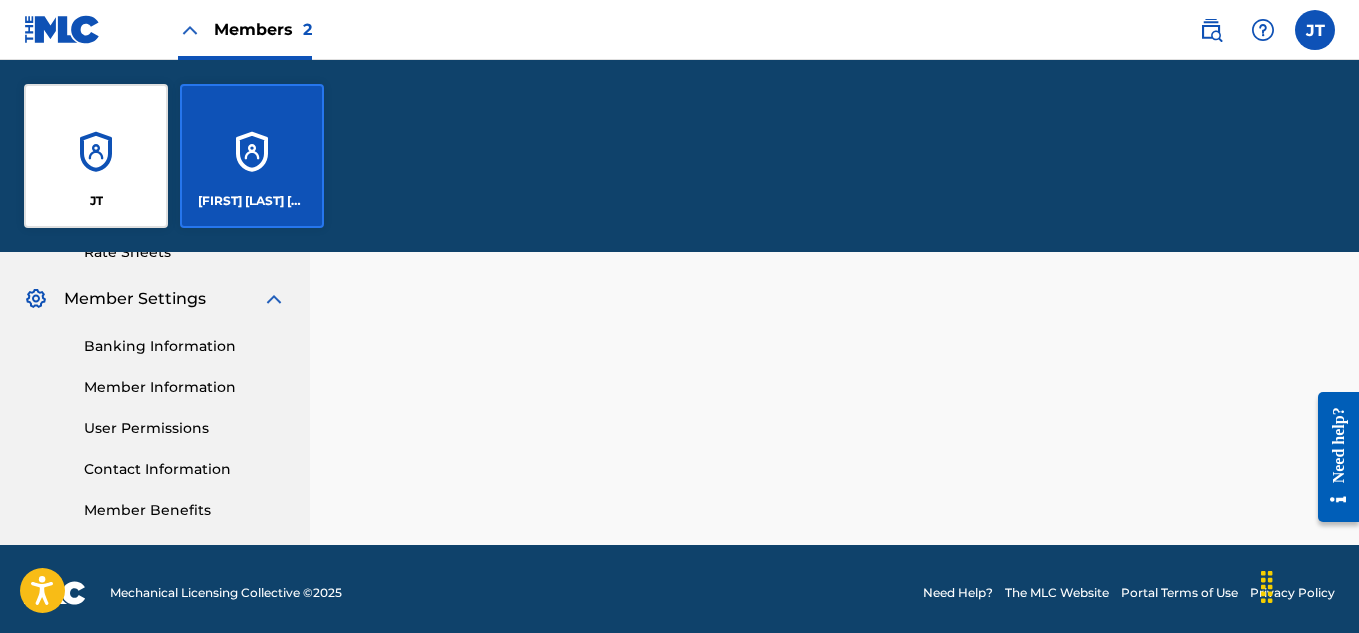 scroll, scrollTop: 799, scrollLeft: 0, axis: vertical 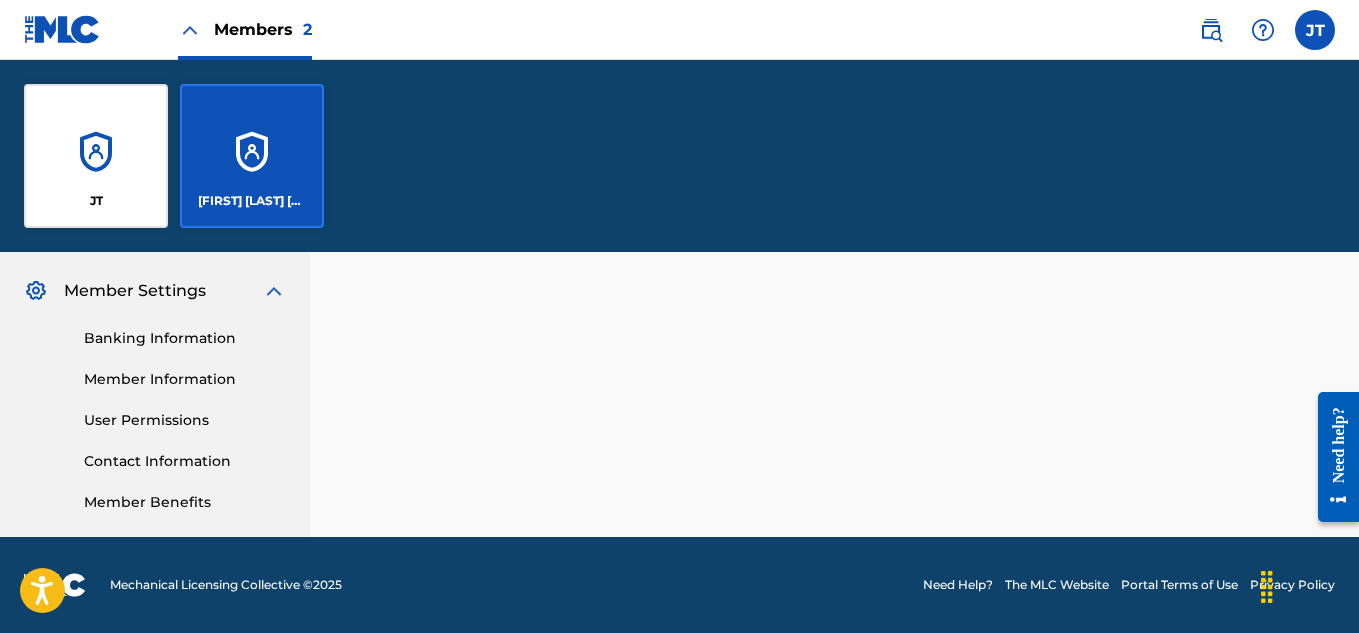 click on "Member Information" at bounding box center (185, 379) 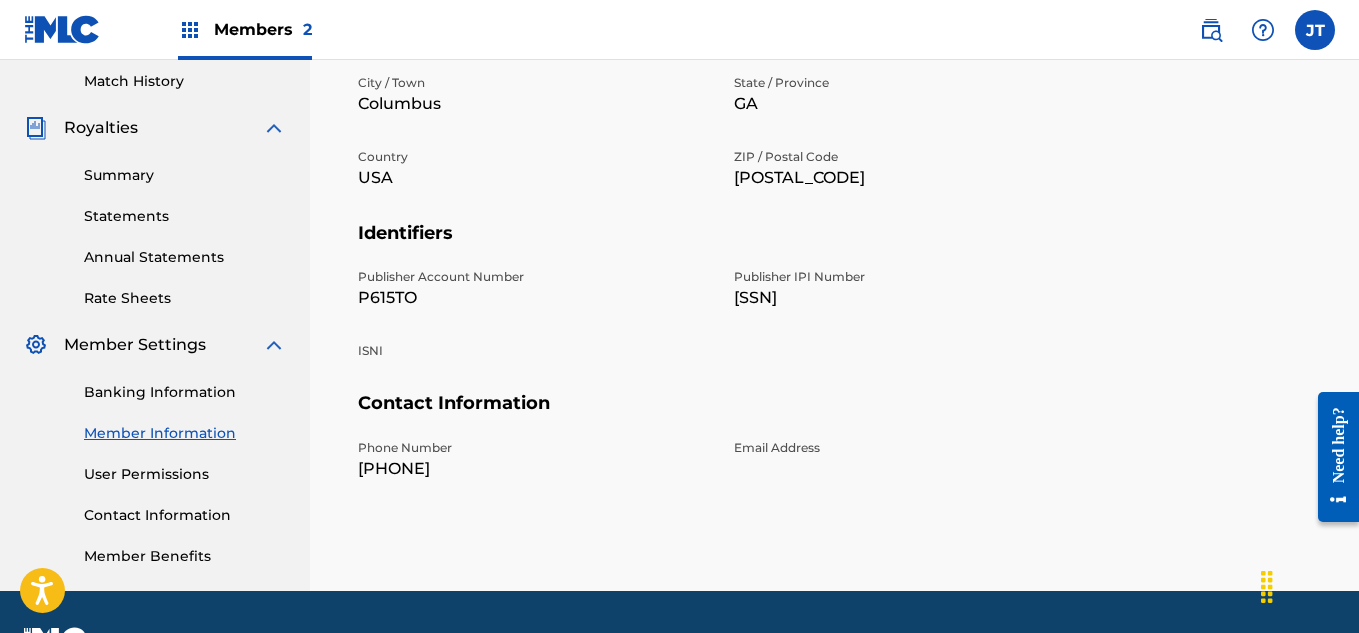 scroll, scrollTop: 0, scrollLeft: 0, axis: both 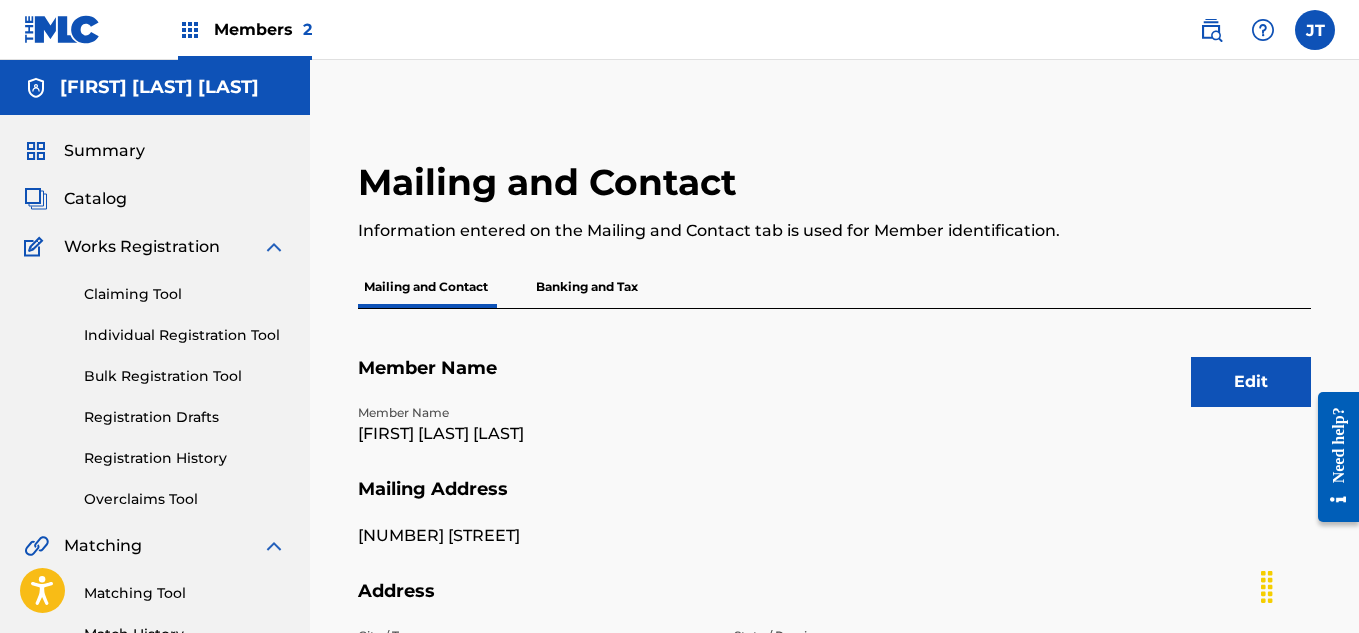 click on "Banking and Tax" at bounding box center (587, 287) 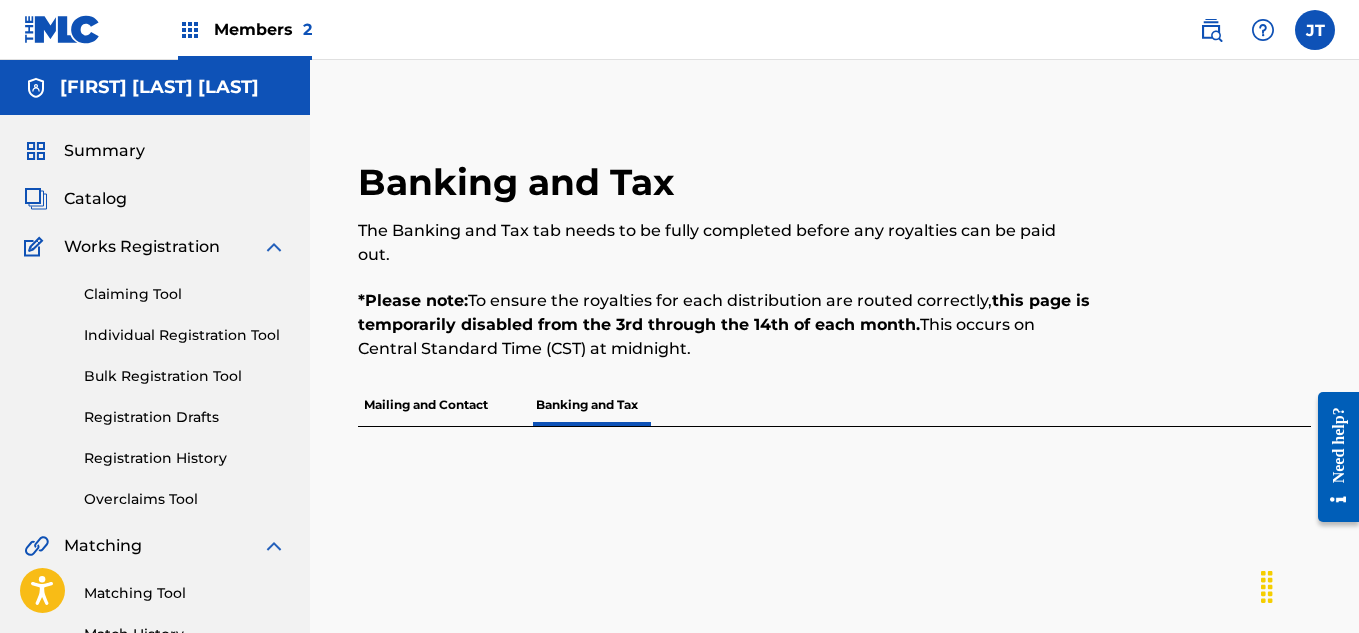 click at bounding box center [190, 30] 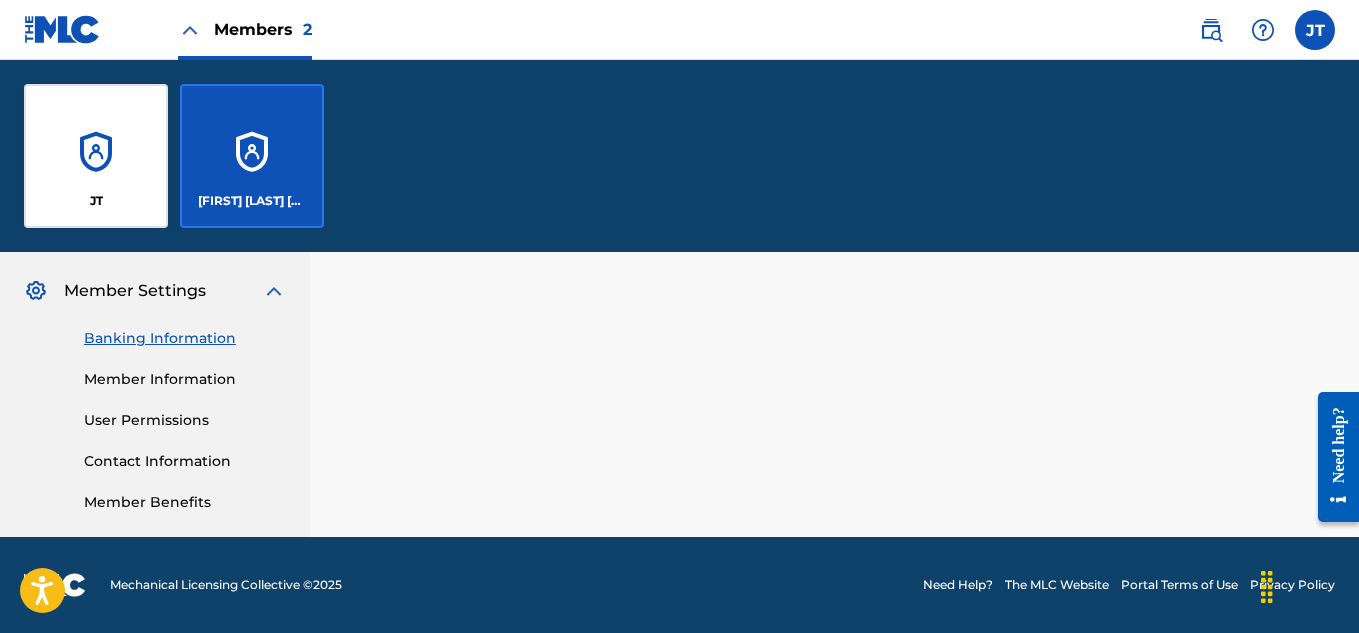 scroll, scrollTop: 788, scrollLeft: 0, axis: vertical 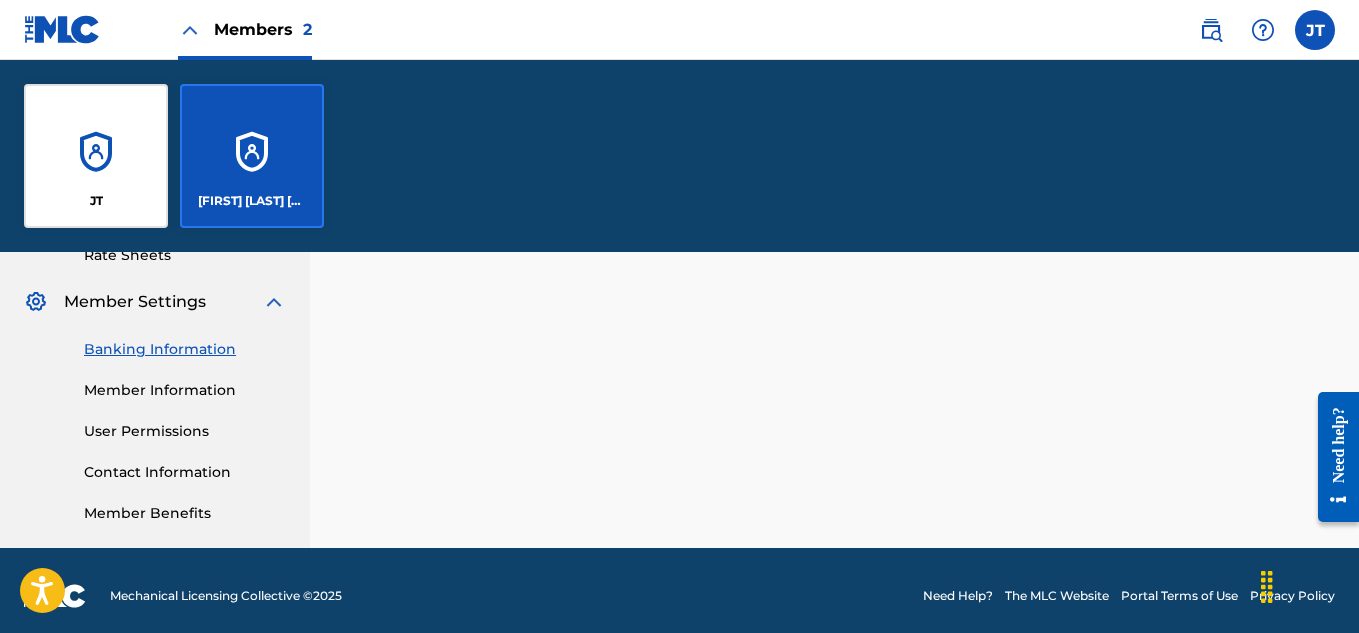 click at bounding box center (1315, 30) 